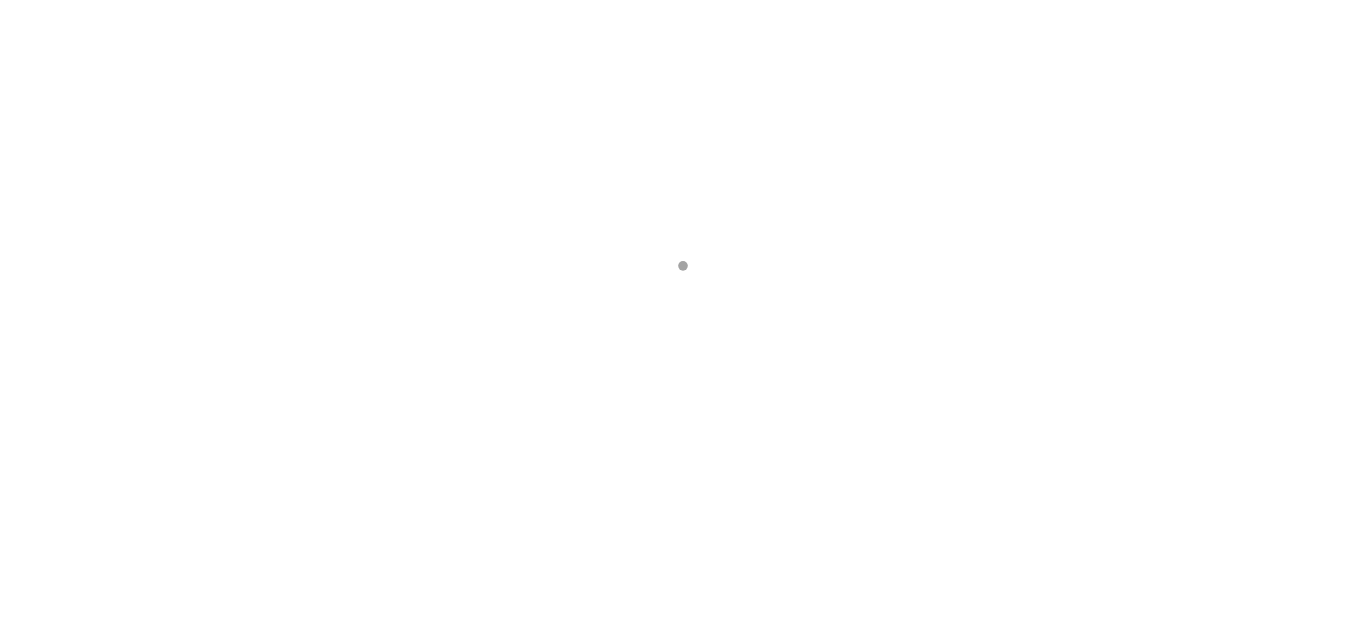 scroll, scrollTop: 0, scrollLeft: 0, axis: both 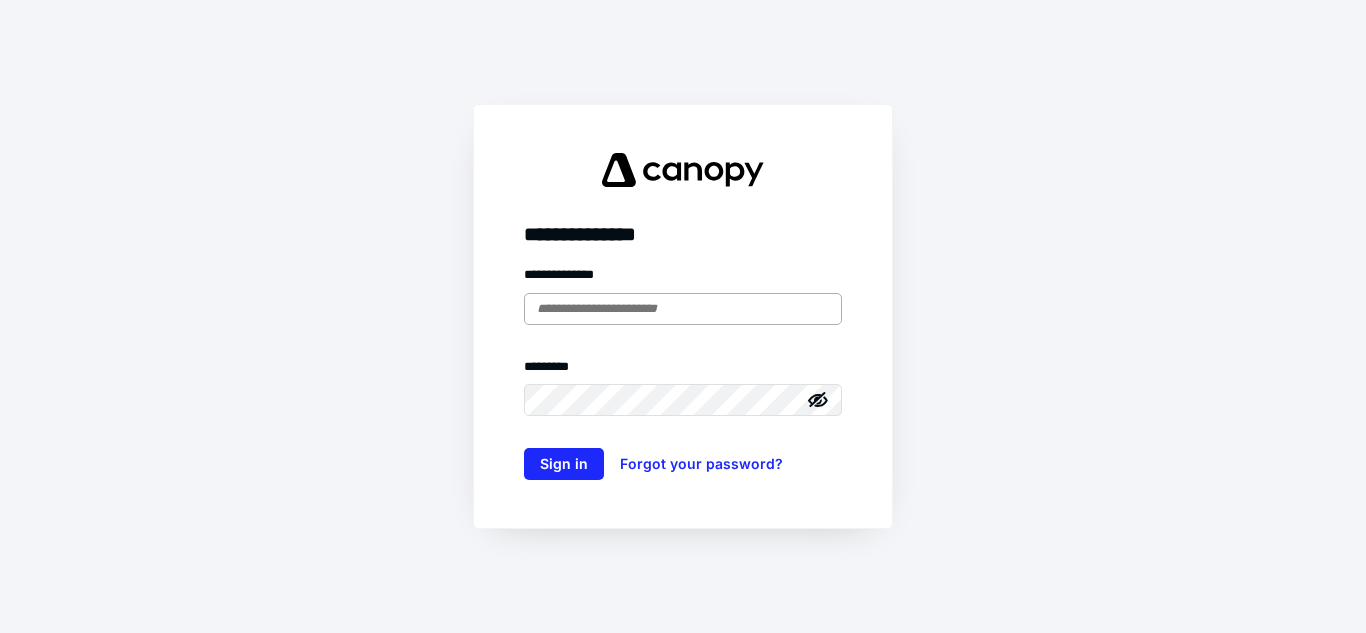 click at bounding box center [683, 309] 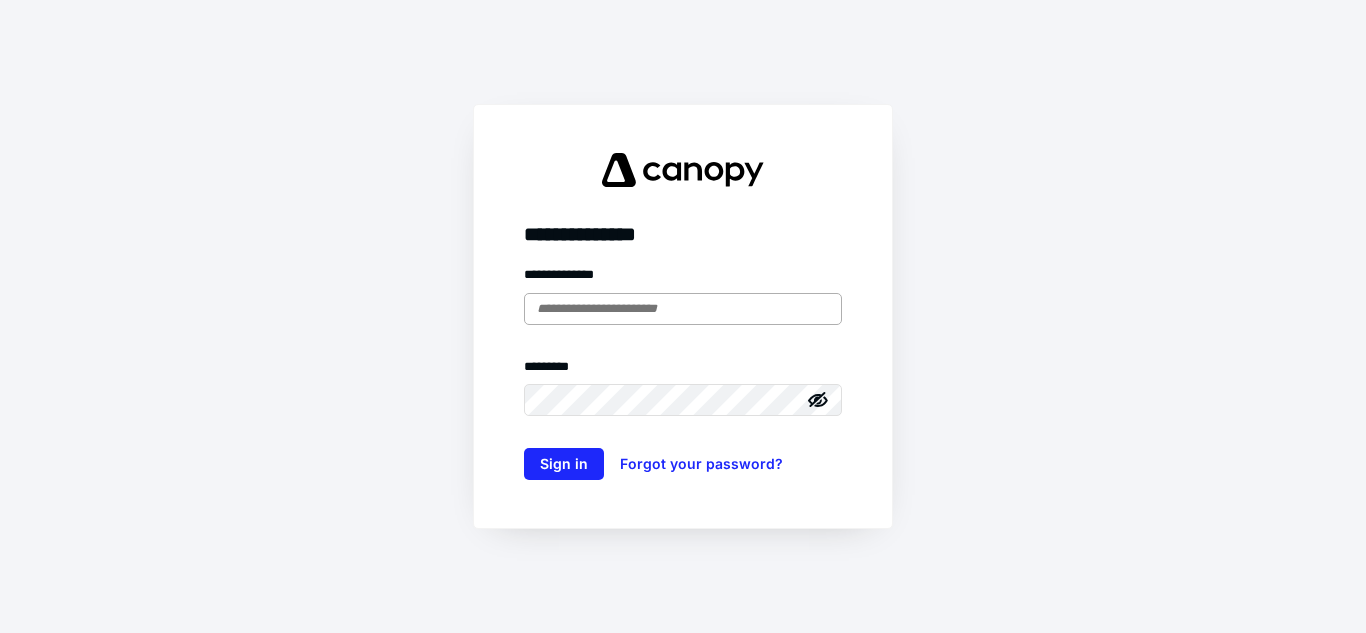 click at bounding box center [683, 309] 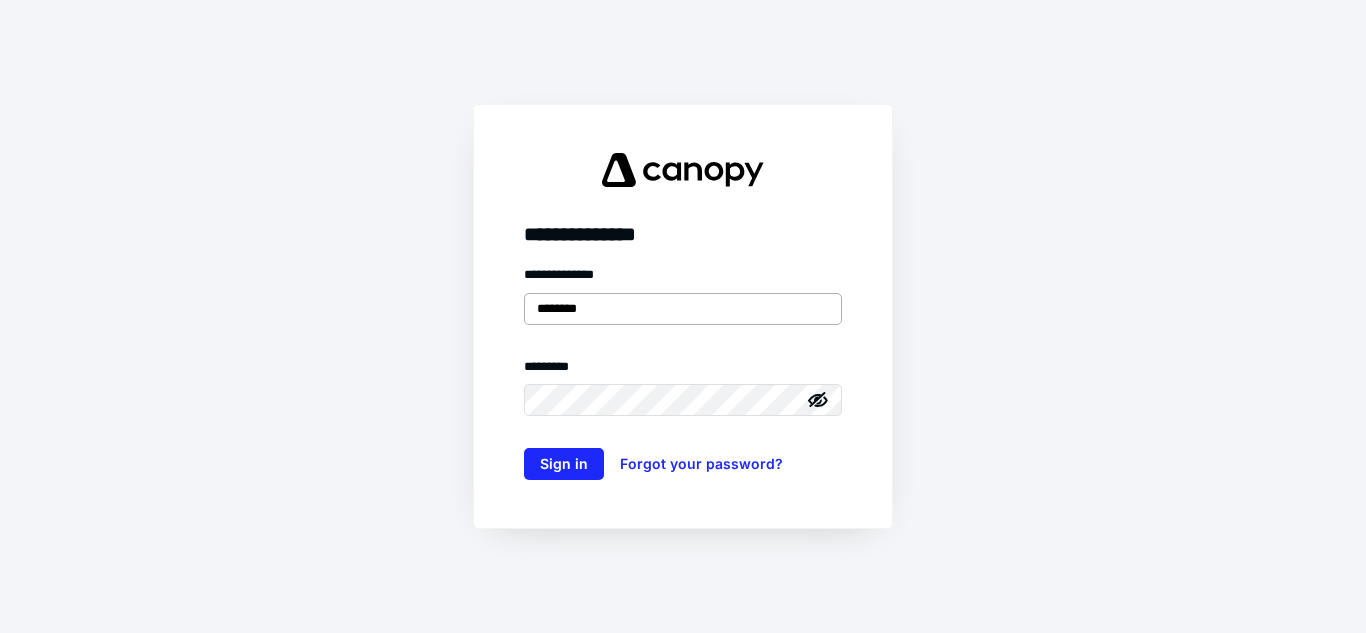 type on "**********" 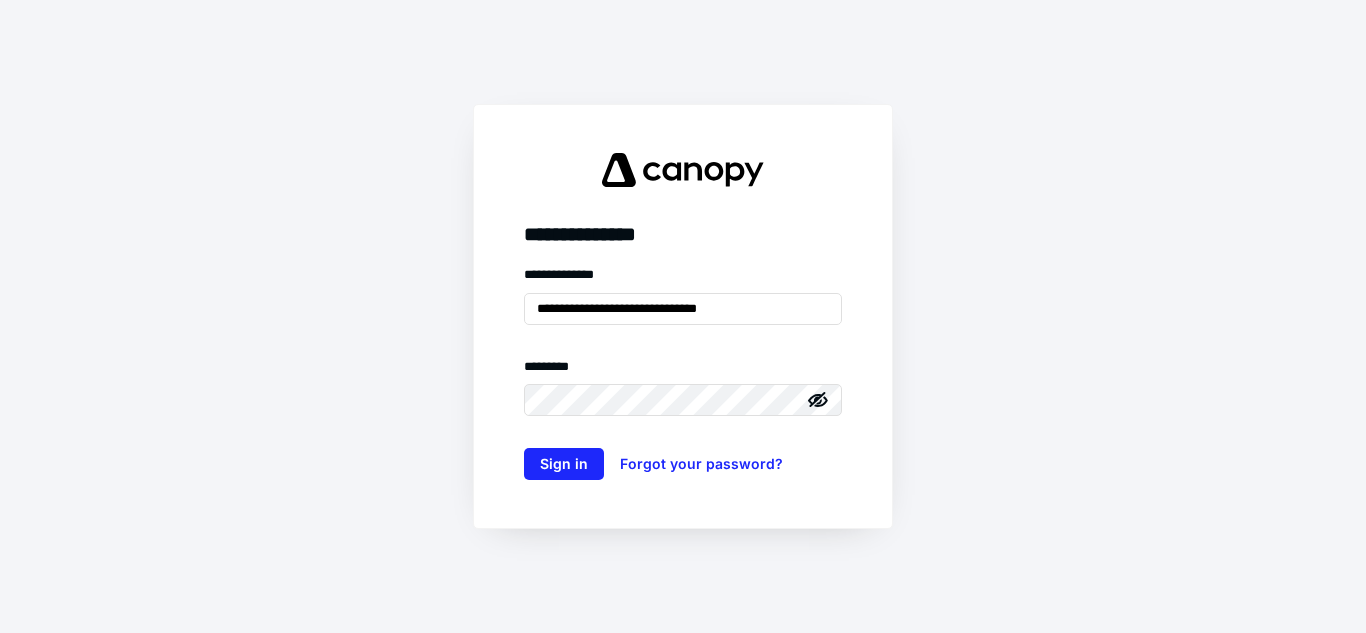 click on "******** *" at bounding box center [683, 371] 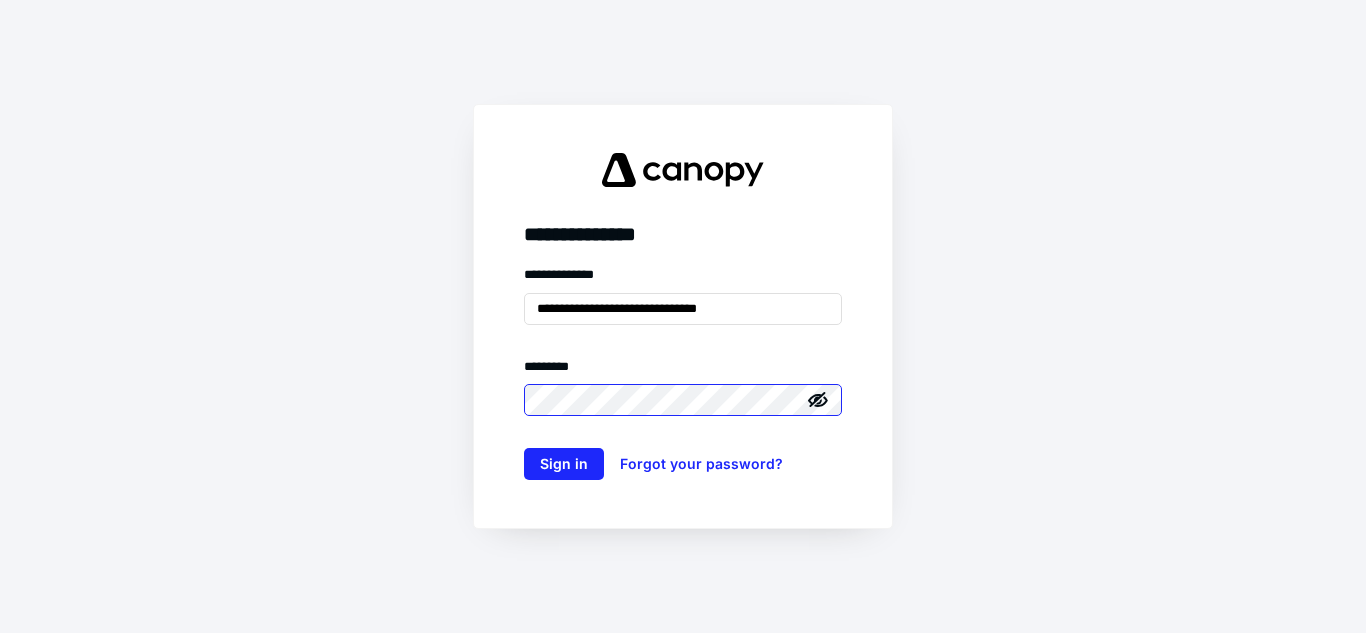 click on "Sign in" at bounding box center [564, 464] 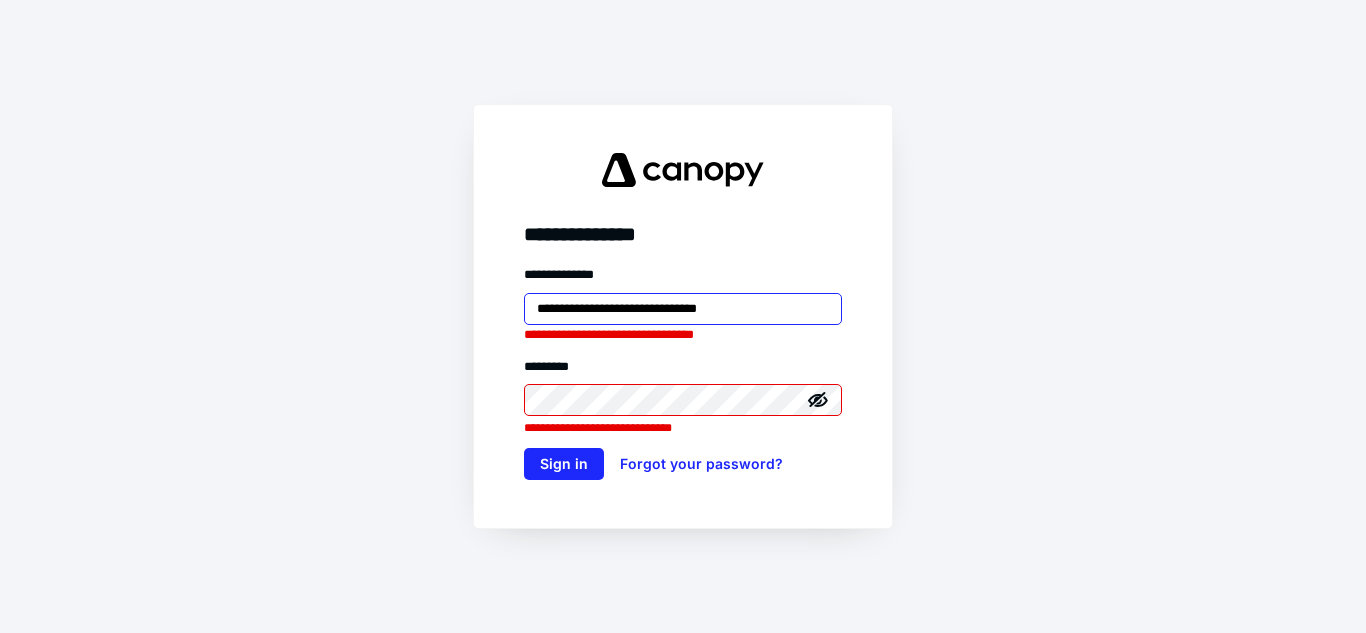 click on "**********" at bounding box center (683, 309) 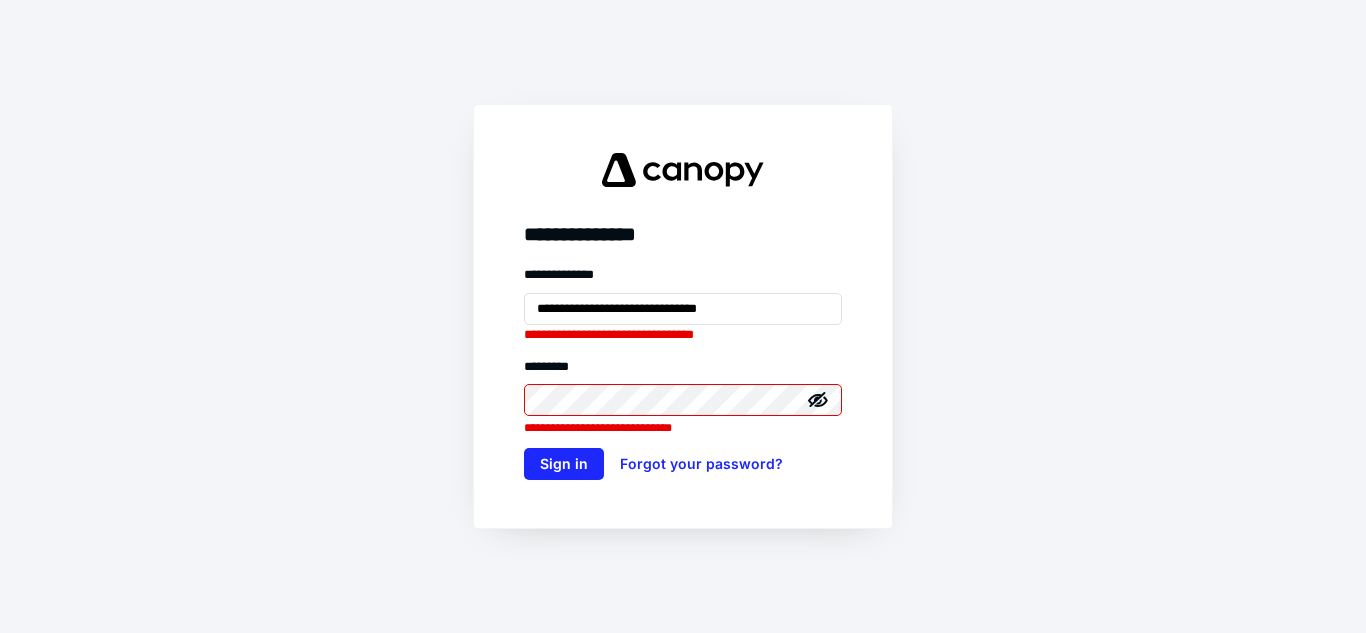 click on "**********" at bounding box center (683, 372) 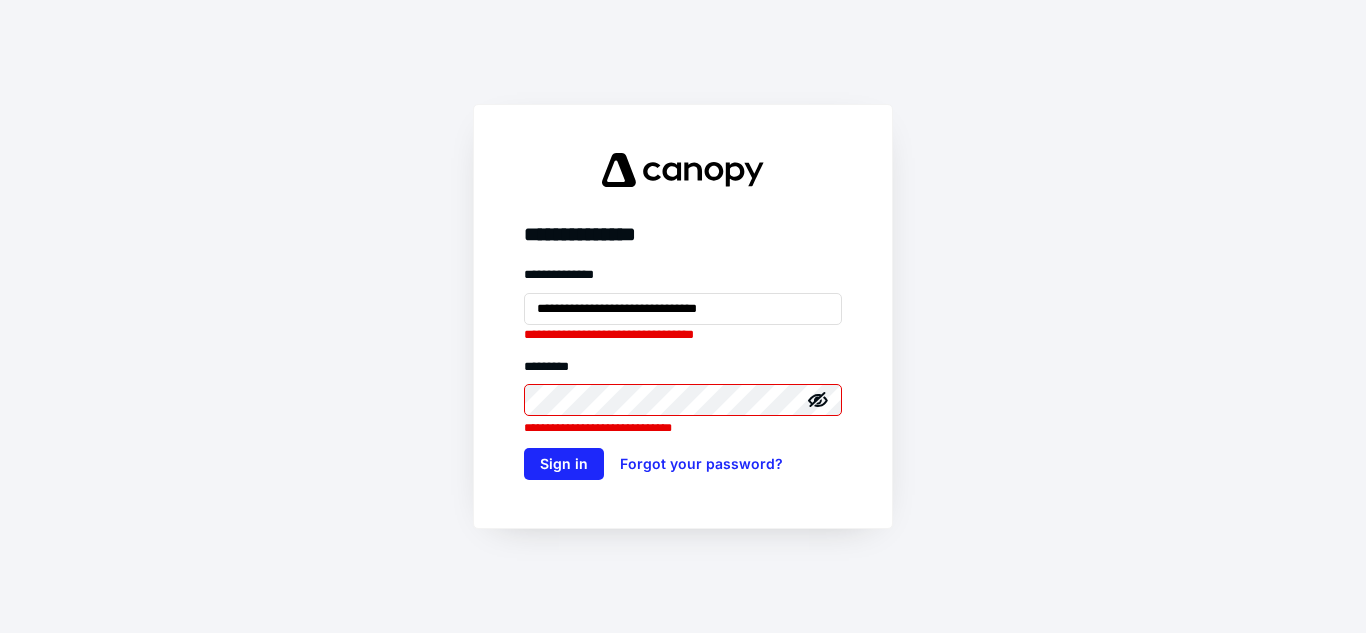 click on "**********" at bounding box center (683, 372) 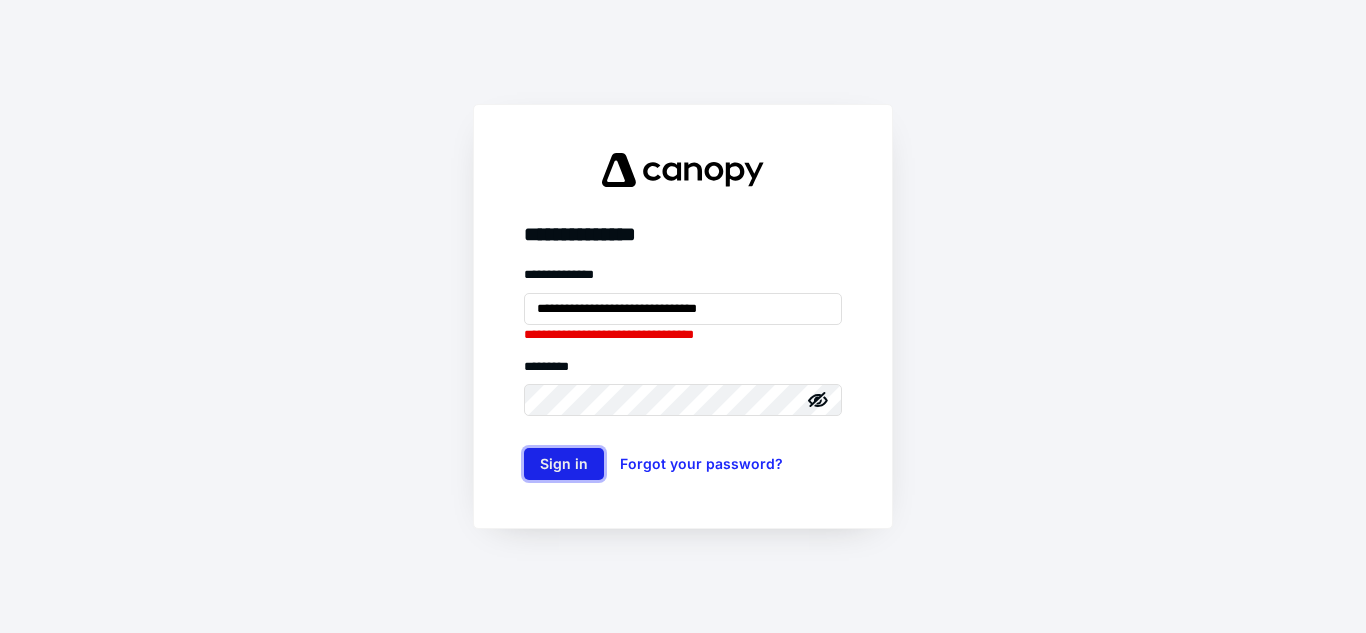 click on "Sign in" at bounding box center (564, 464) 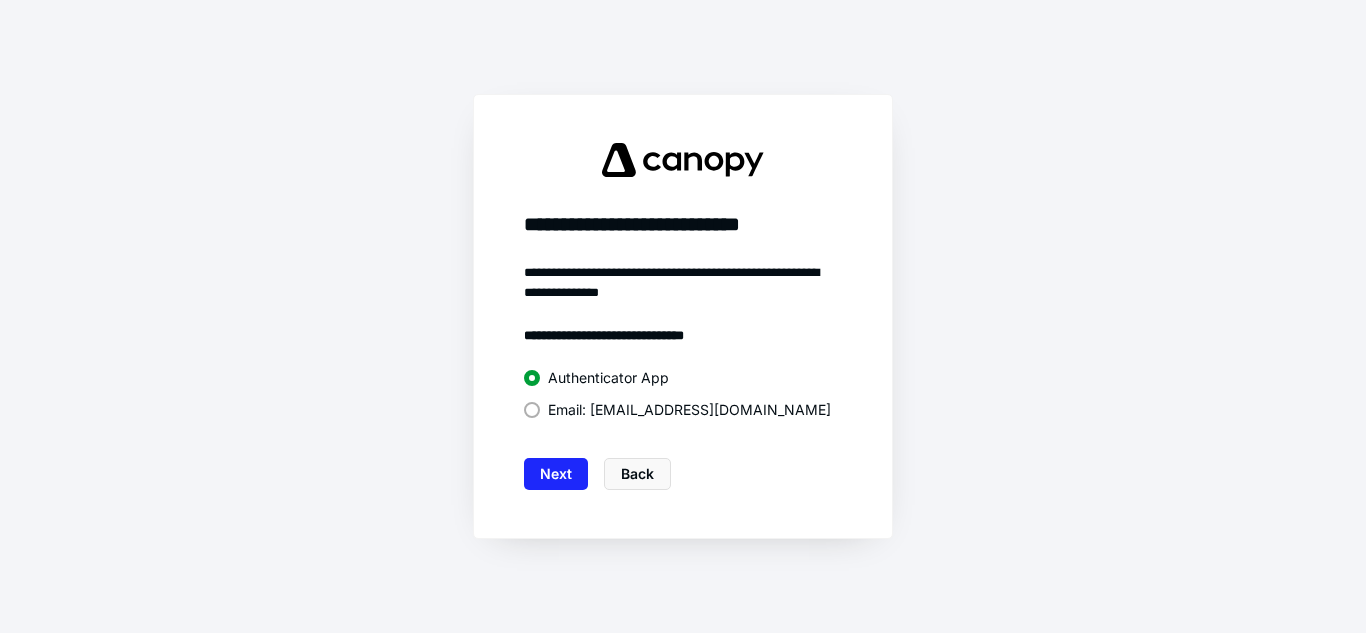 click on "**********" at bounding box center (689, 410) 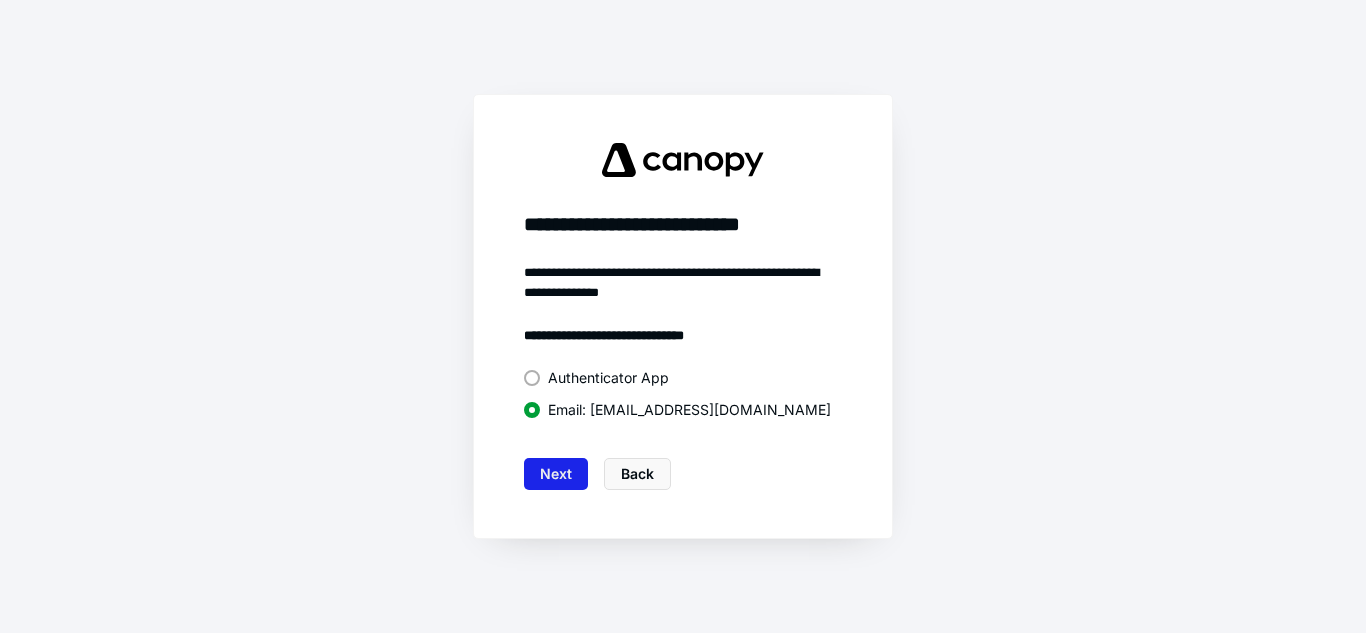 click on "Next" at bounding box center (556, 474) 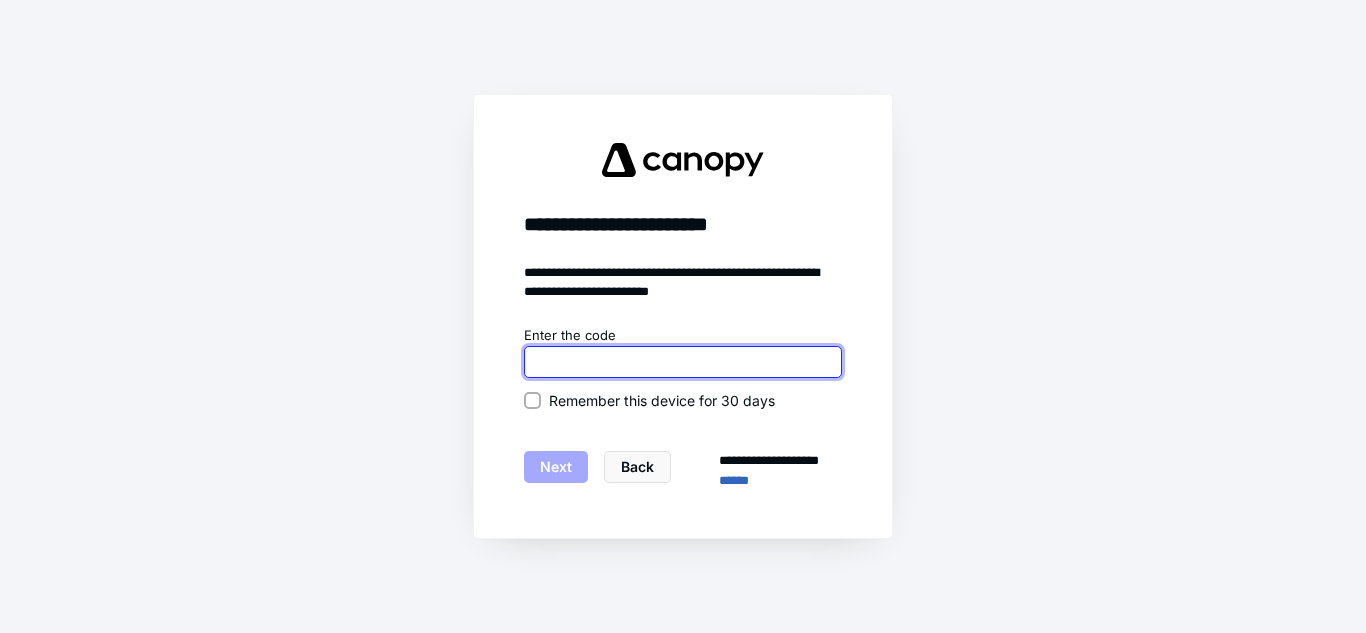 click at bounding box center (683, 362) 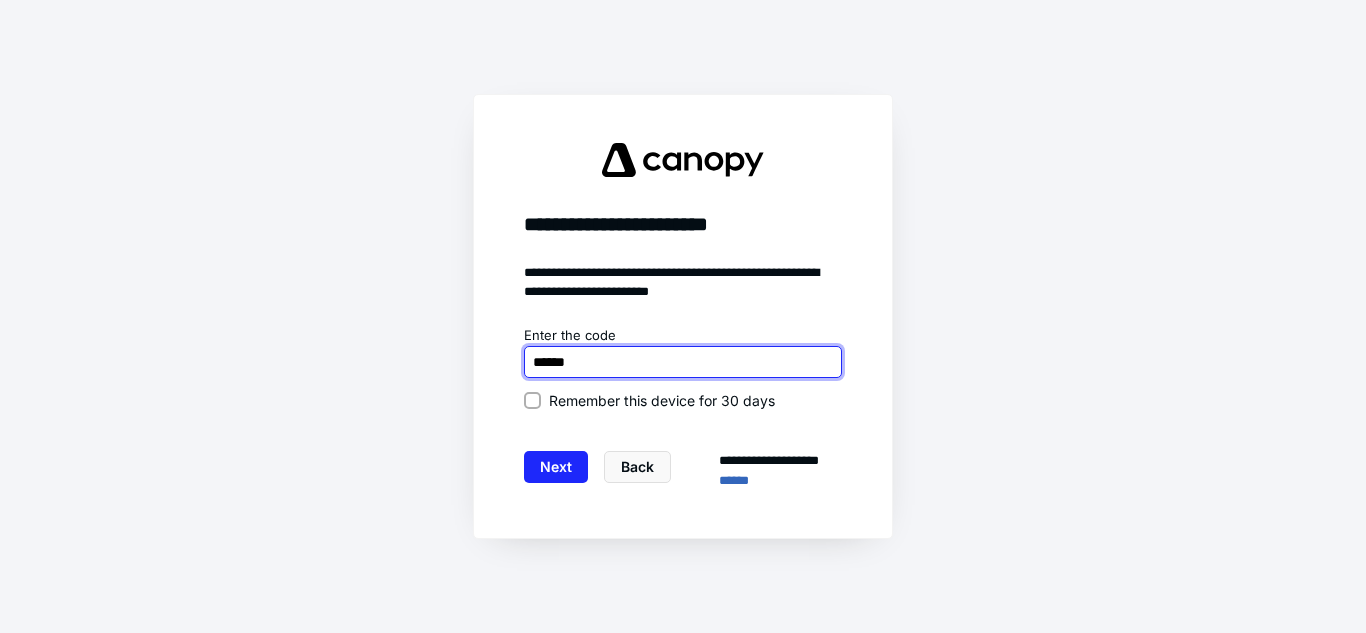 type on "******" 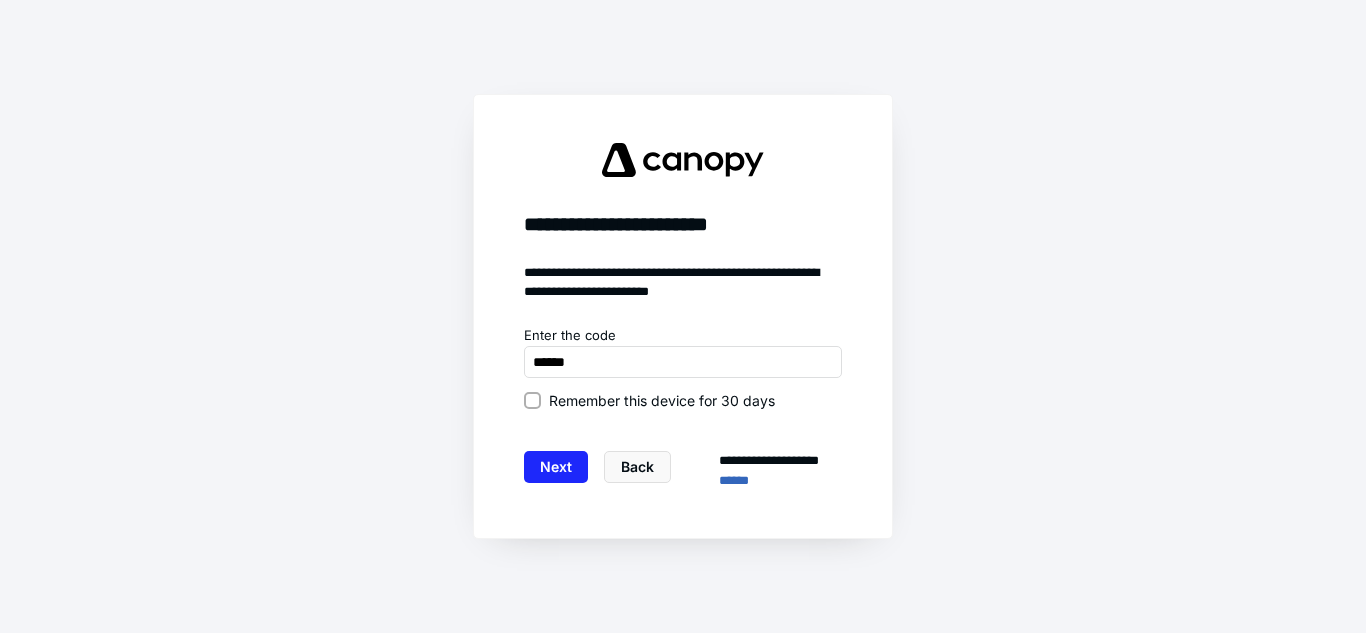 click on "Remember this device for 30 days" at bounding box center (662, 400) 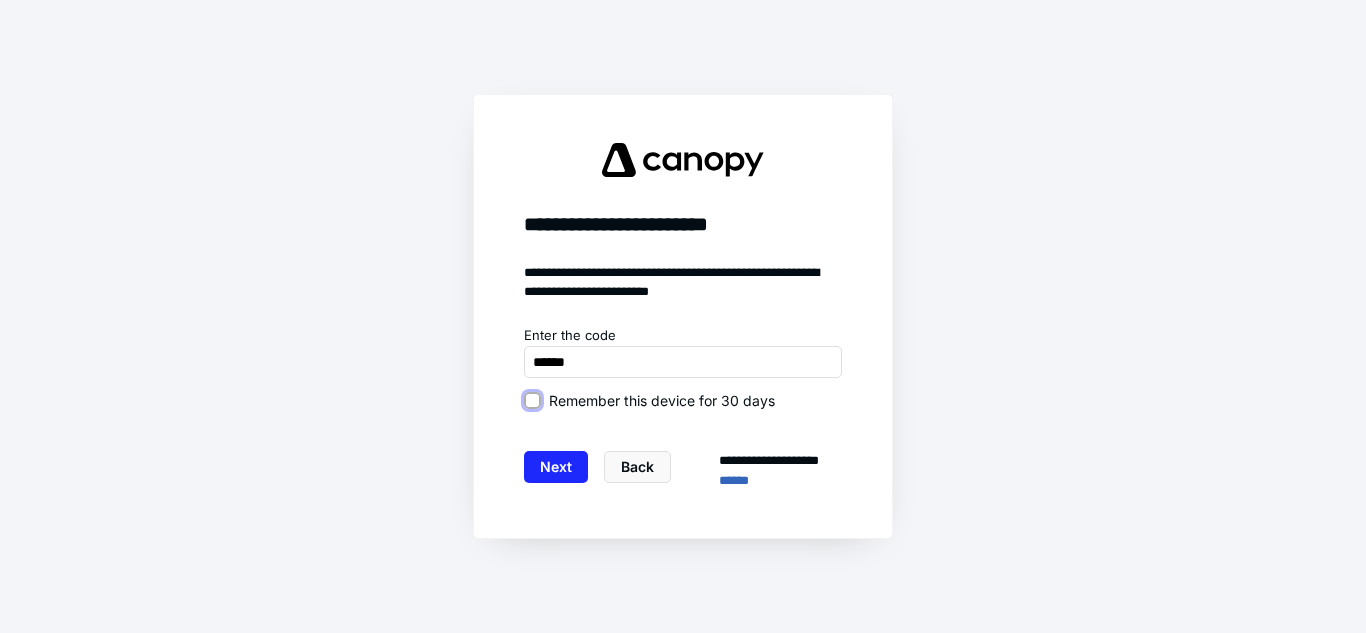 click on "Remember this device for 30 days" at bounding box center (532, 400) 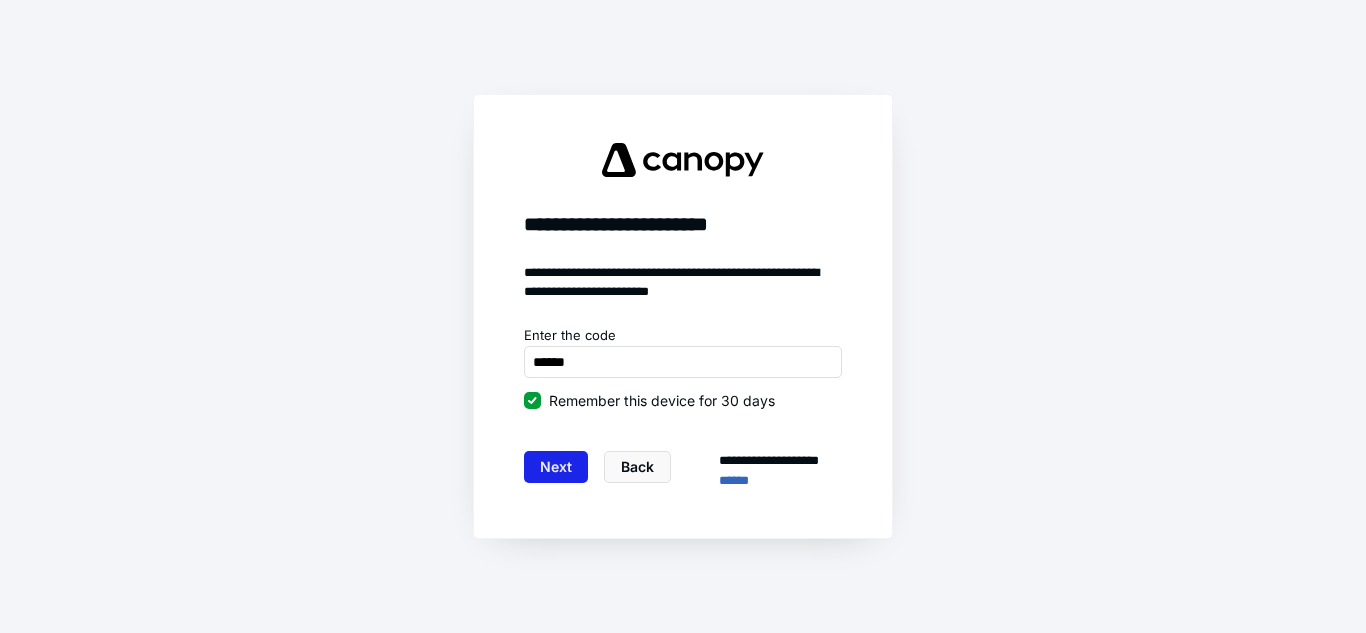 click on "Next" at bounding box center [556, 467] 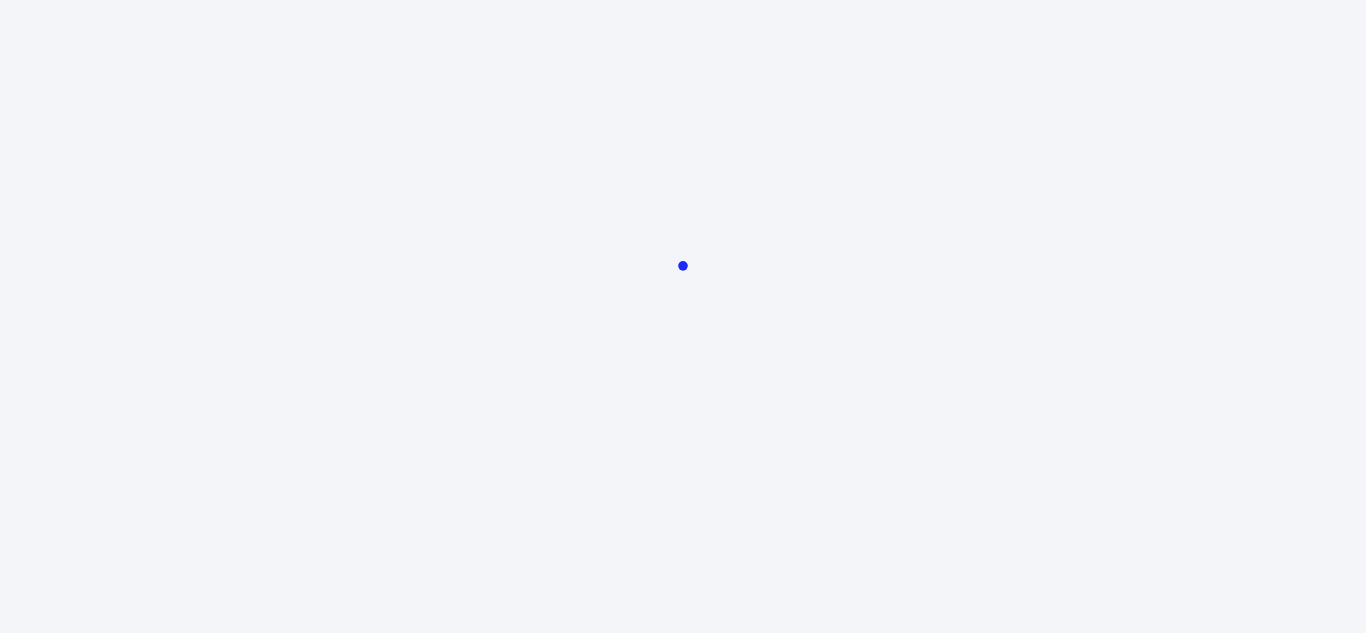 scroll, scrollTop: 0, scrollLeft: 0, axis: both 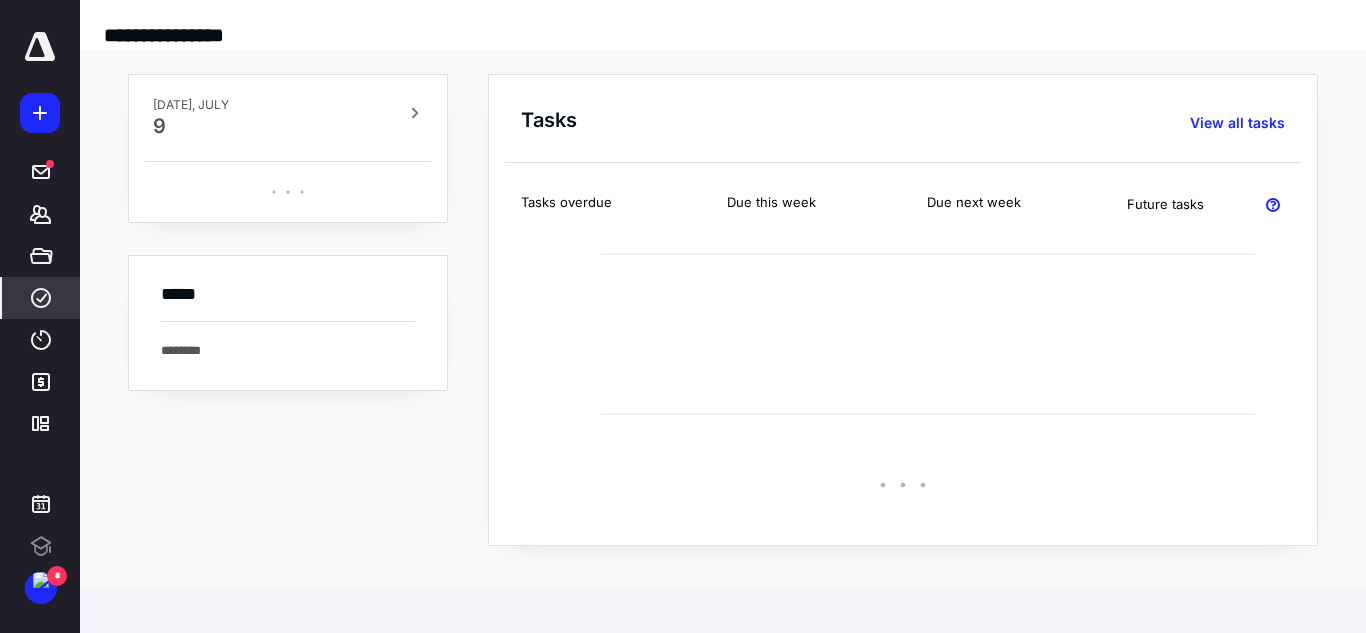 click on "****" at bounding box center [41, 298] 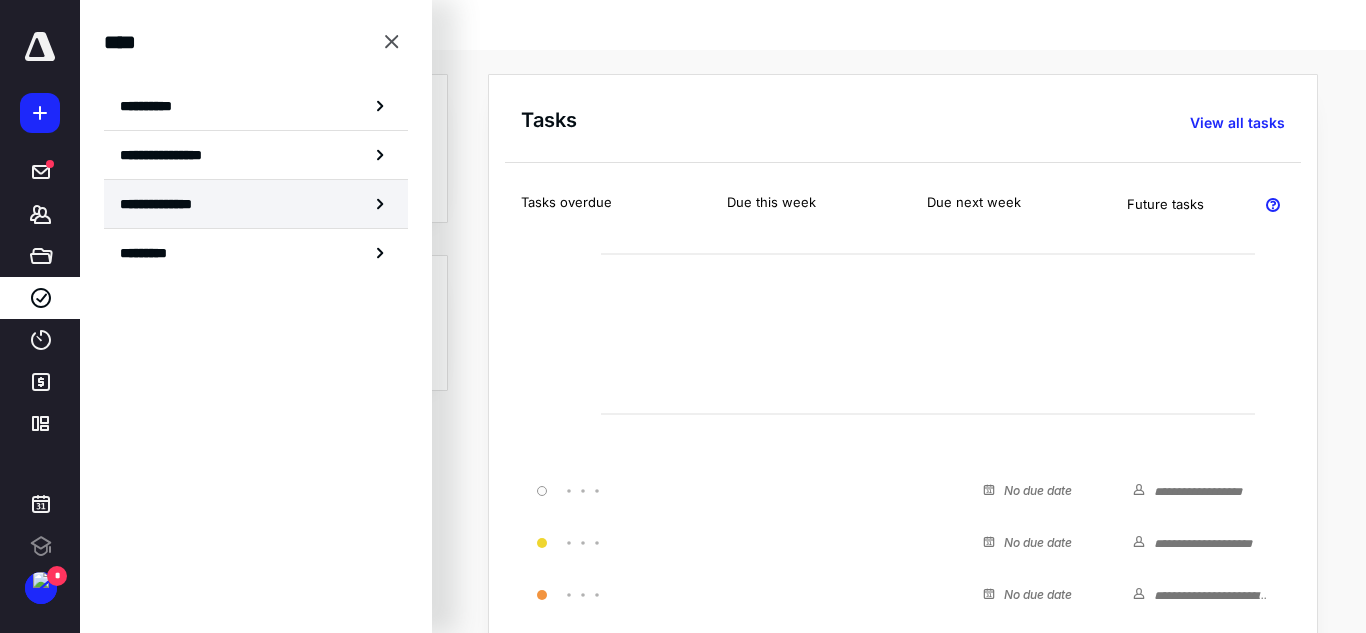 scroll, scrollTop: 0, scrollLeft: 0, axis: both 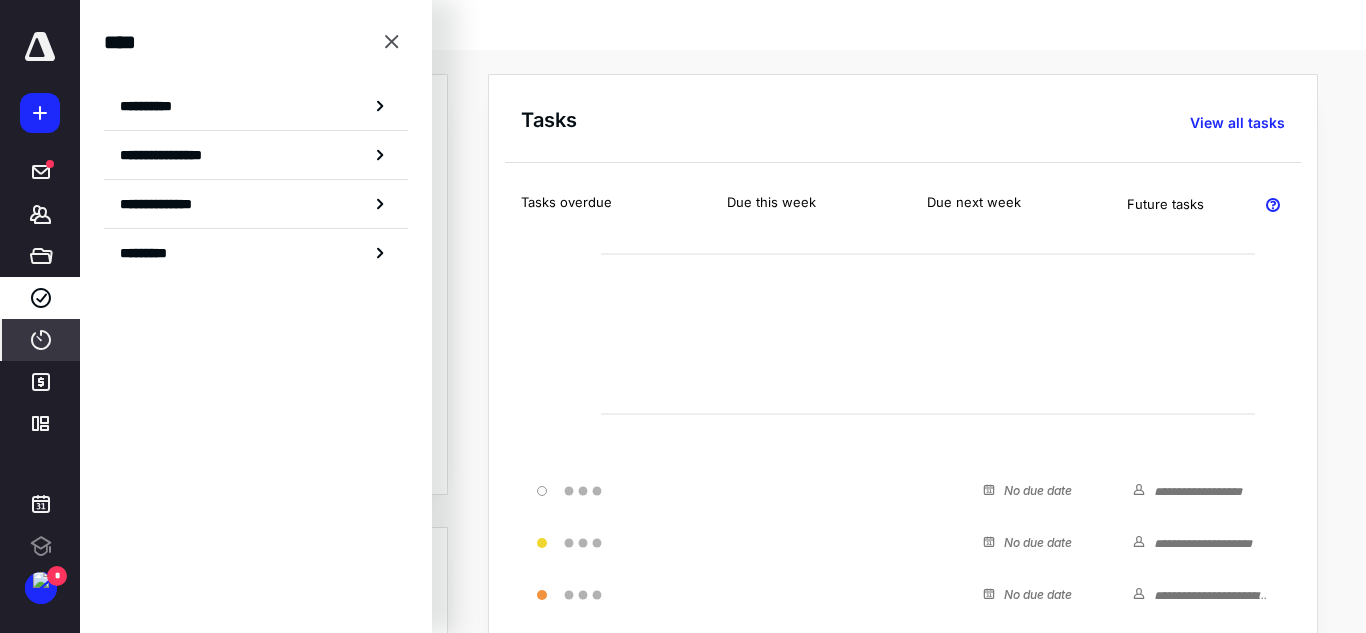 click 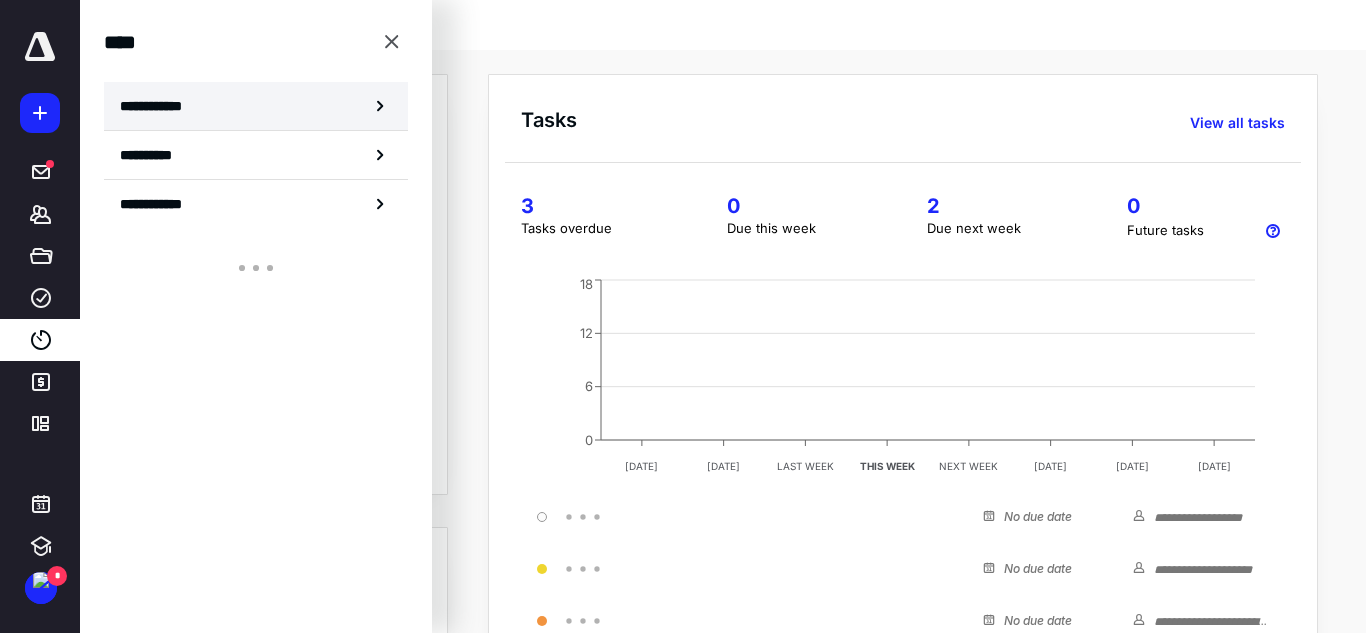 scroll, scrollTop: 0, scrollLeft: 0, axis: both 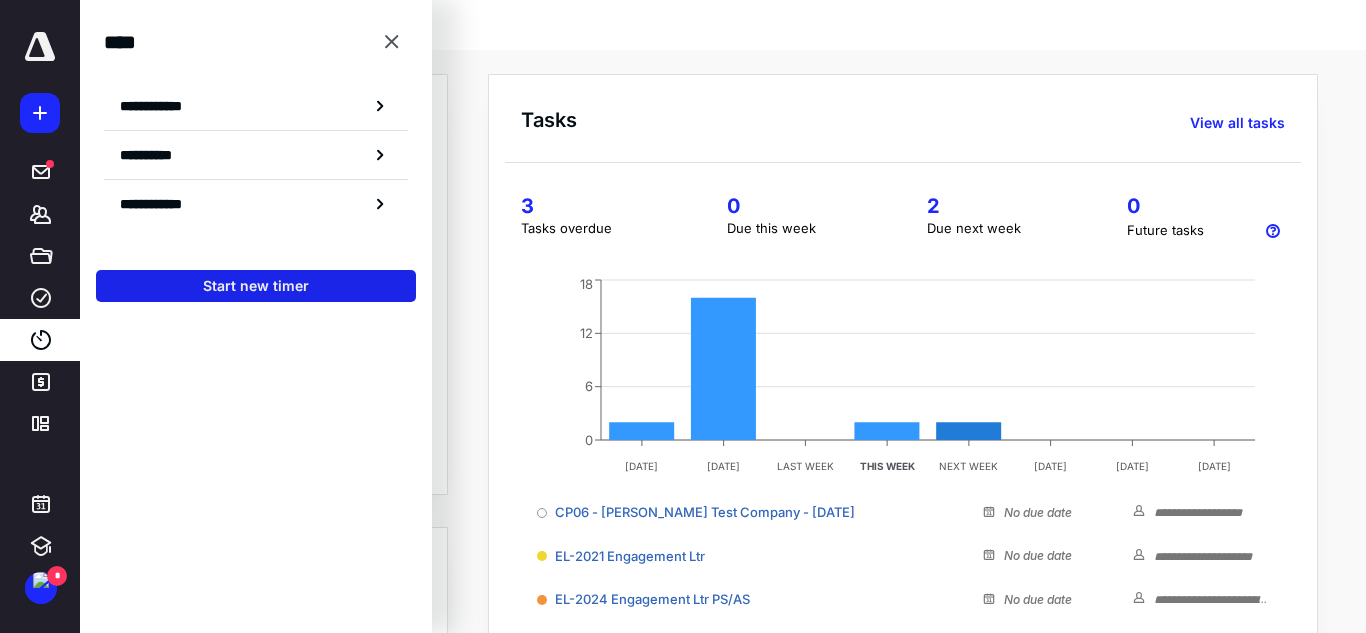 click on "Start new timer" at bounding box center [256, 286] 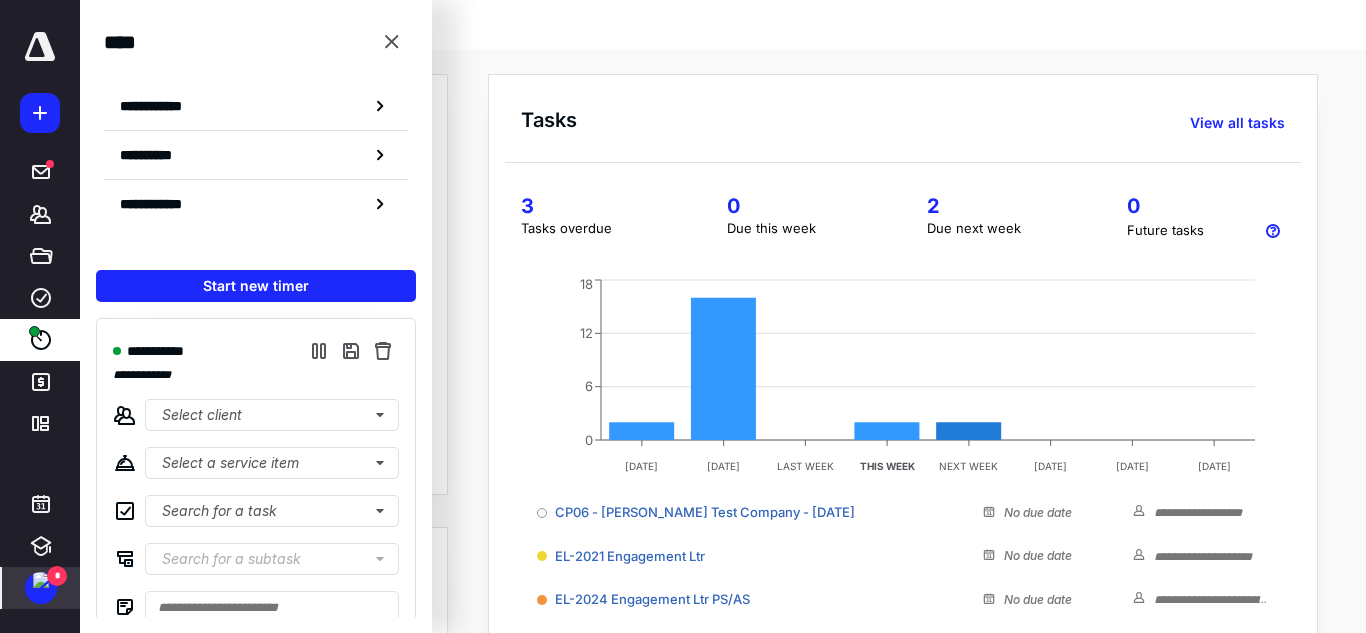 click at bounding box center (41, 580) 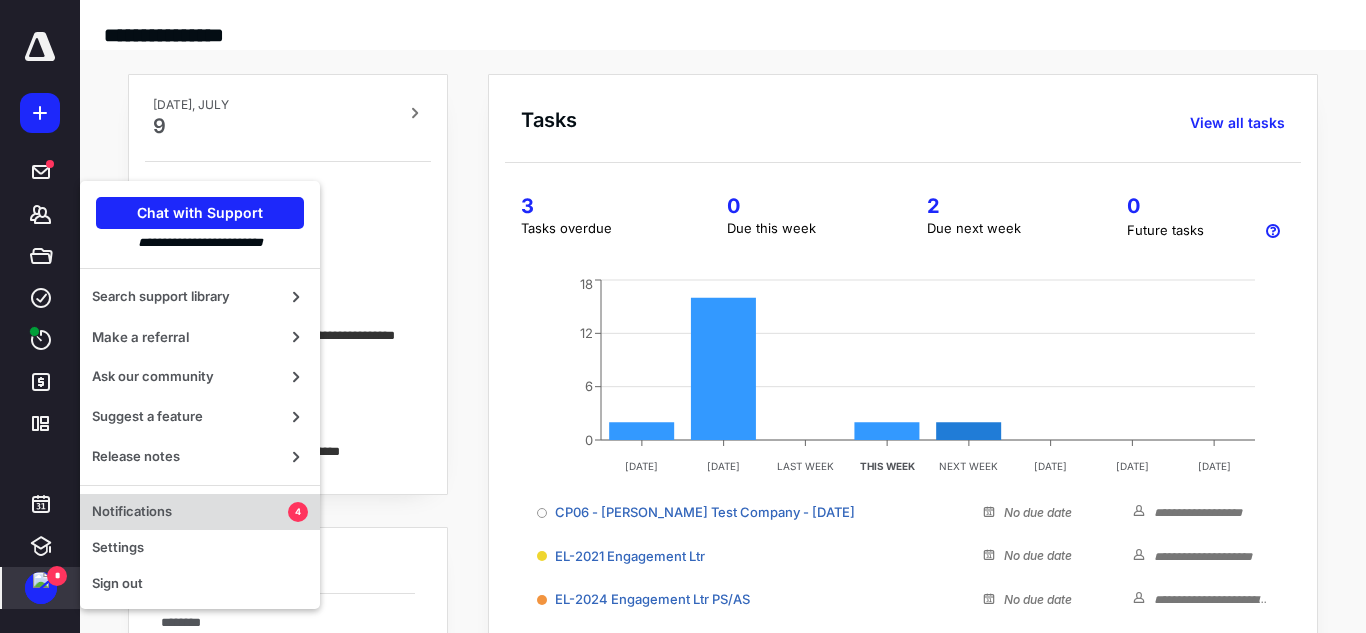 click on "Notifications" at bounding box center (190, 512) 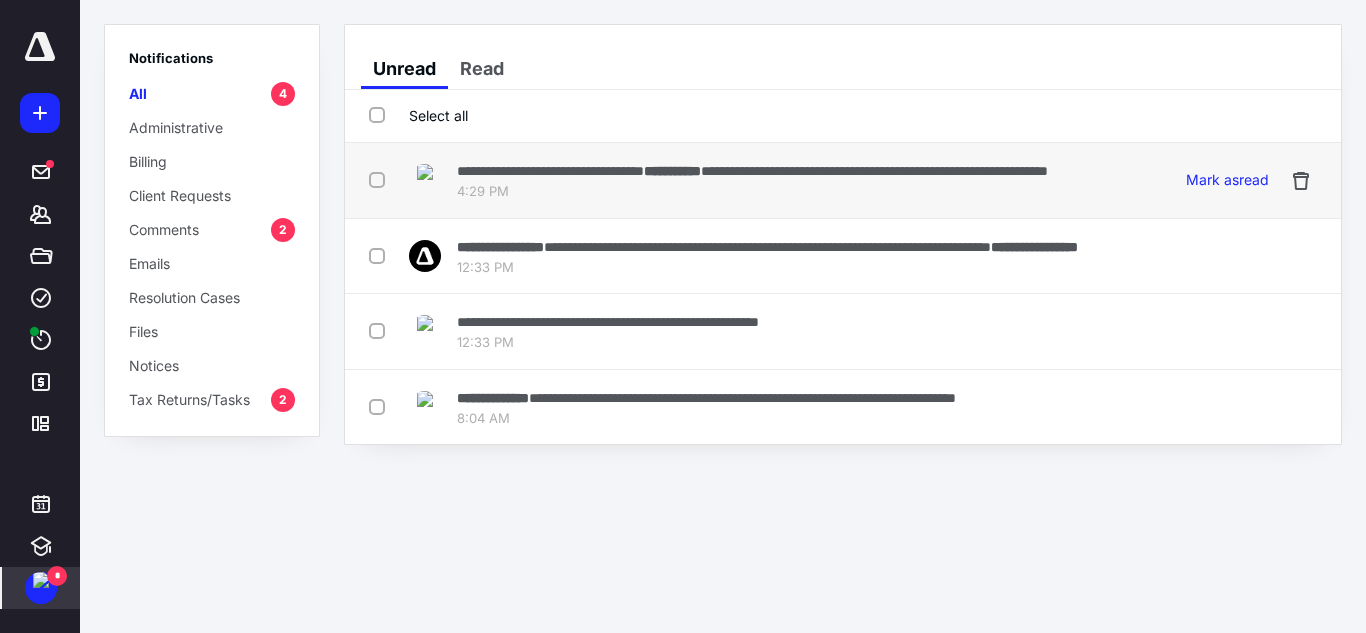click on "**********" at bounding box center (550, 171) 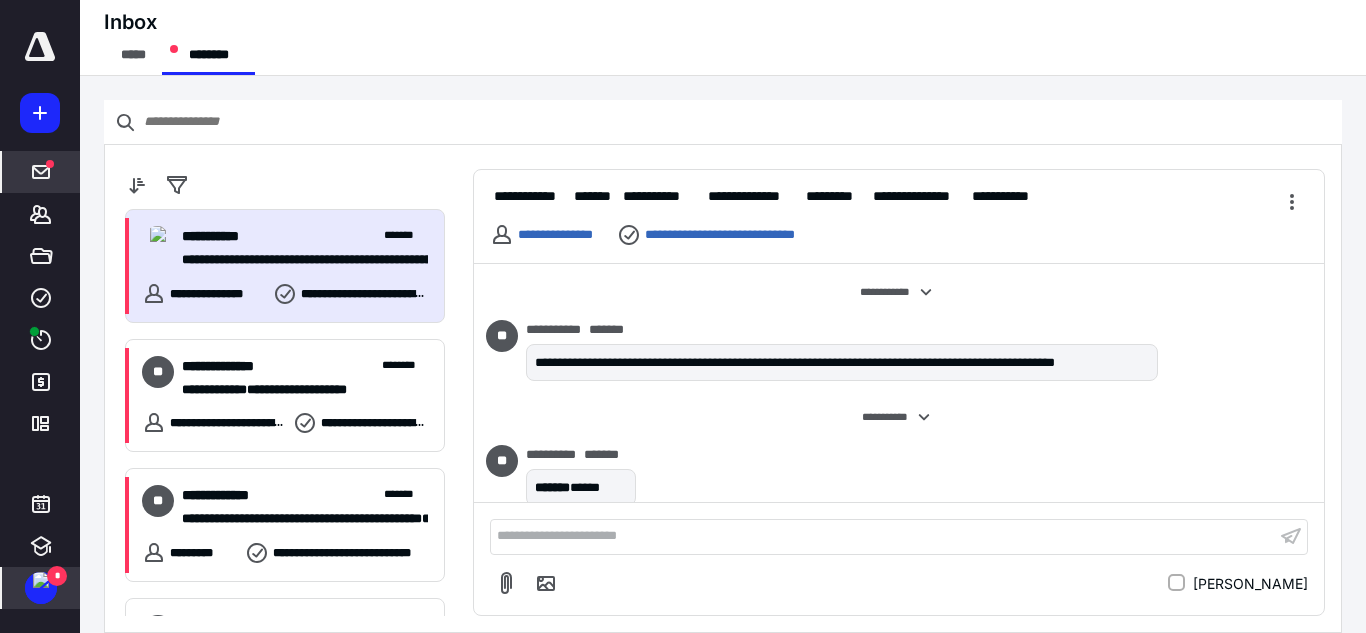 scroll, scrollTop: 291, scrollLeft: 0, axis: vertical 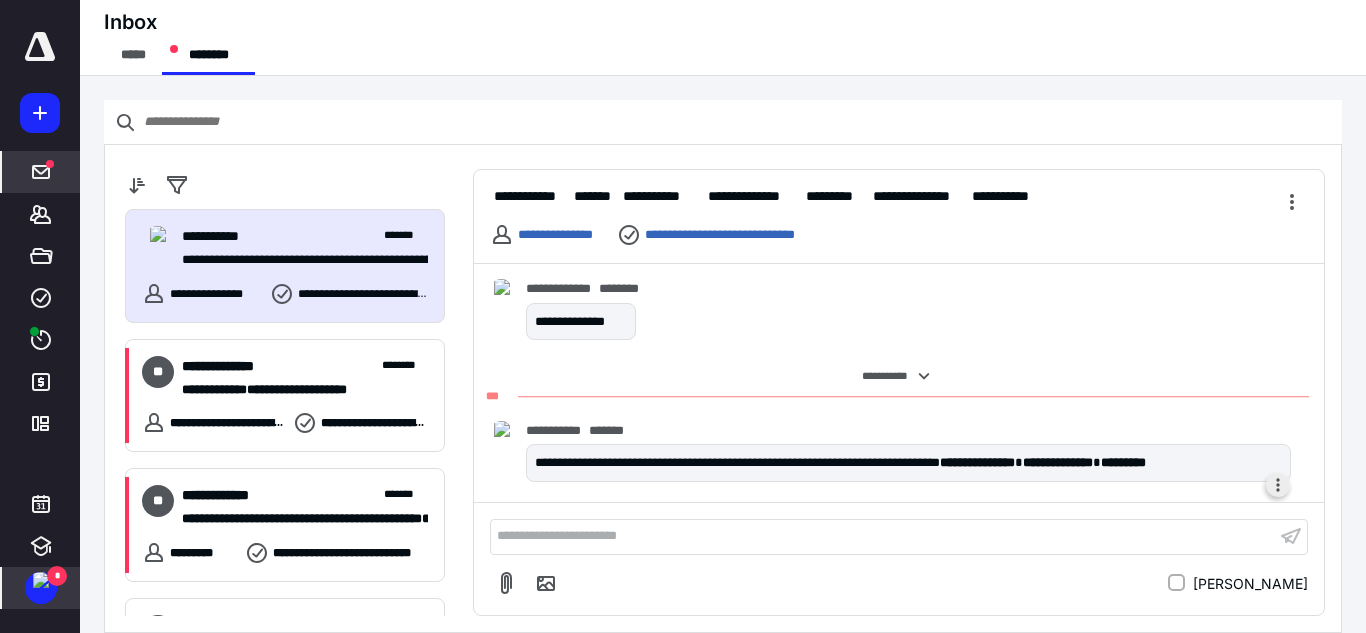 click at bounding box center [1278, 485] 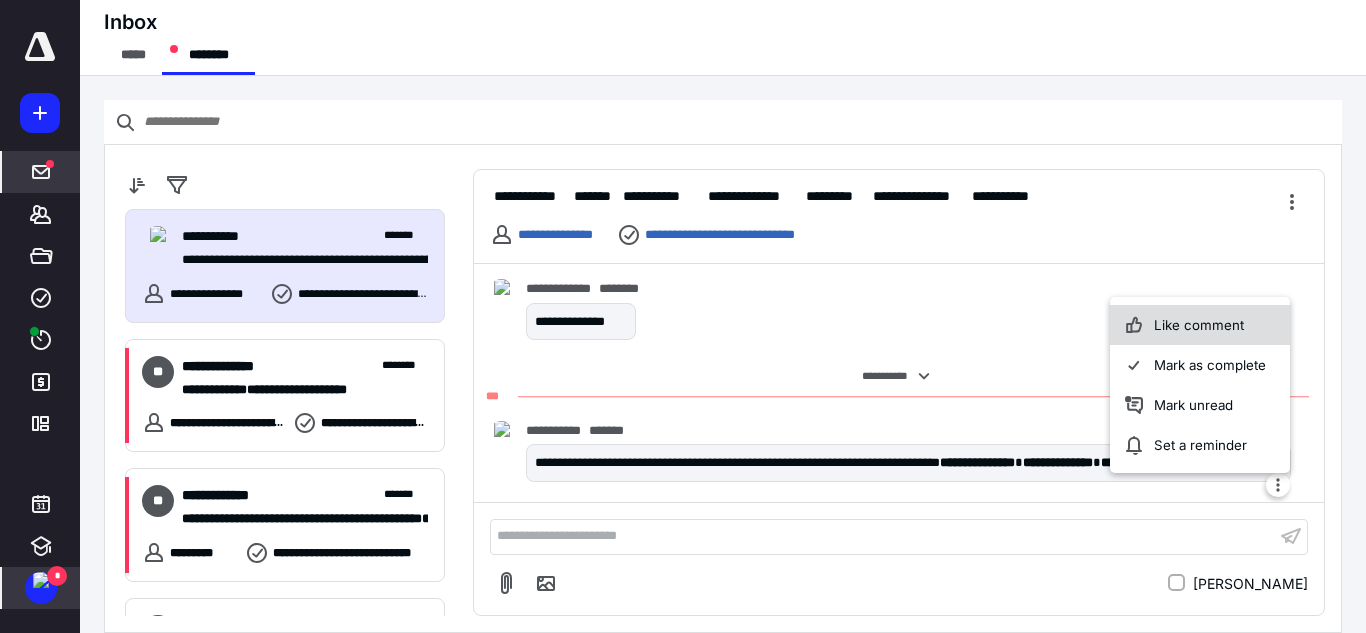 click on "Like comment" at bounding box center (1200, 325) 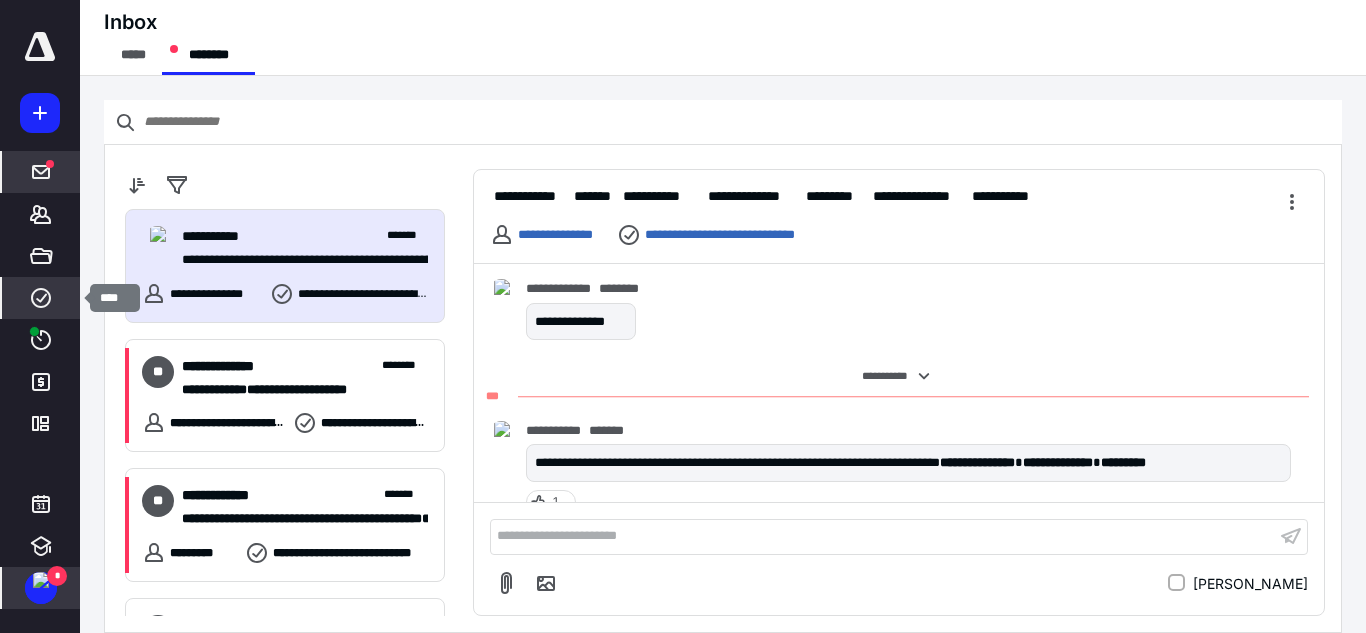 click 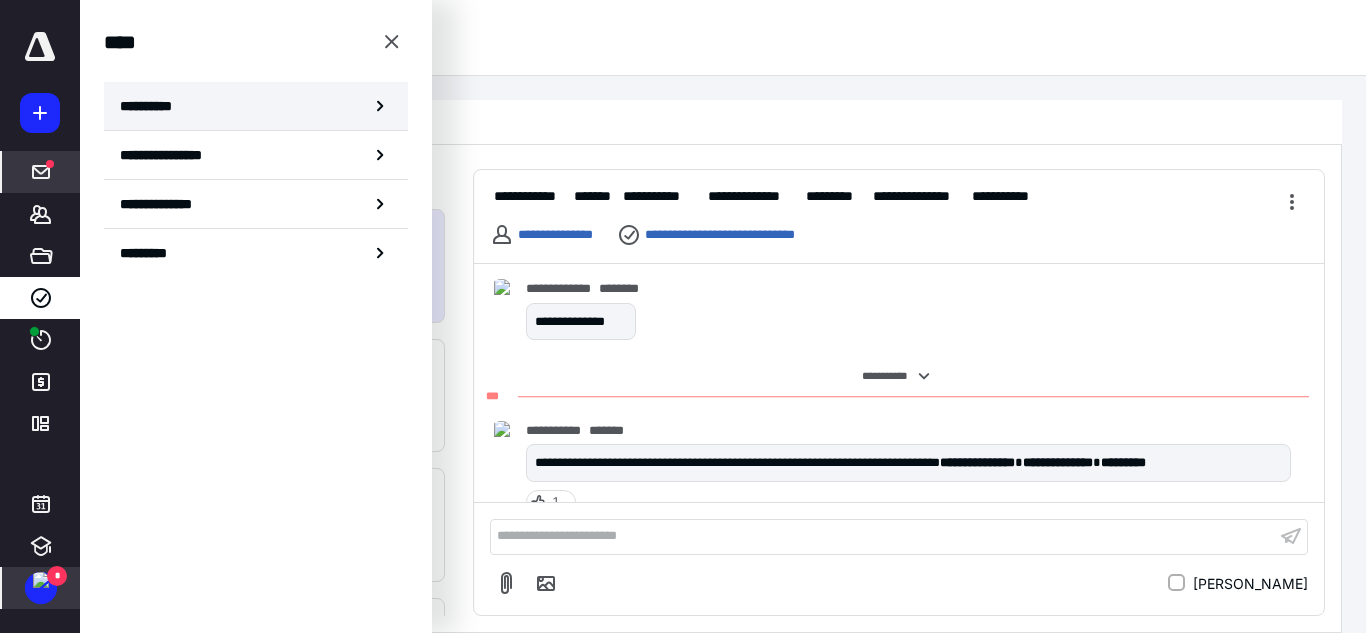 click on "**********" at bounding box center [153, 106] 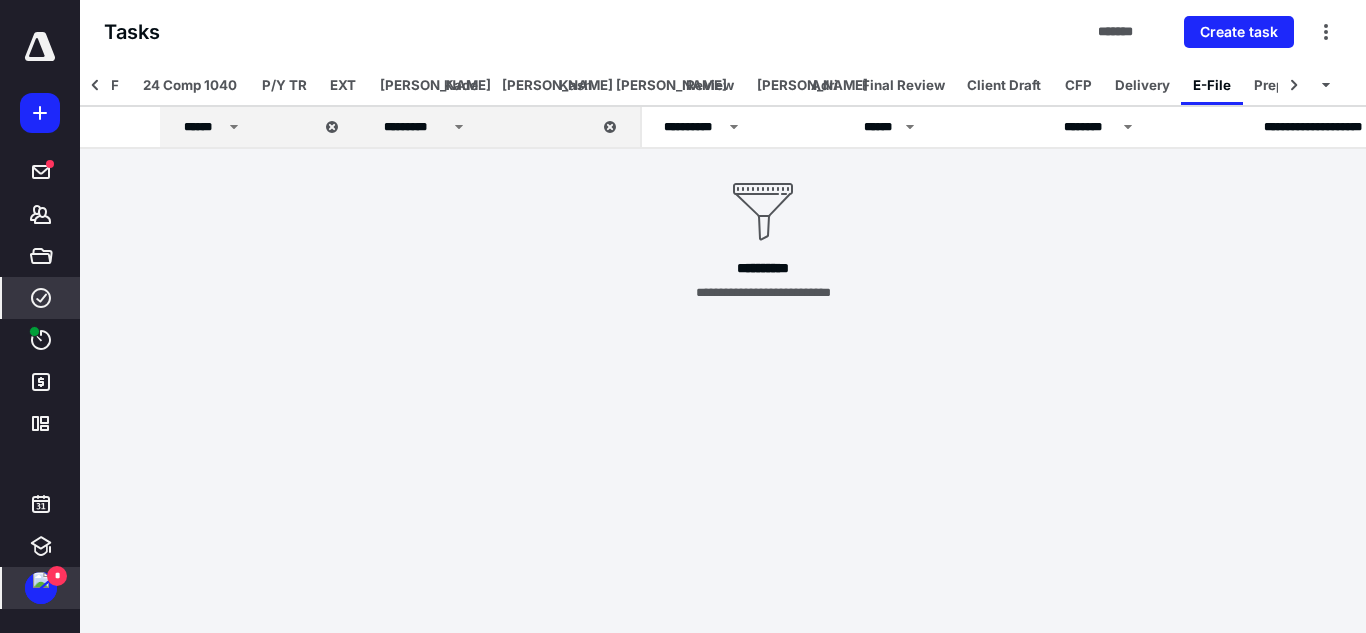 scroll, scrollTop: 0, scrollLeft: 577, axis: horizontal 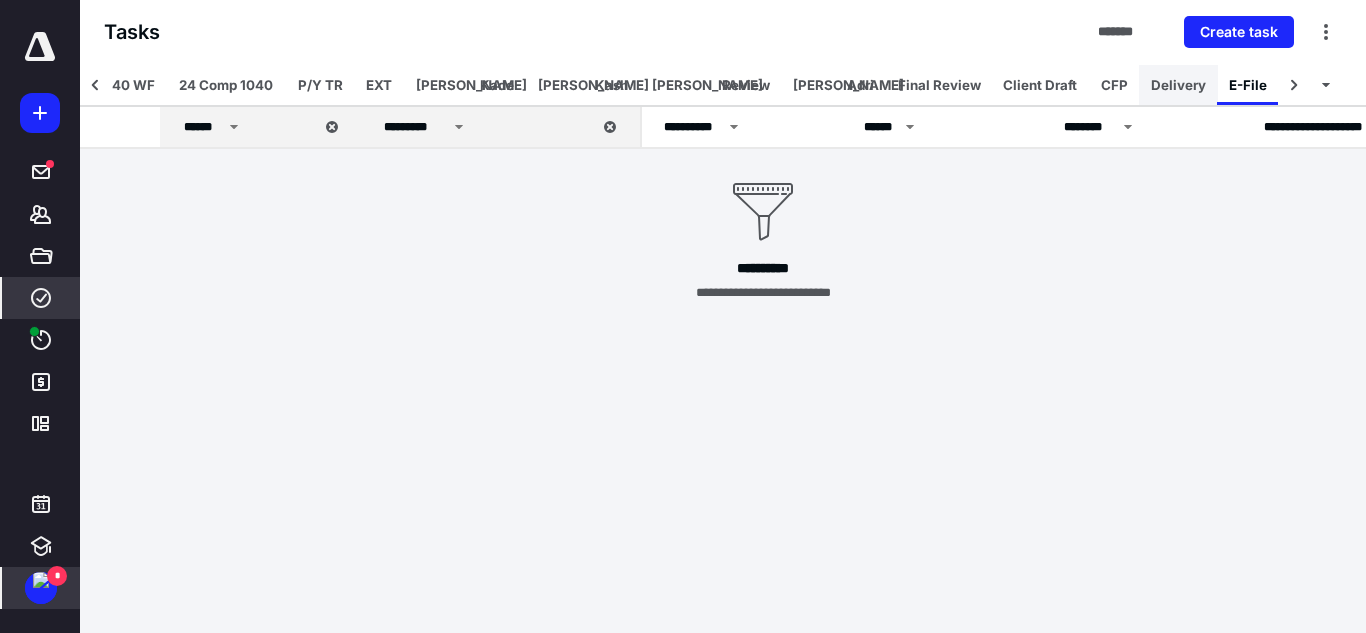 click on "Delivery" at bounding box center (1178, 85) 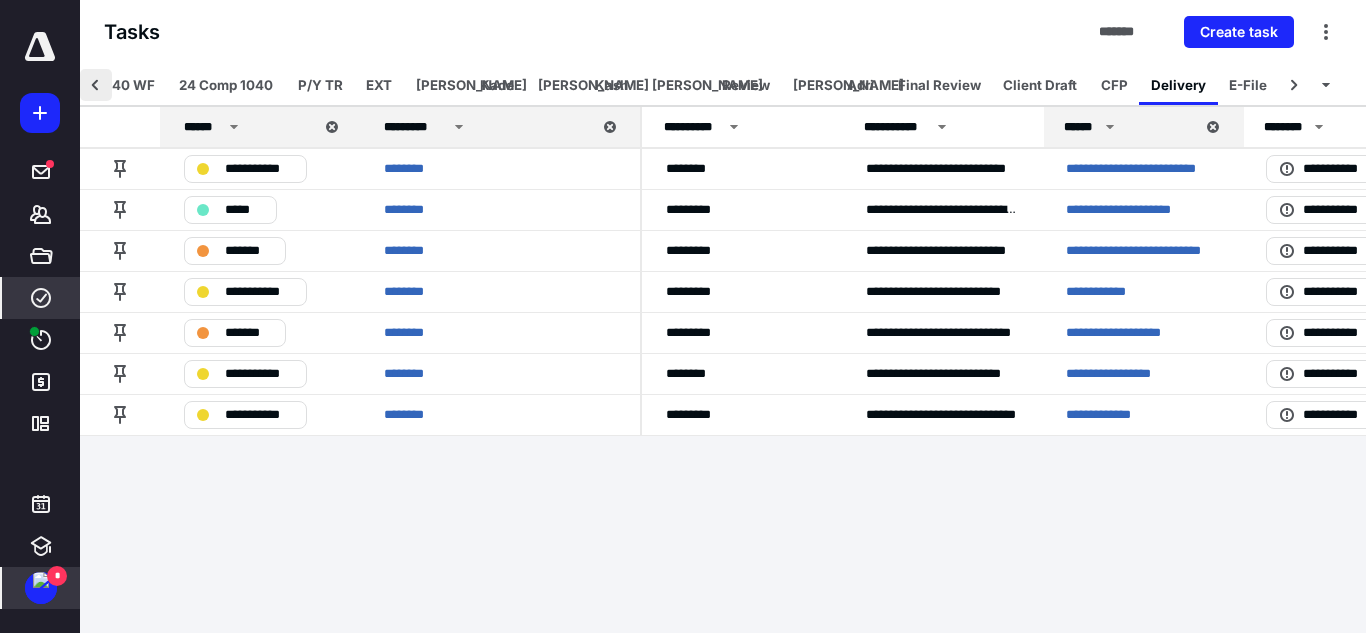 click at bounding box center (96, 85) 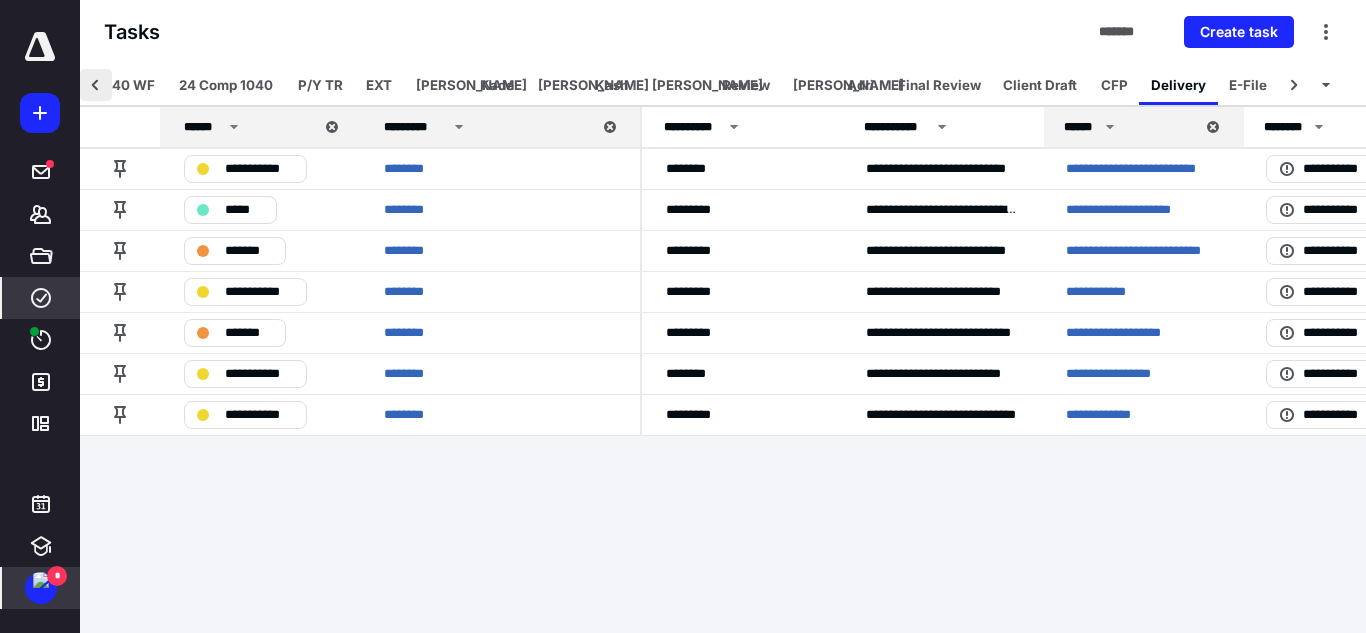 scroll, scrollTop: 0, scrollLeft: 530, axis: horizontal 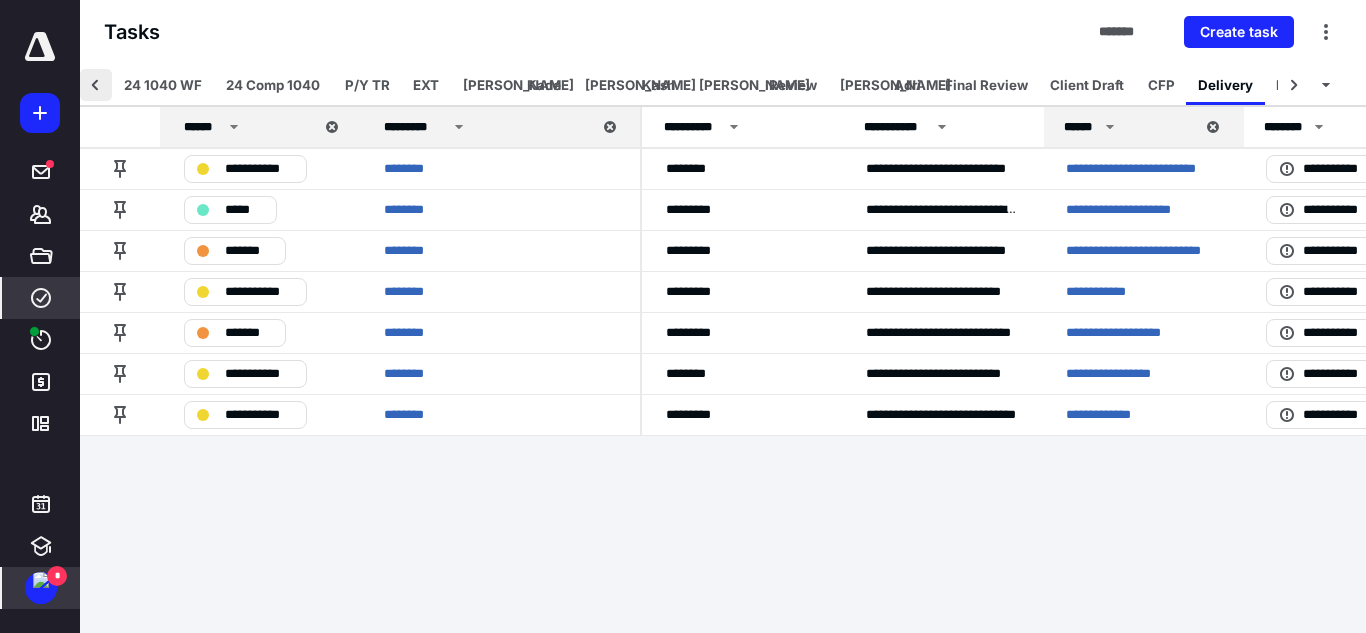 click at bounding box center (96, 85) 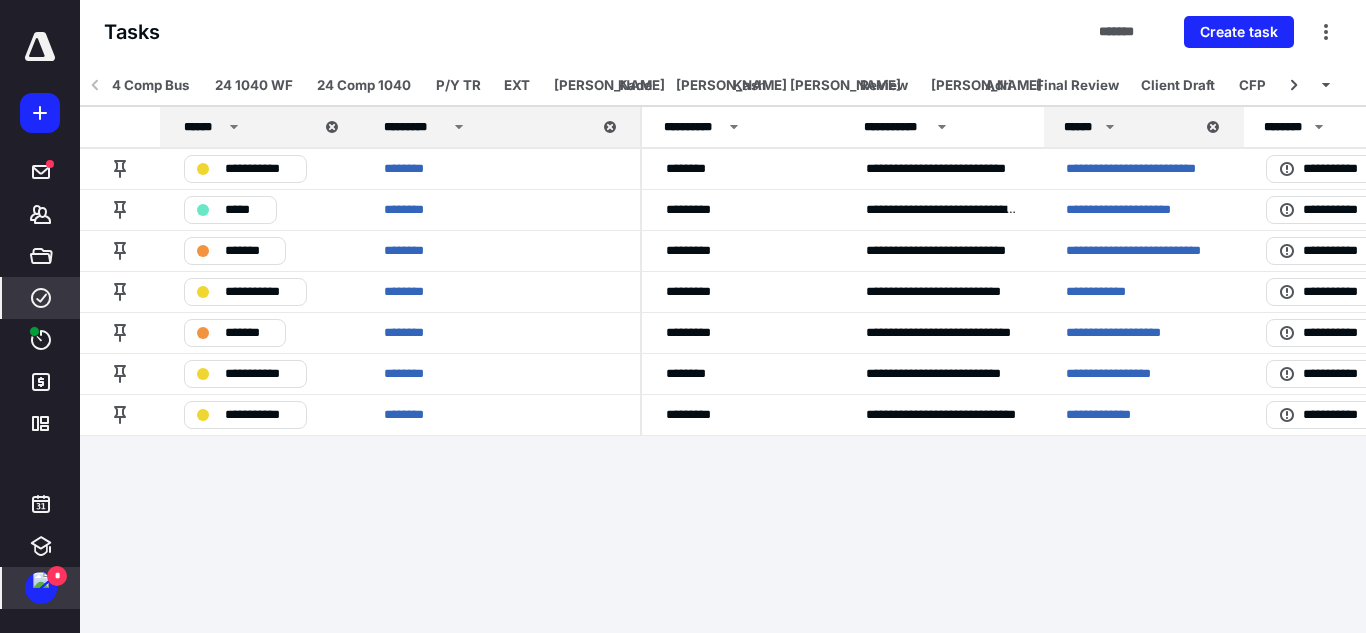 scroll, scrollTop: 0, scrollLeft: 0, axis: both 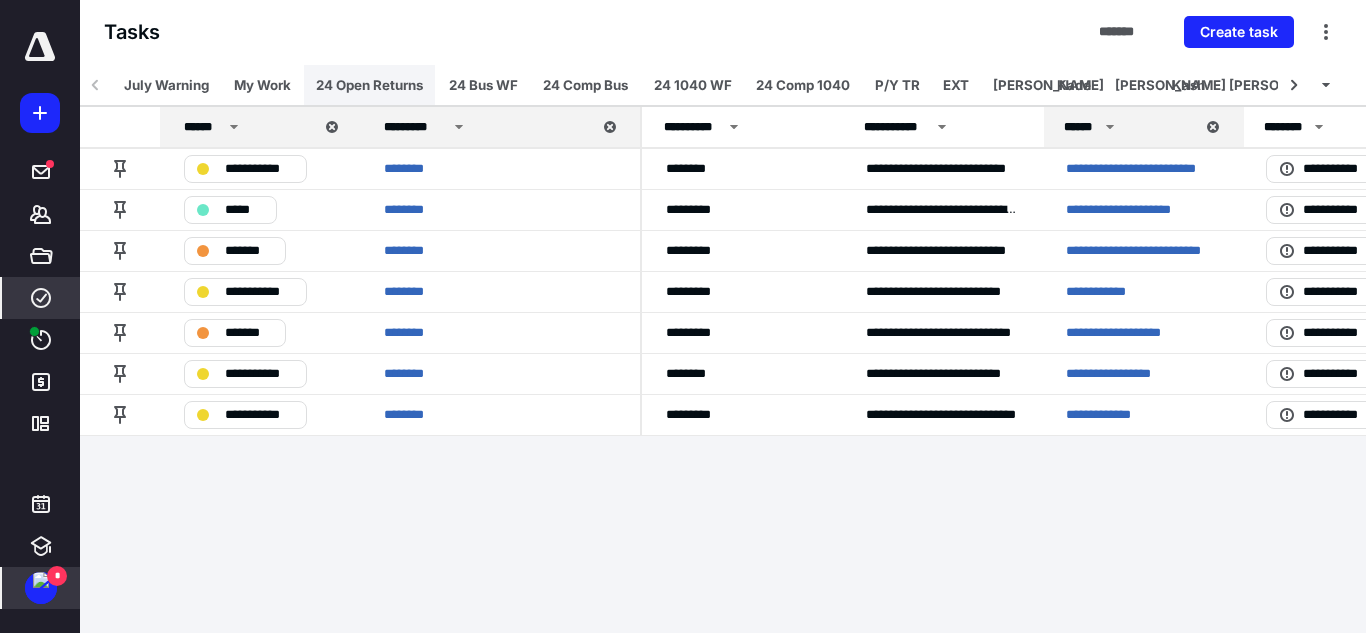 click on "24 Open Returns" at bounding box center [369, 85] 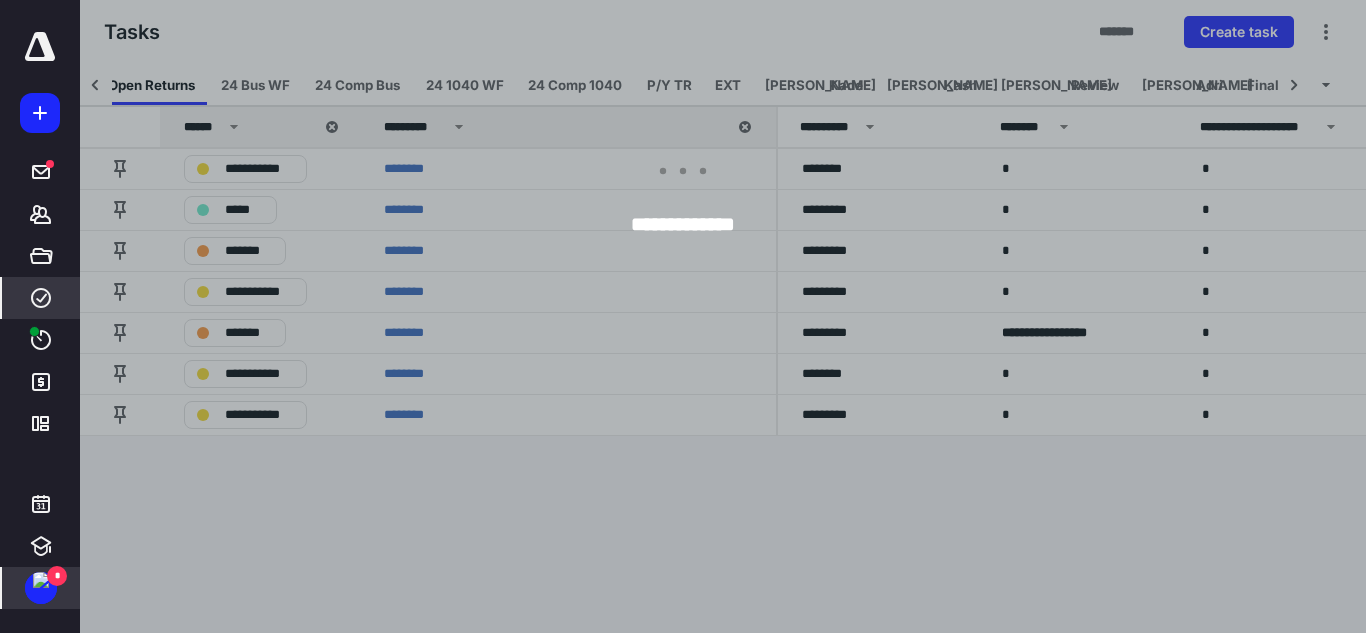 scroll, scrollTop: 0, scrollLeft: 192, axis: horizontal 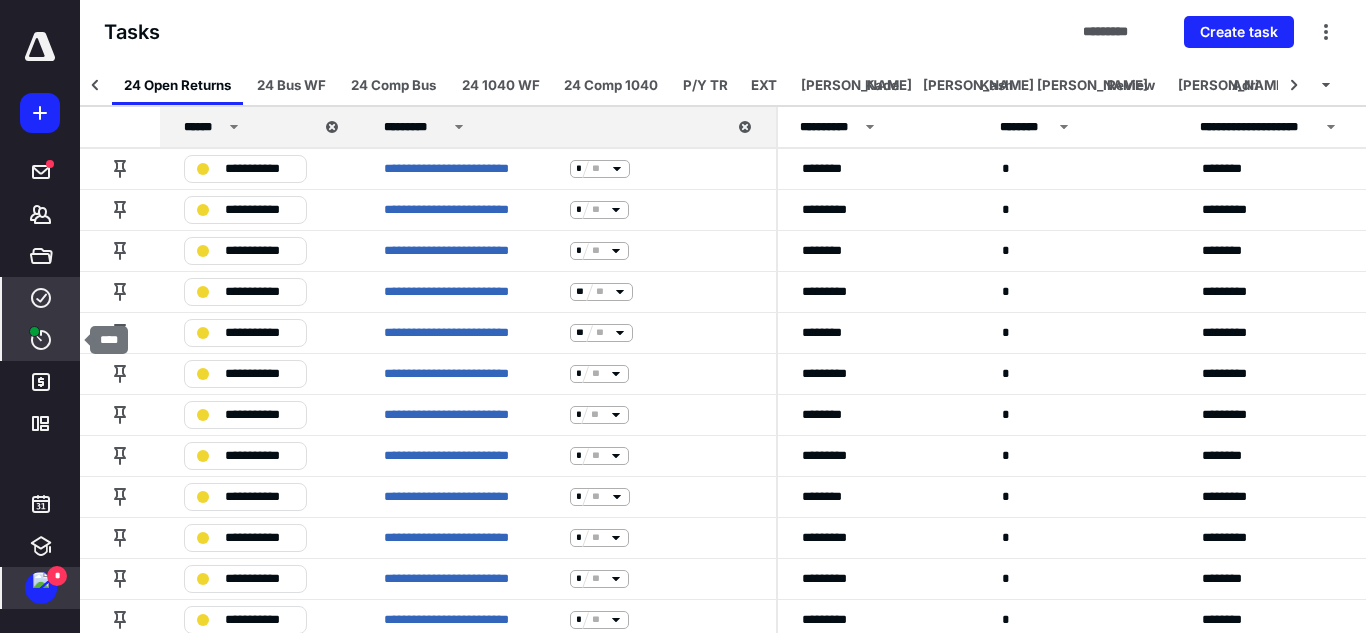 click 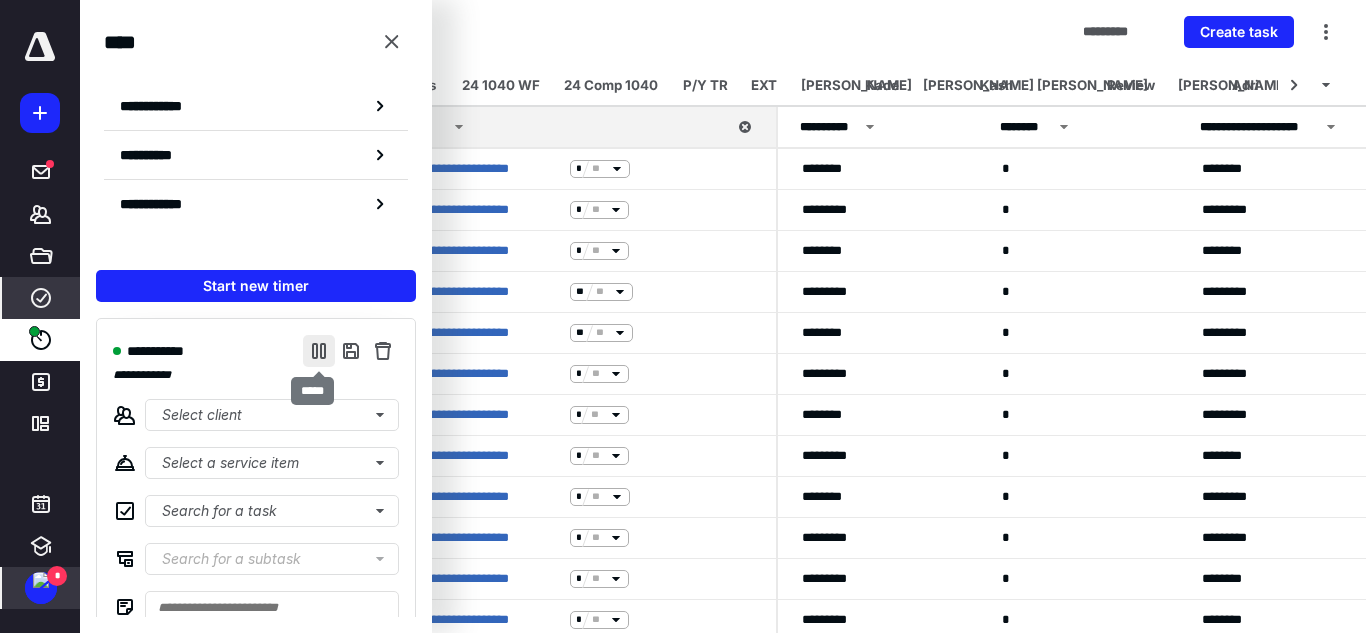 click at bounding box center (319, 351) 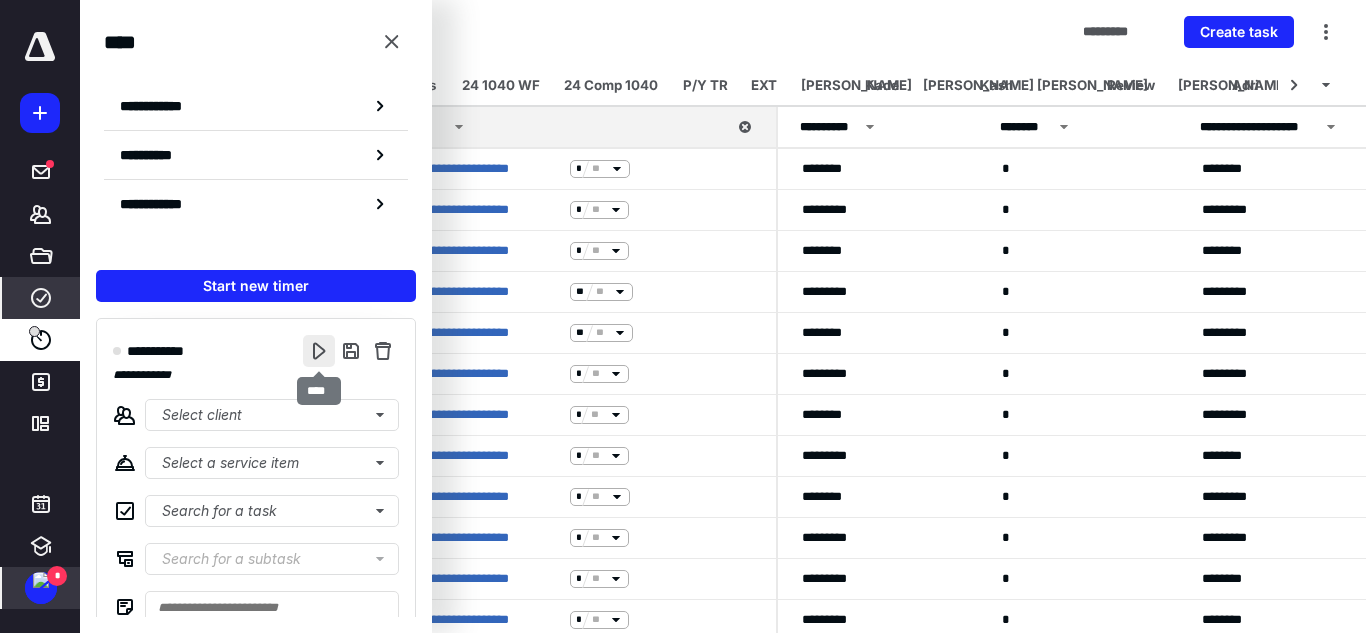 click at bounding box center (319, 351) 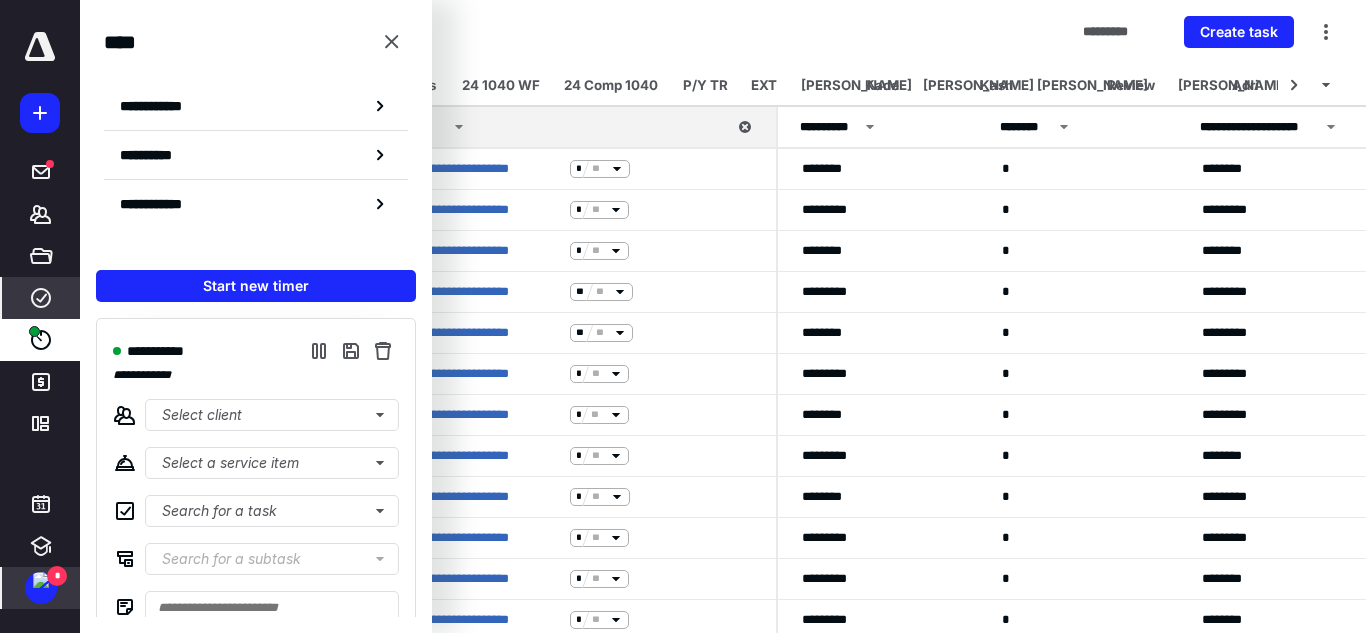 click on "Tasks ********* Create task" at bounding box center (723, 32) 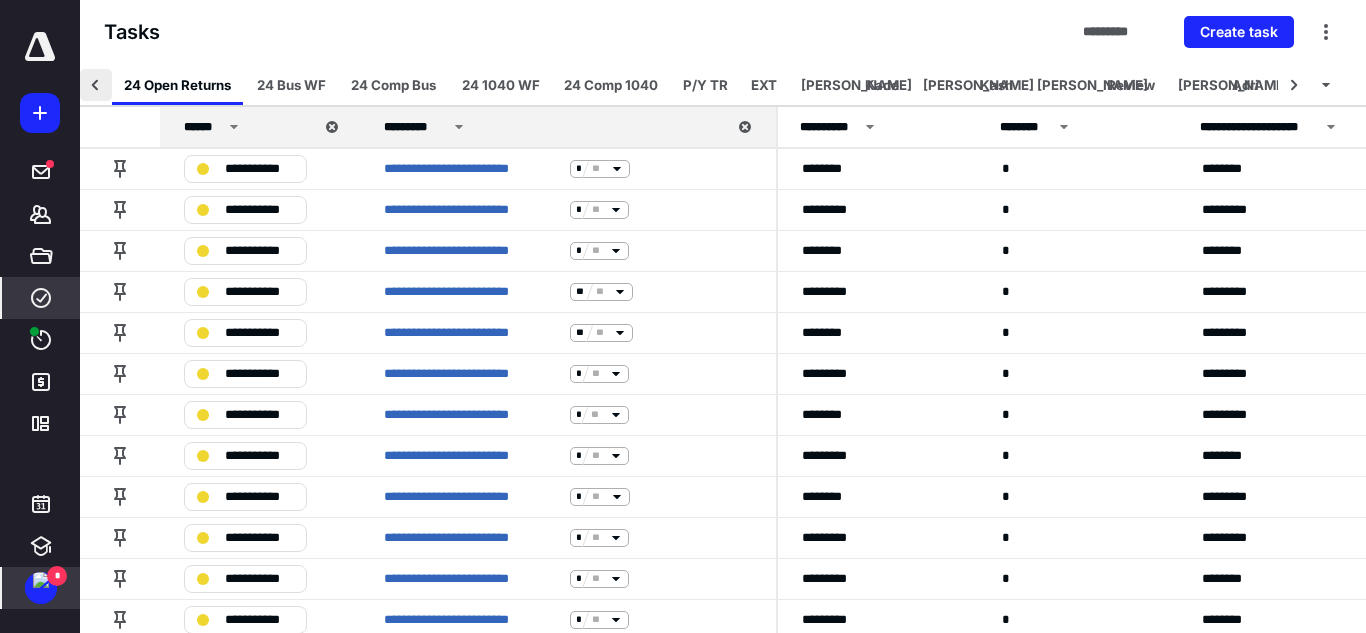 click at bounding box center [96, 85] 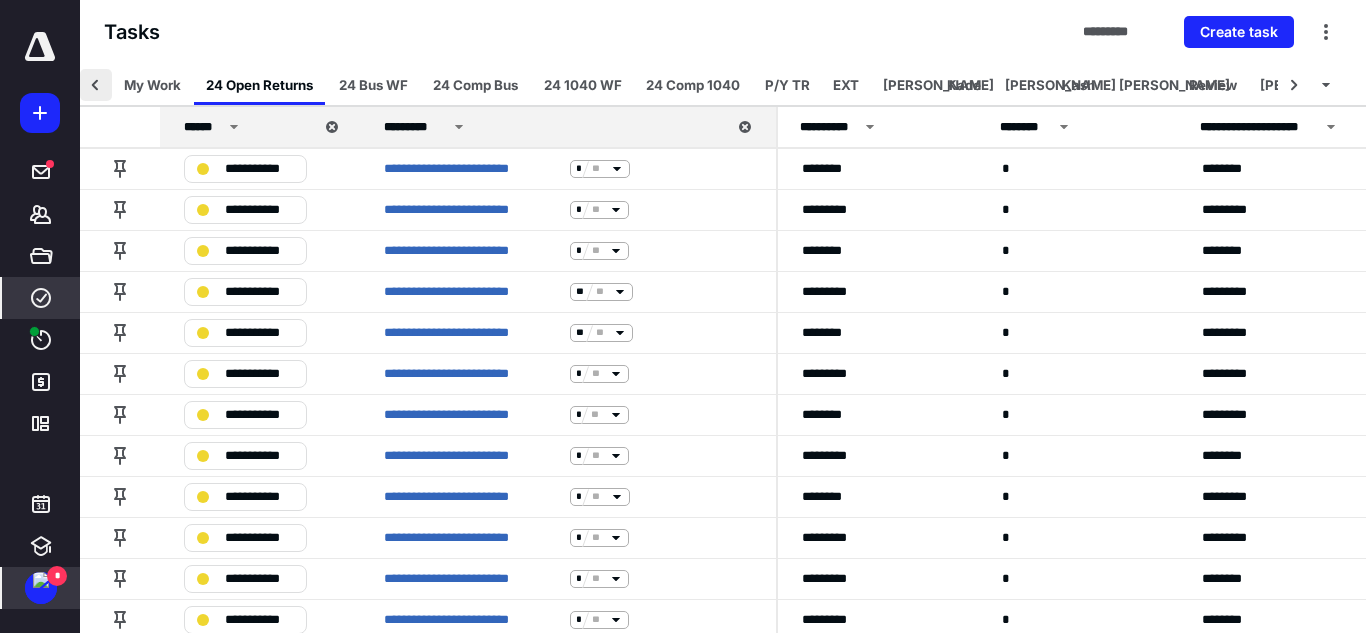 click at bounding box center (96, 85) 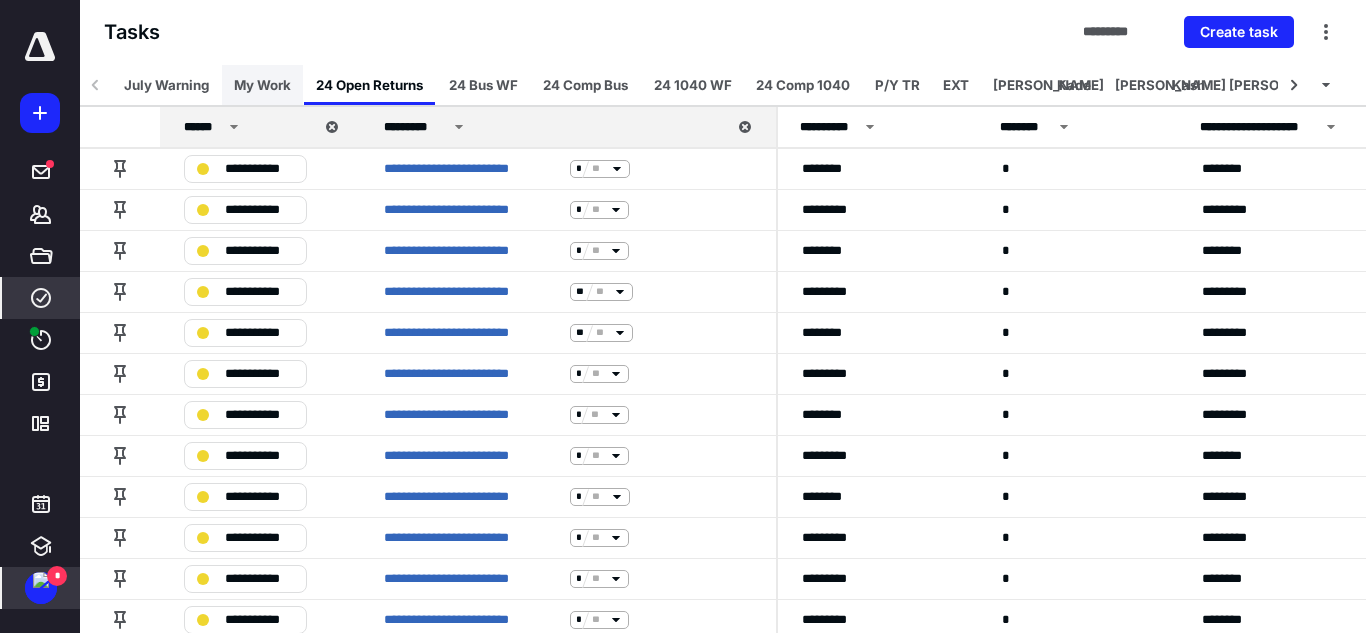 click on "My Work" at bounding box center [262, 85] 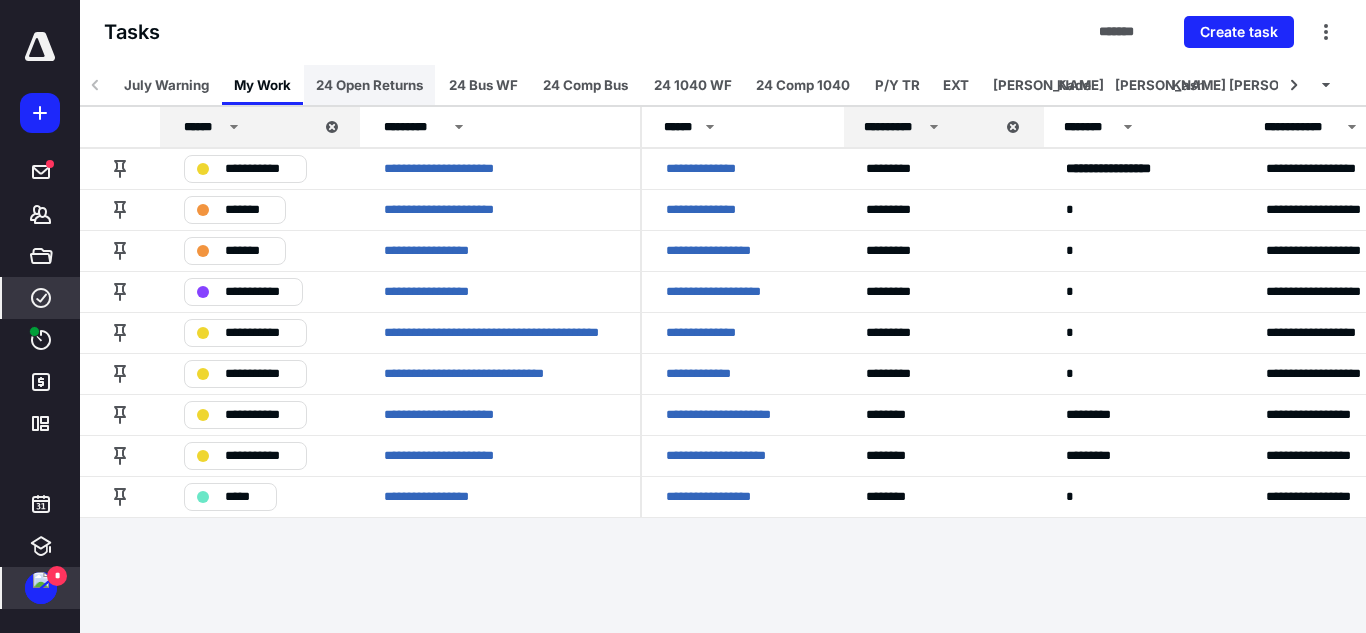 click on "24 Open Returns" at bounding box center [369, 85] 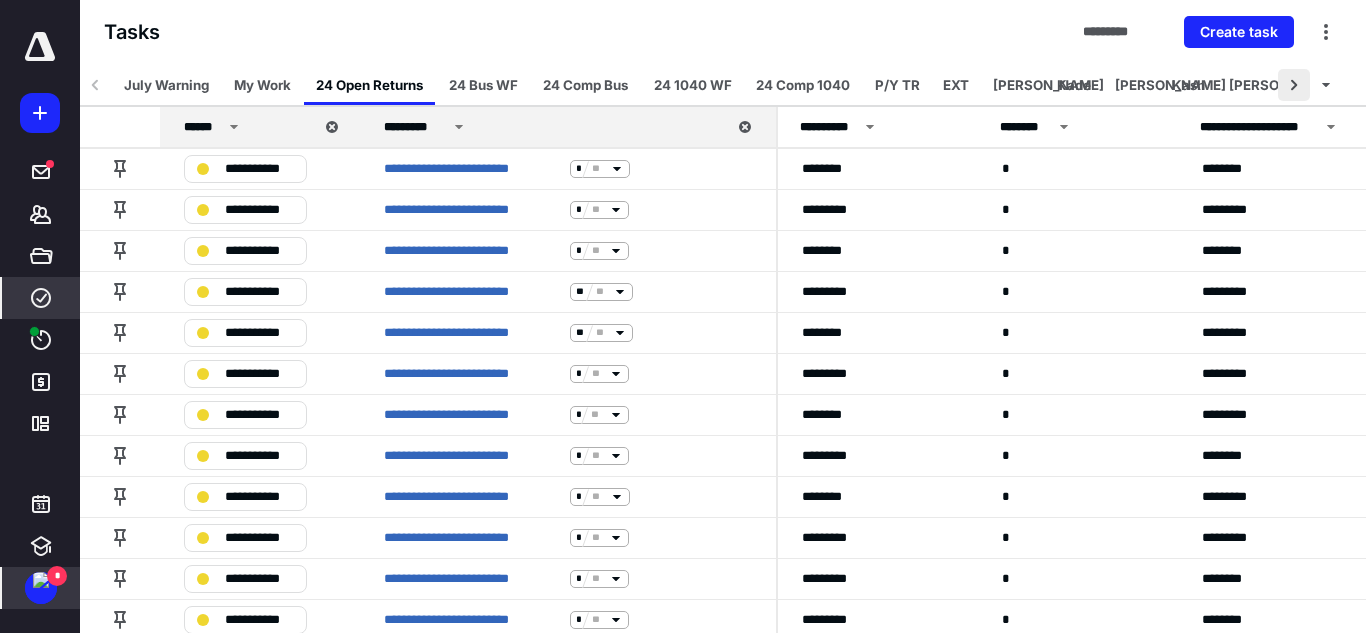 click at bounding box center [1294, 85] 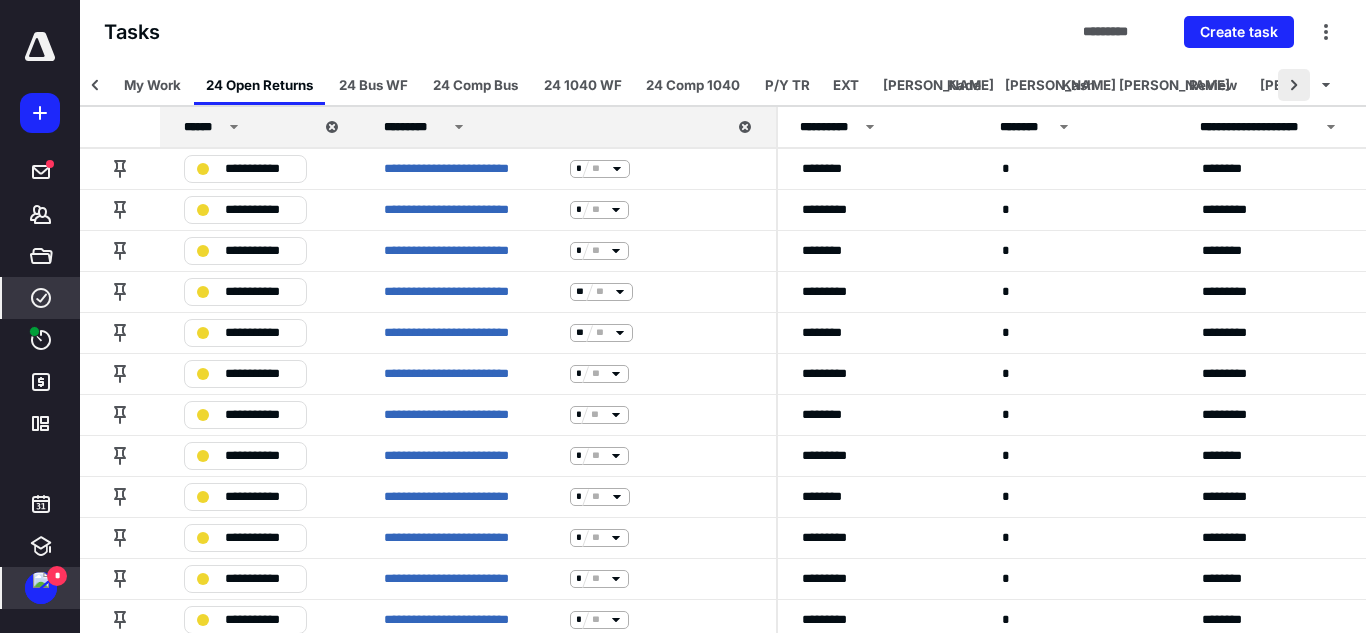 click at bounding box center (1294, 85) 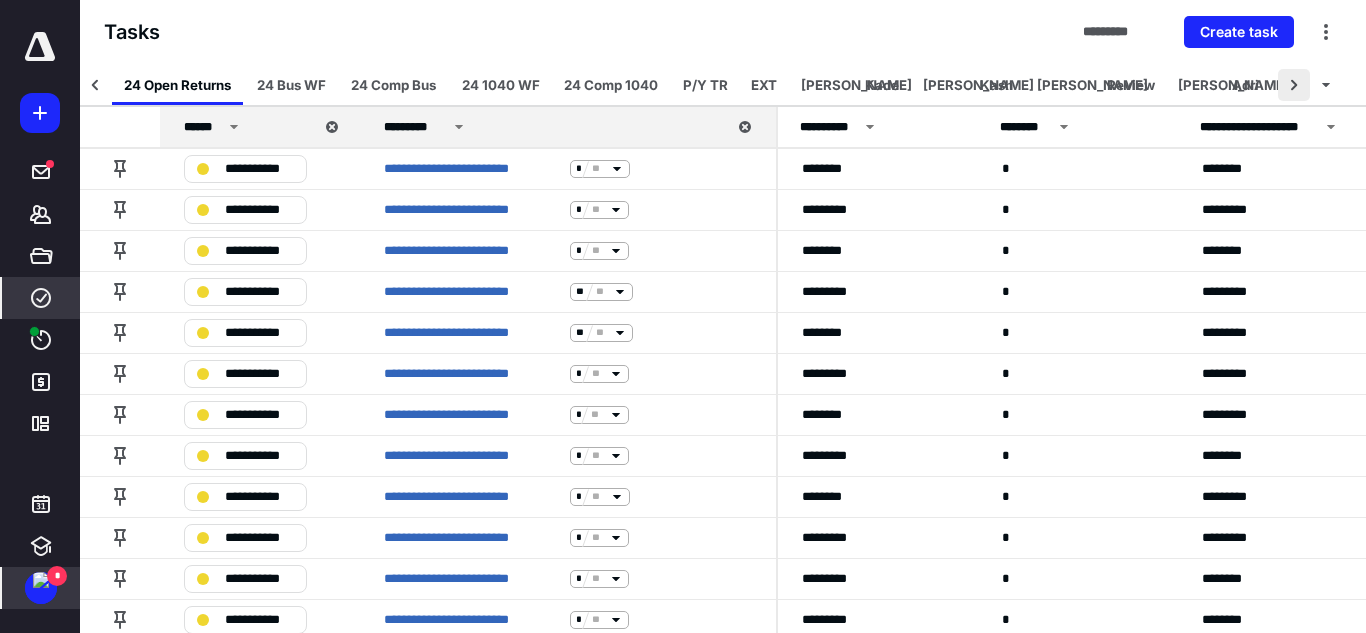 click at bounding box center (1294, 85) 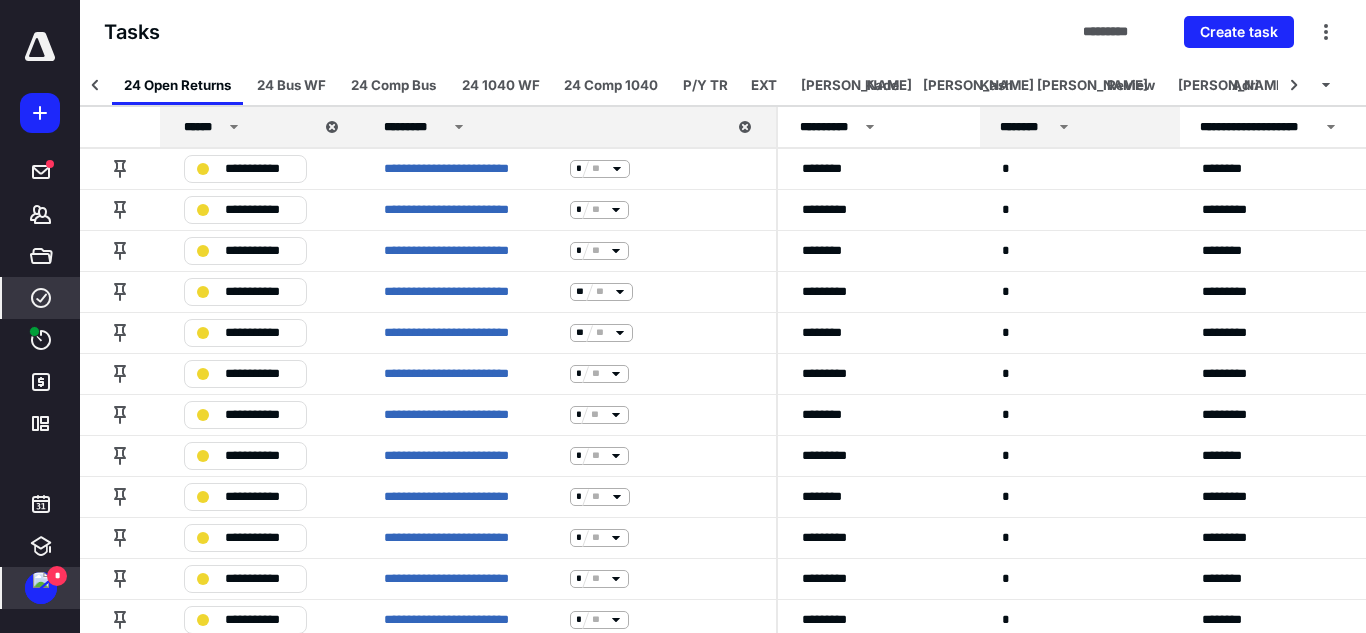scroll, scrollTop: 0, scrollLeft: 325, axis: horizontal 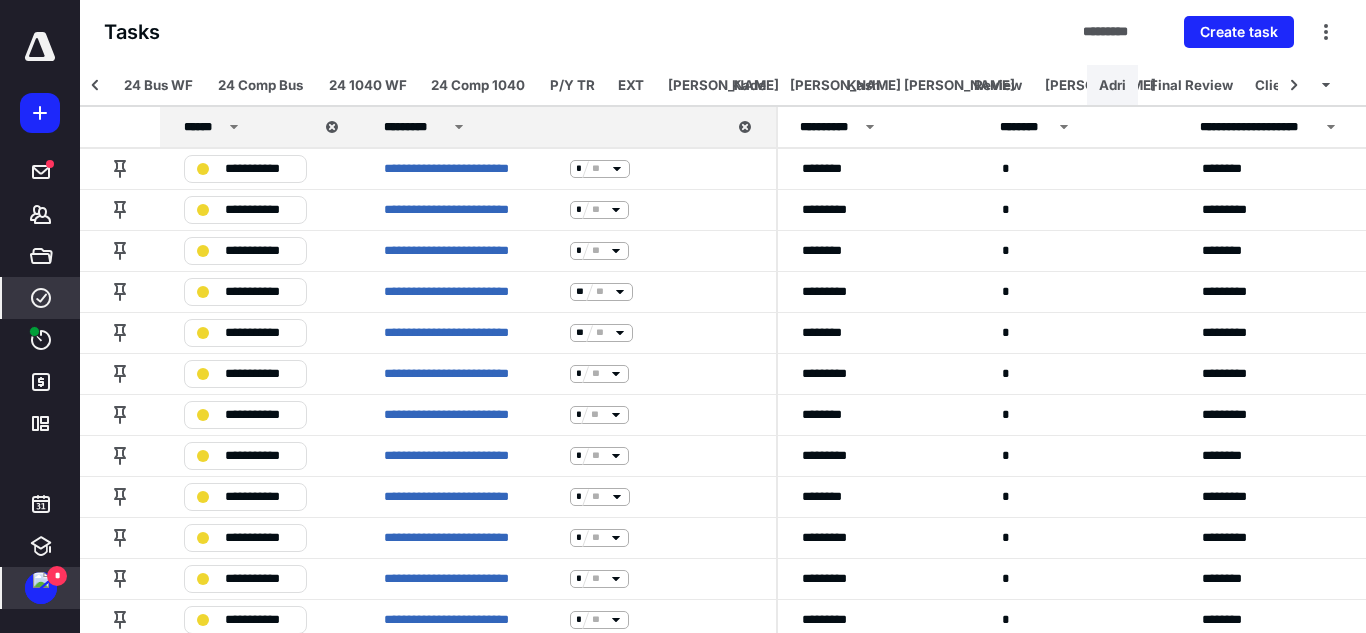 click on "July Warning My Work 24 Open Returns 24 Bus WF 24 Comp Bus 24 1040 WF 24 Comp 1040 P/Y TR EXT Victor Kade Ryan Kash Tanner Review Gina Adri Final Review Client Draft CFP Delivery E-File Preparers Ray" at bounding box center [370, 65] 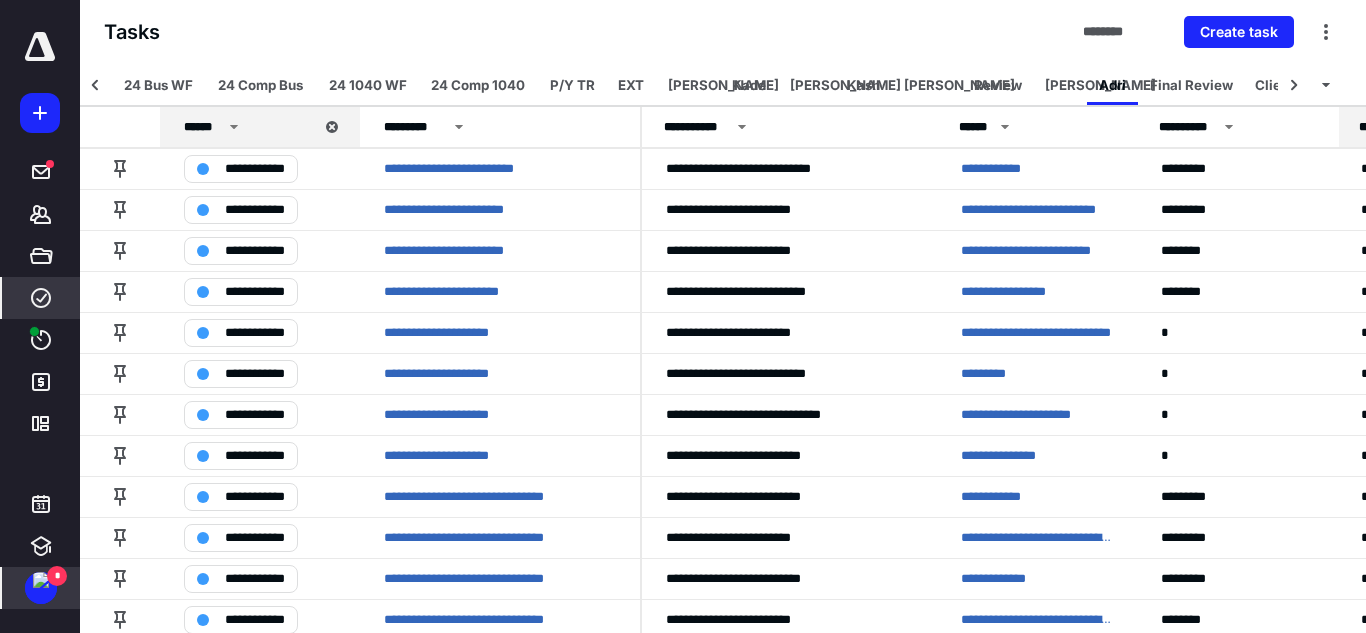 scroll, scrollTop: 0, scrollLeft: 192, axis: horizontal 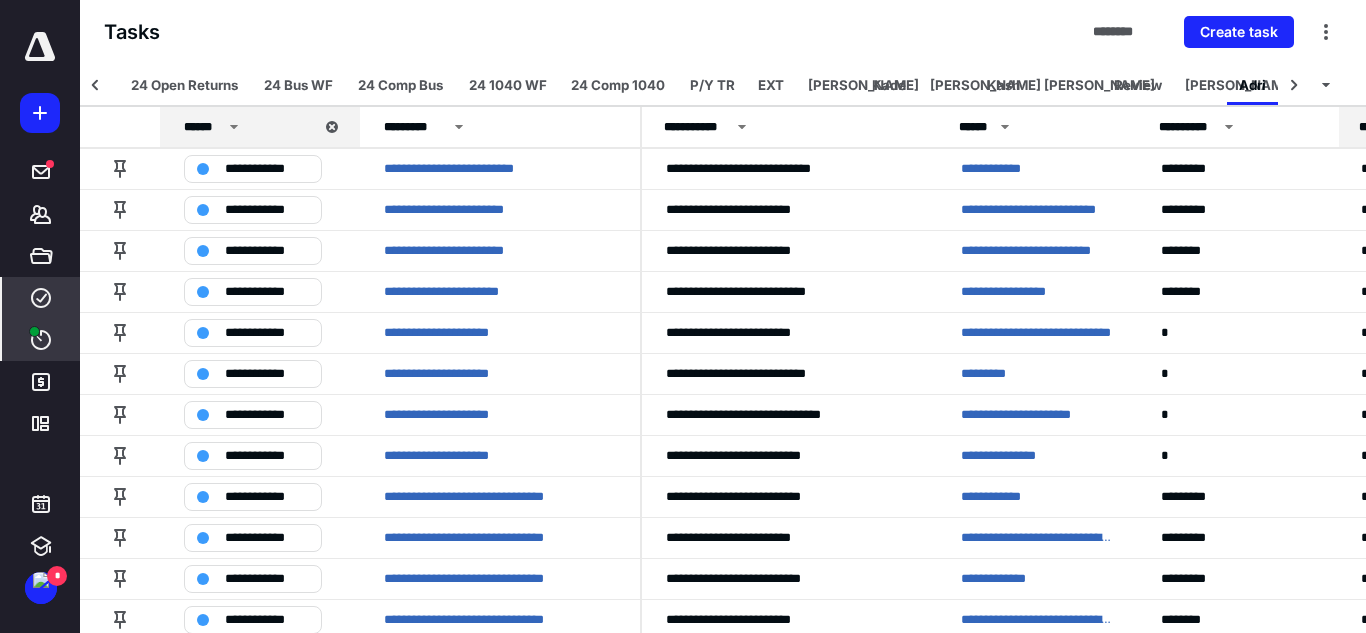 click 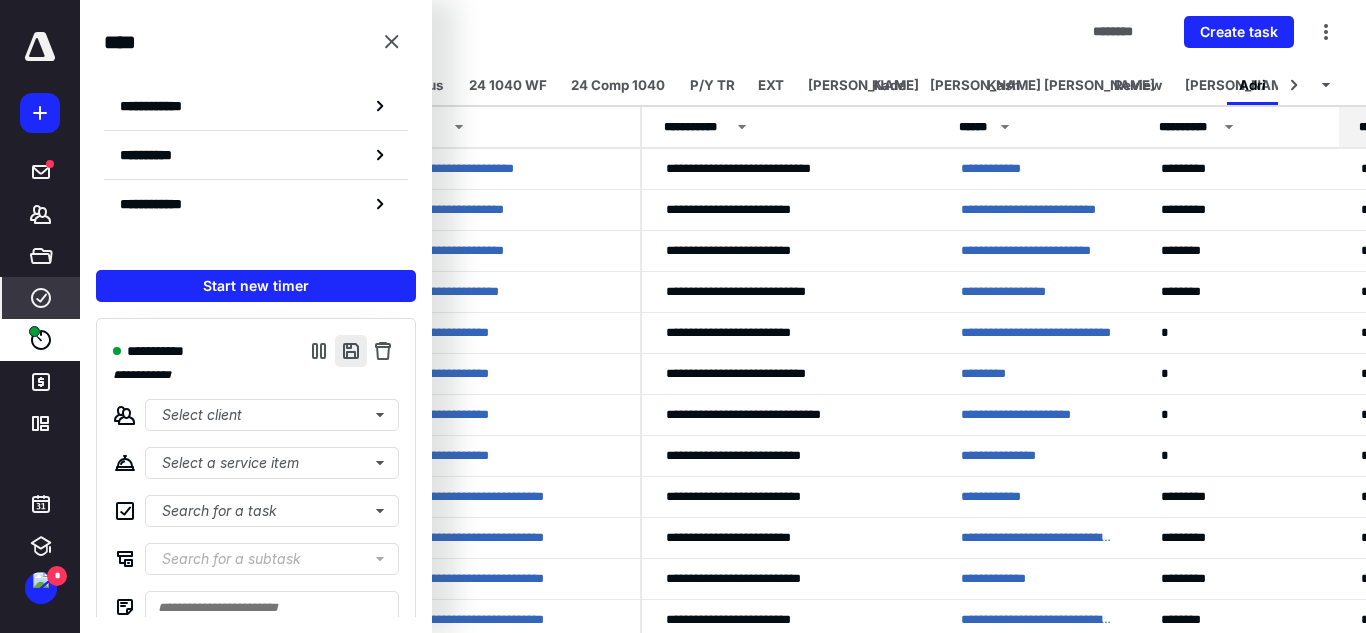 drag, startPoint x: 323, startPoint y: 350, endPoint x: 337, endPoint y: 335, distance: 20.518284 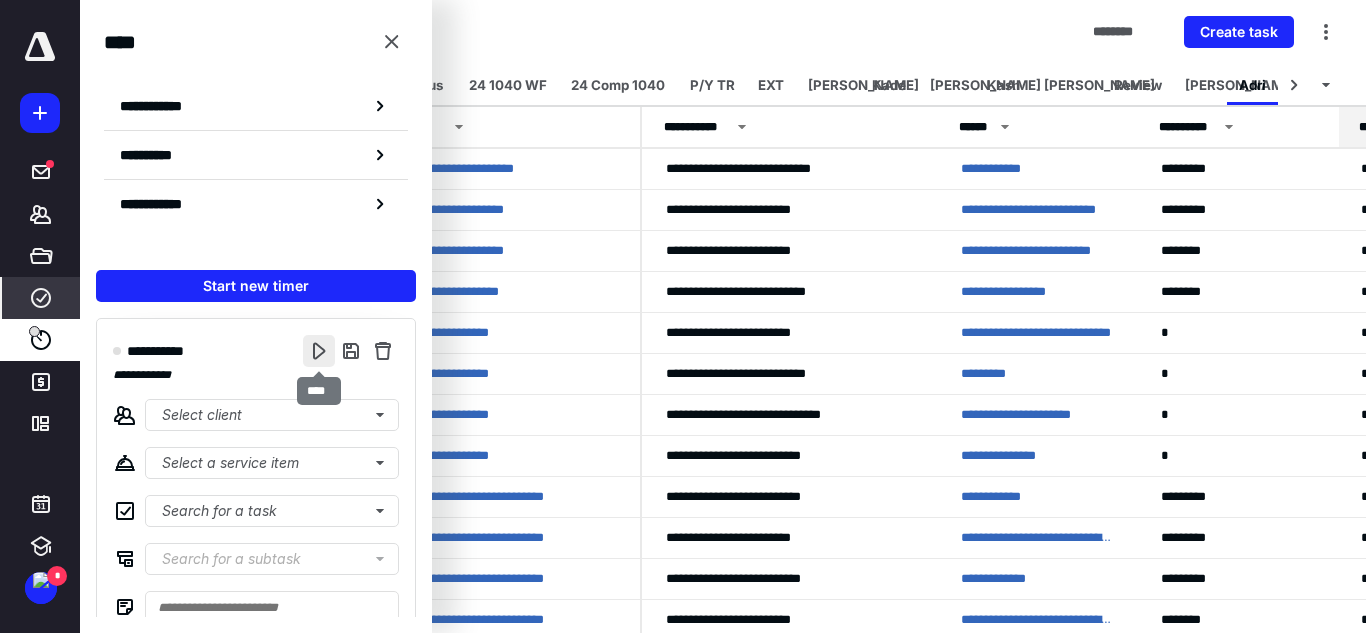 click at bounding box center [319, 351] 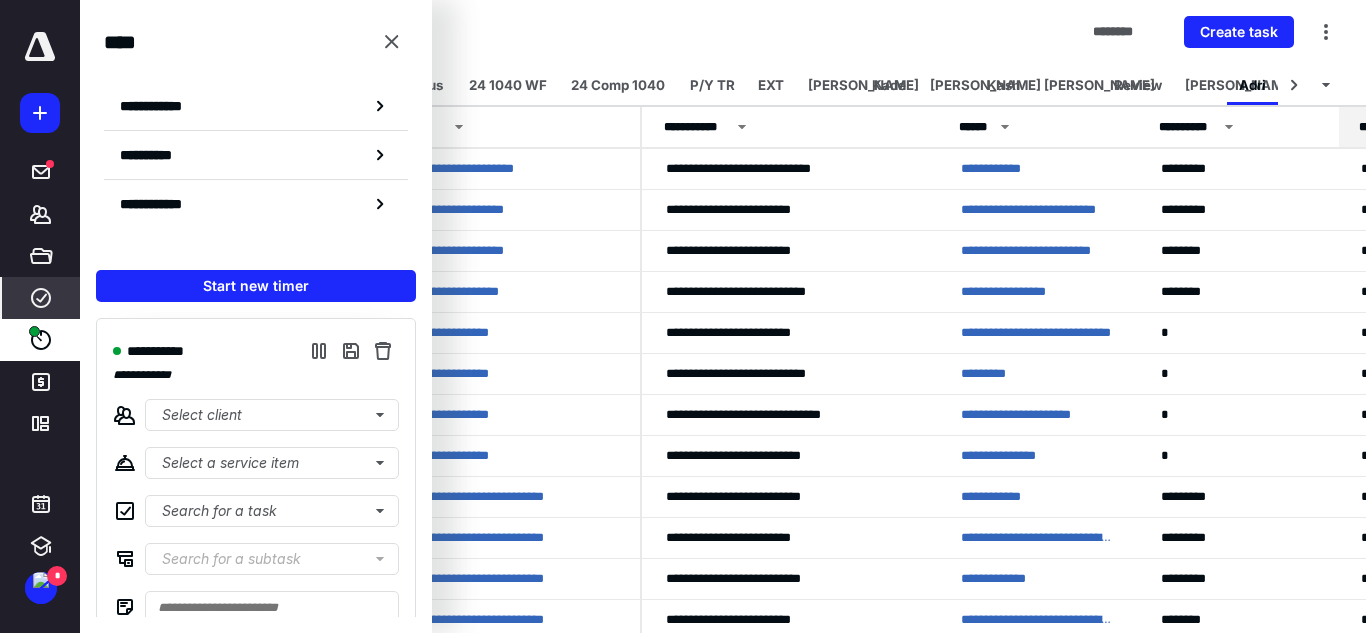 click on "Tasks ******** Create task" at bounding box center (723, 32) 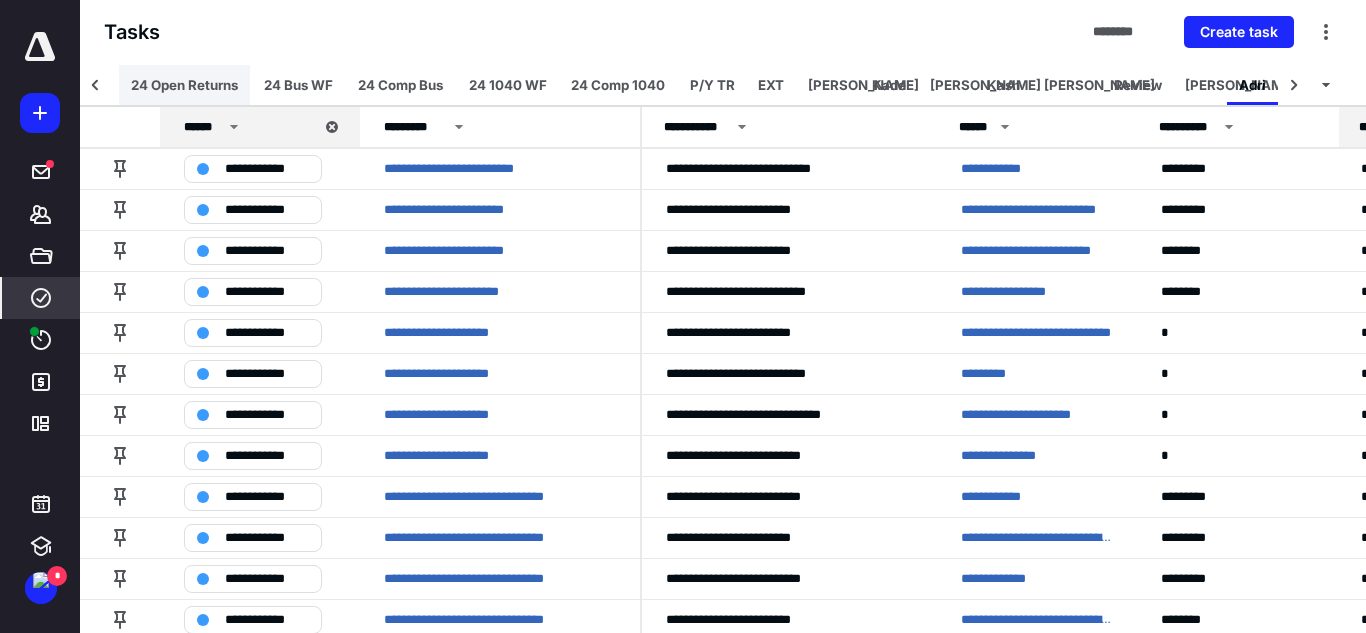 click on "24 Open Returns" at bounding box center (184, 85) 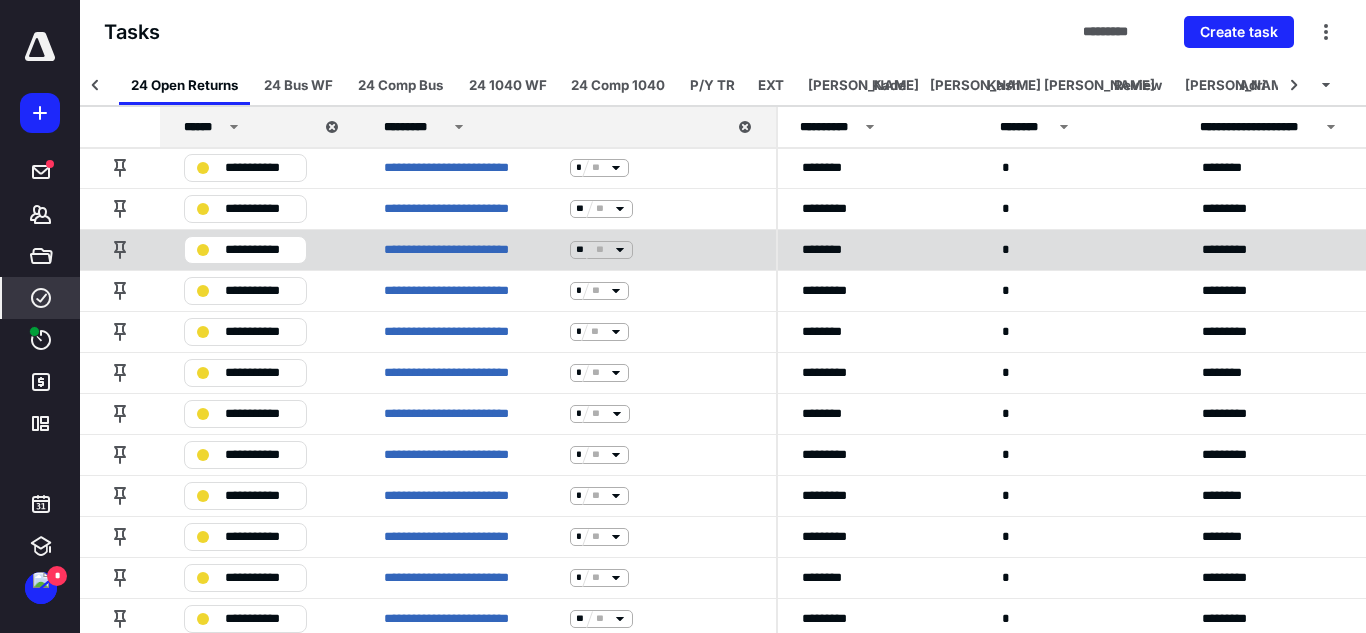 scroll, scrollTop: 80, scrollLeft: 0, axis: vertical 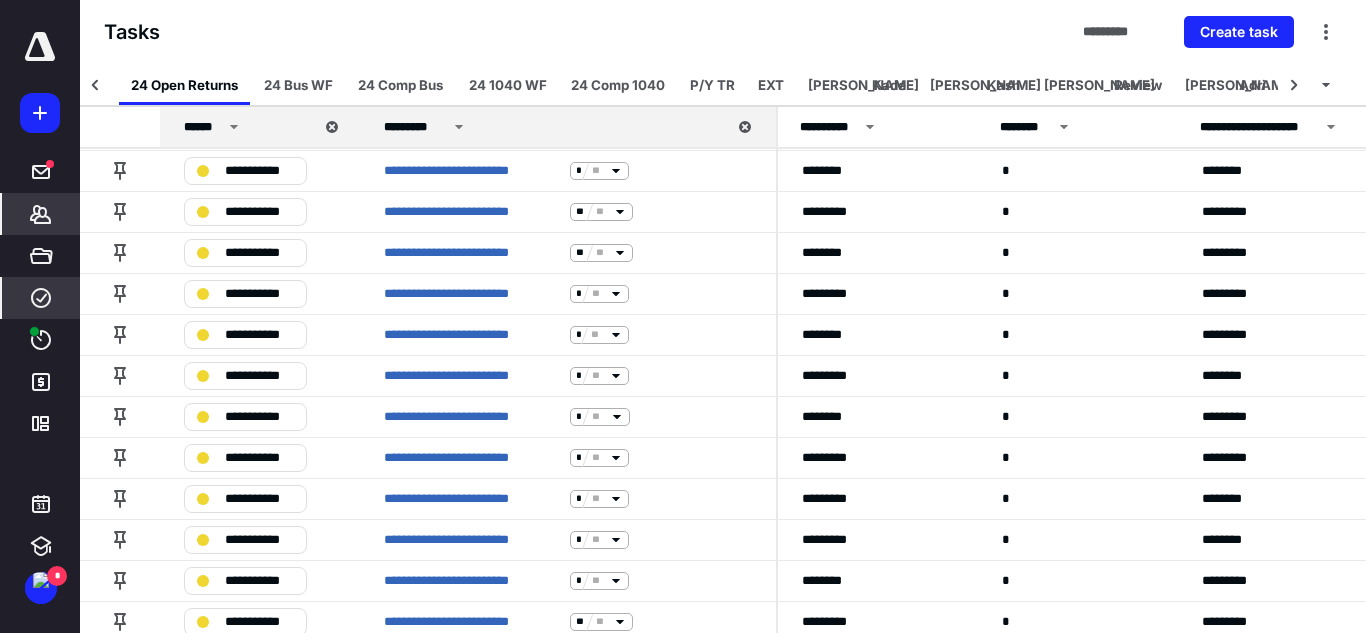 click on "*******" at bounding box center [41, 214] 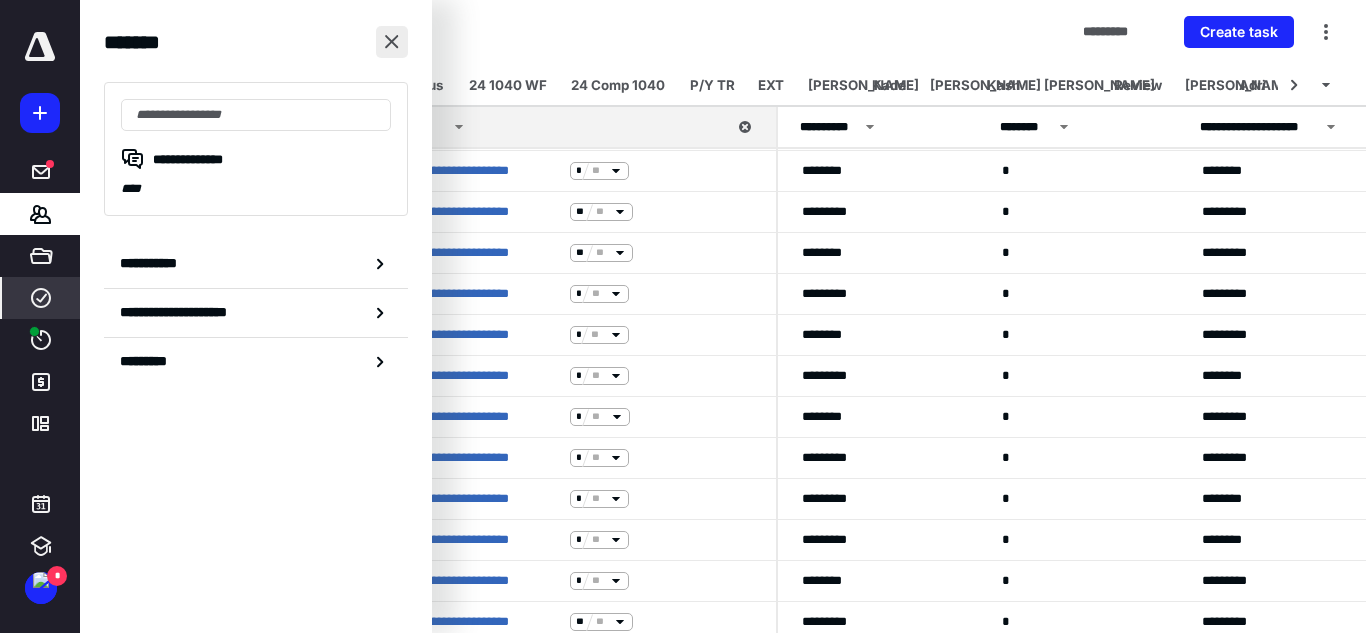 click at bounding box center (392, 42) 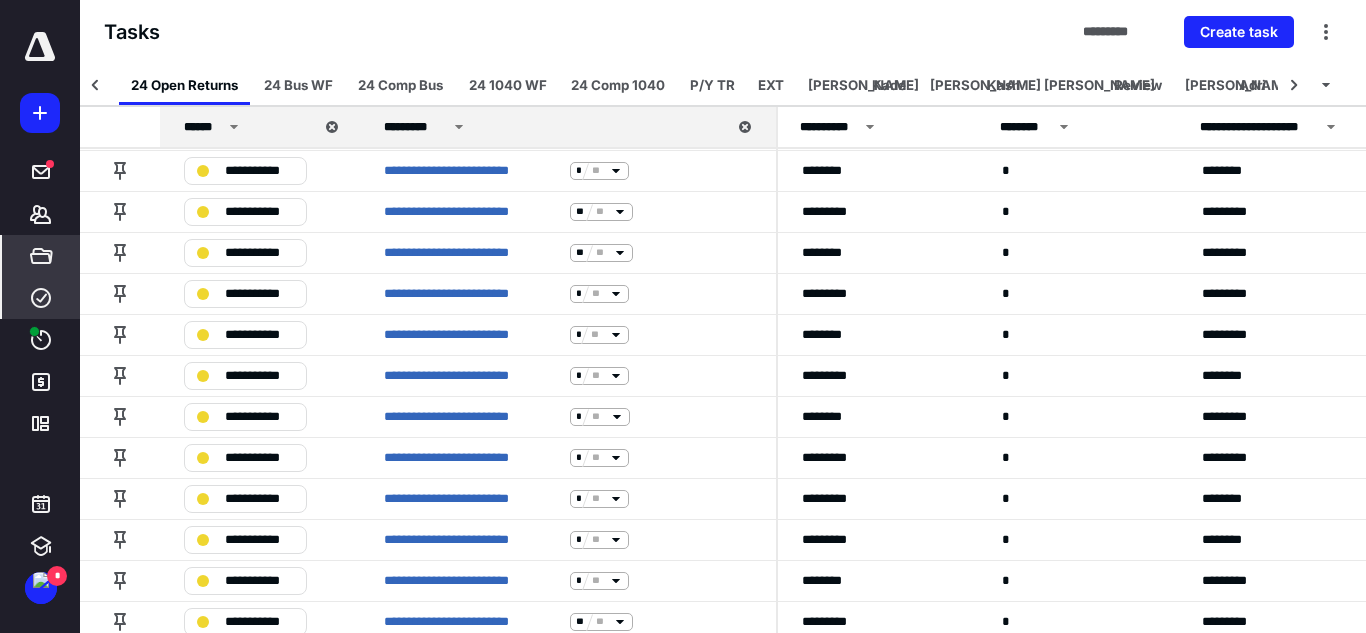 click 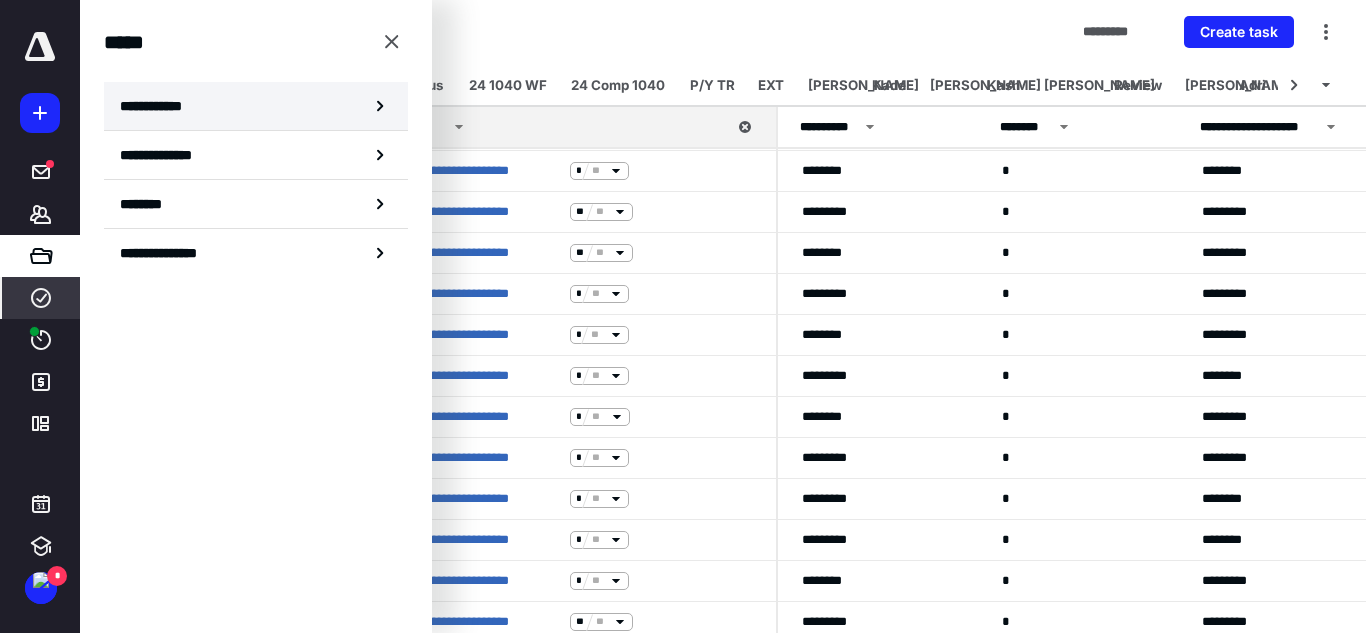 click on "**********" at bounding box center [157, 106] 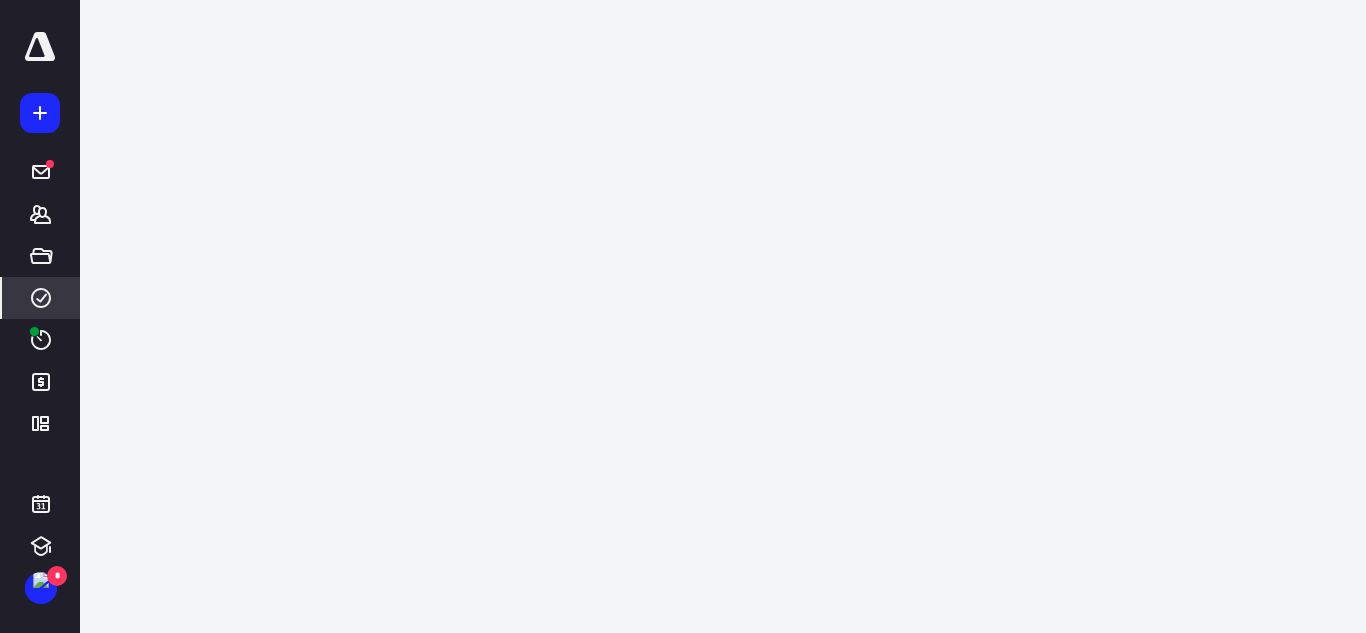 scroll, scrollTop: 0, scrollLeft: 0, axis: both 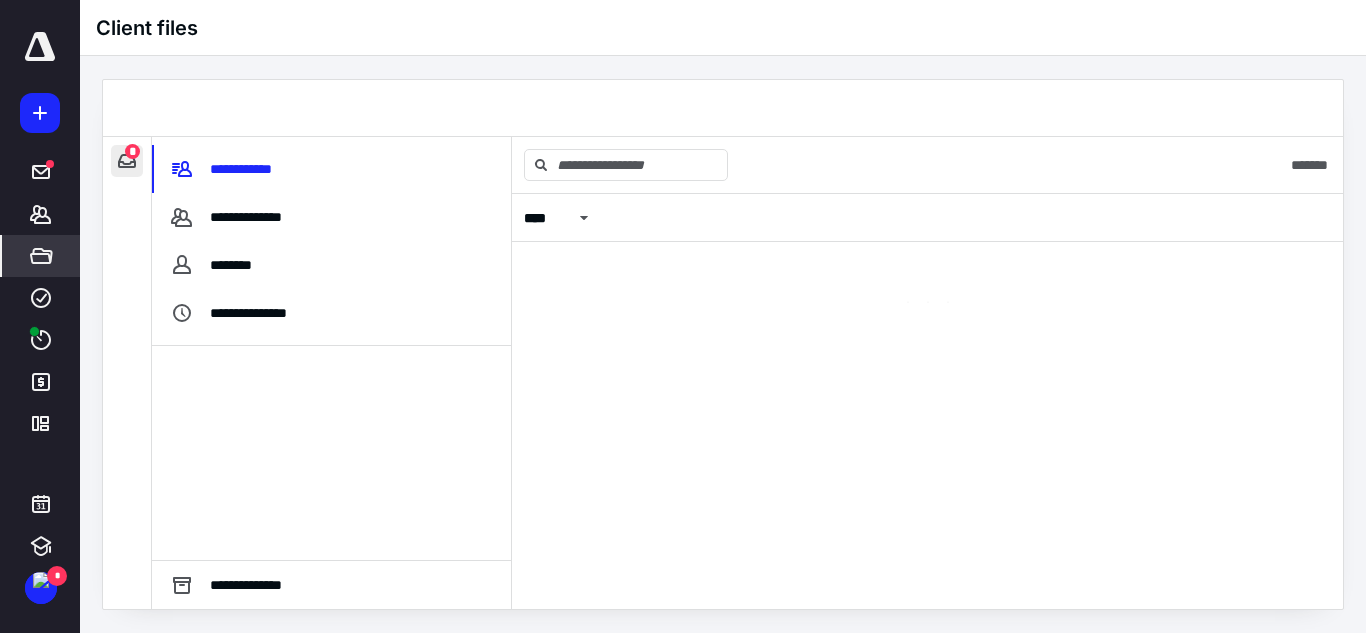 click at bounding box center [127, 161] 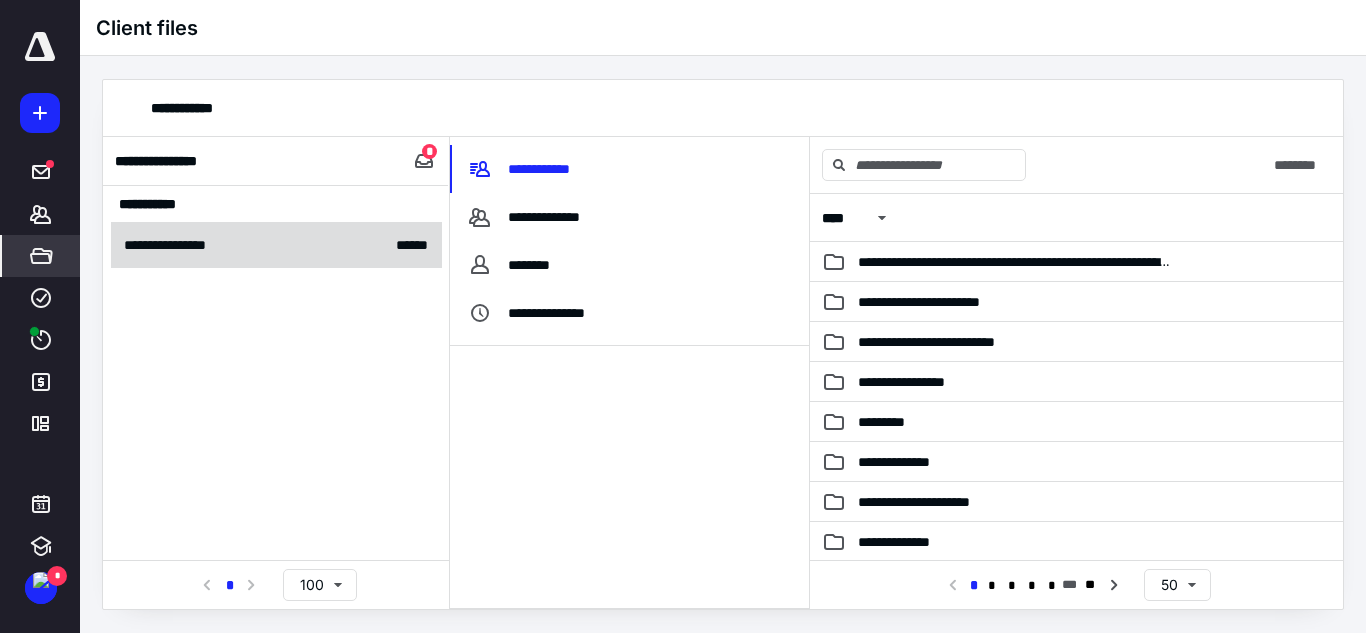 click on "**********" at bounding box center (276, 245) 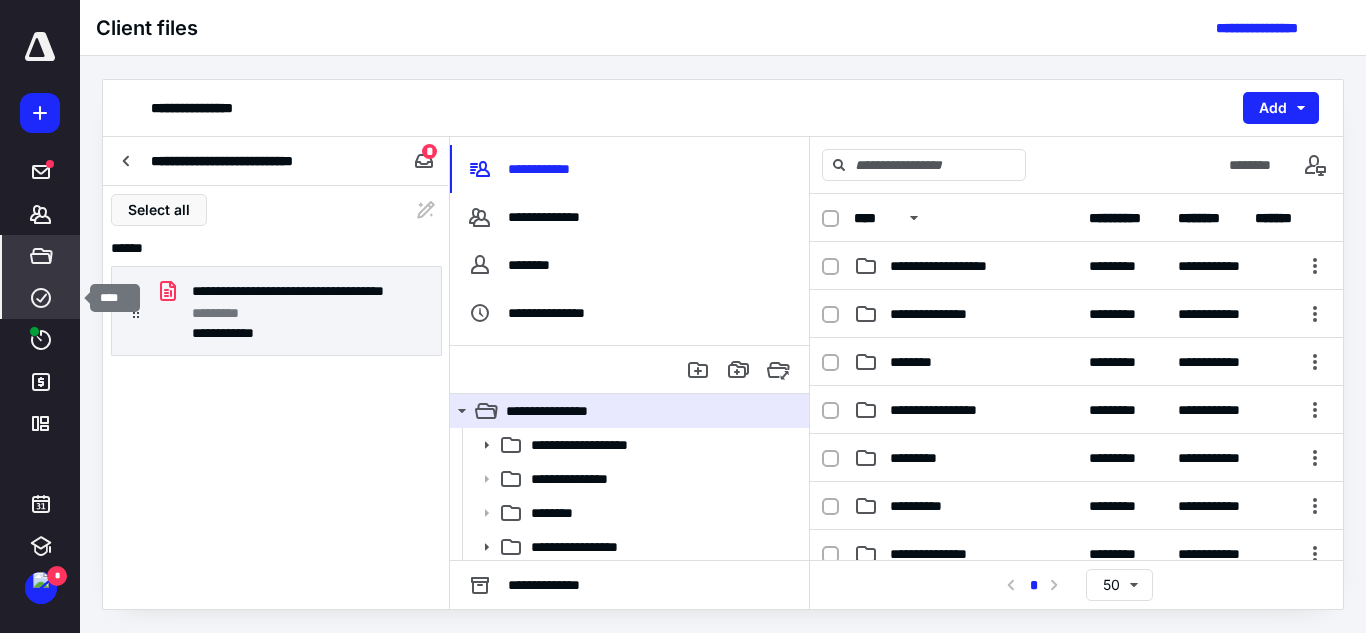 click 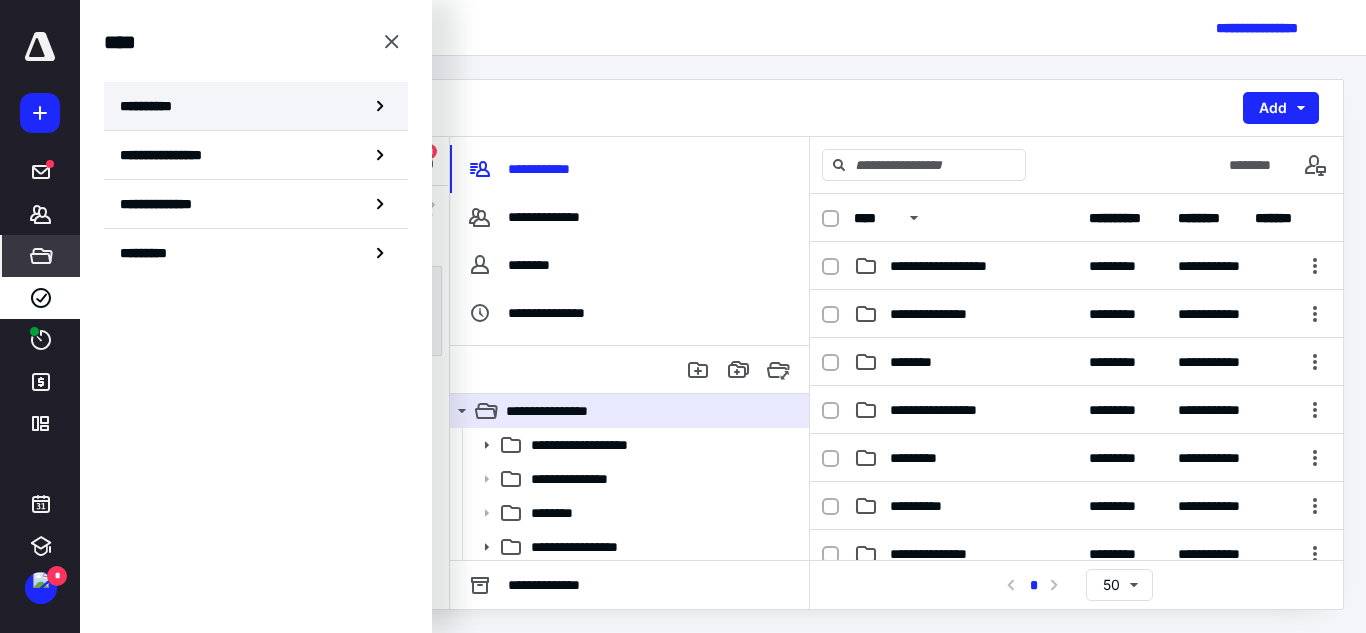 click on "**********" at bounding box center [256, 106] 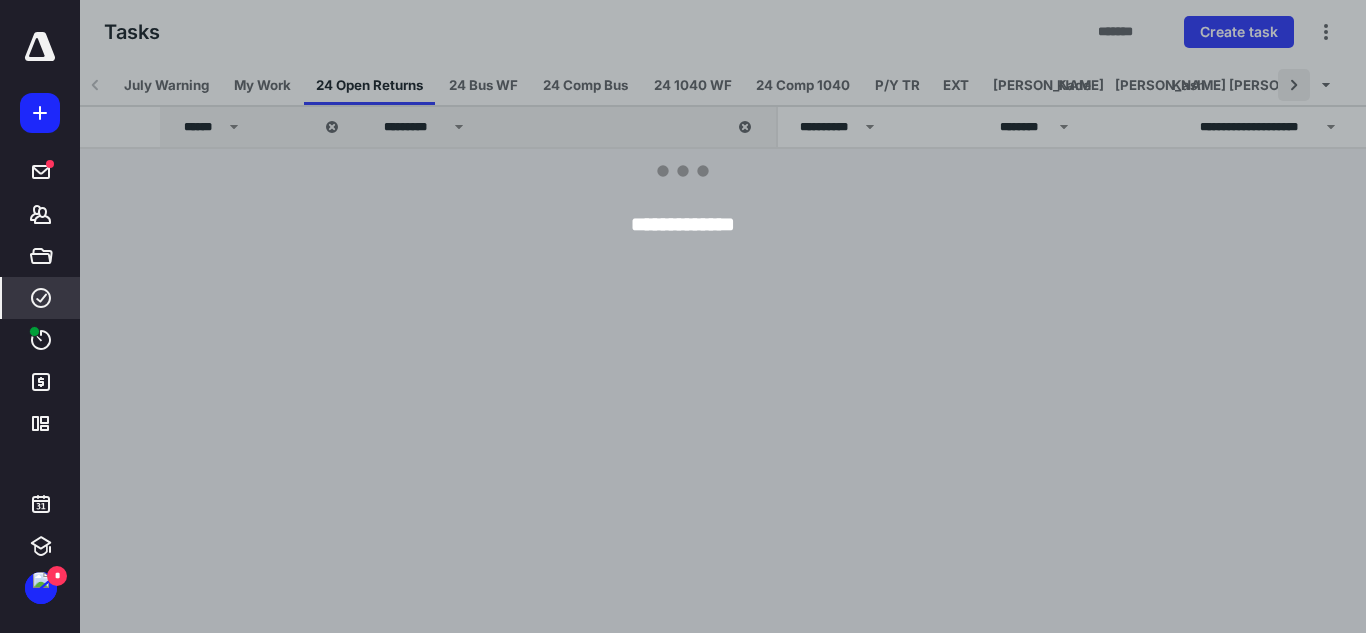 click at bounding box center [1294, 85] 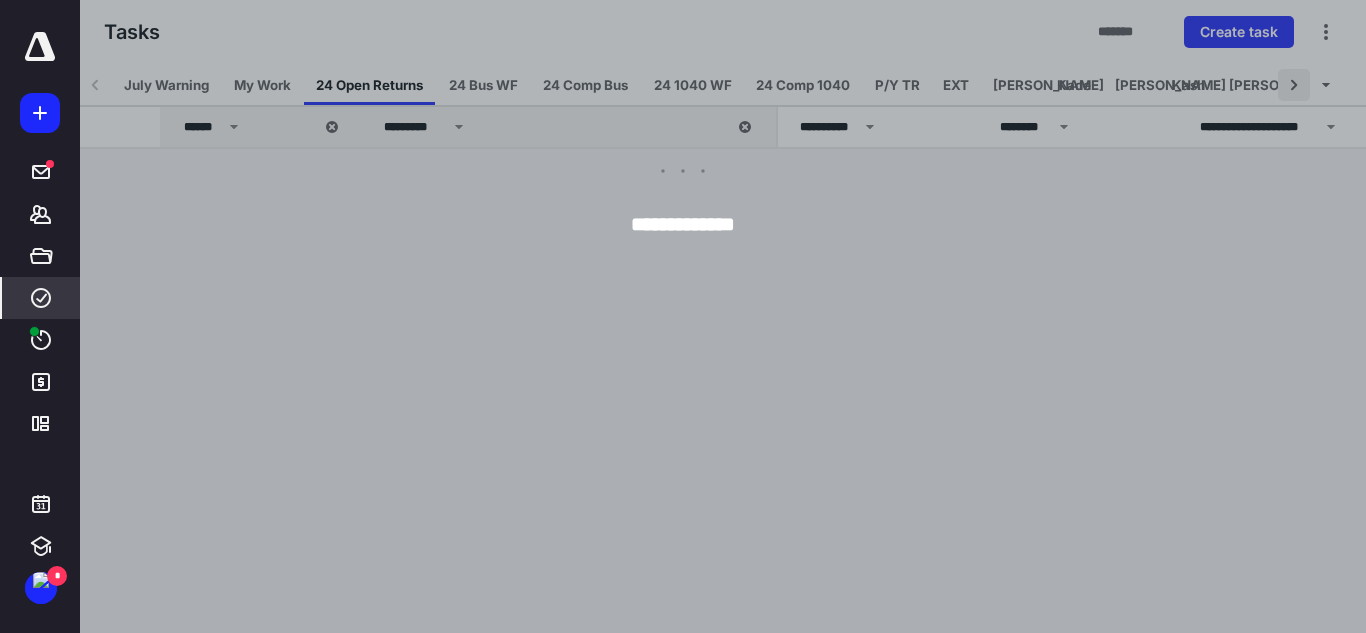click at bounding box center [1294, 85] 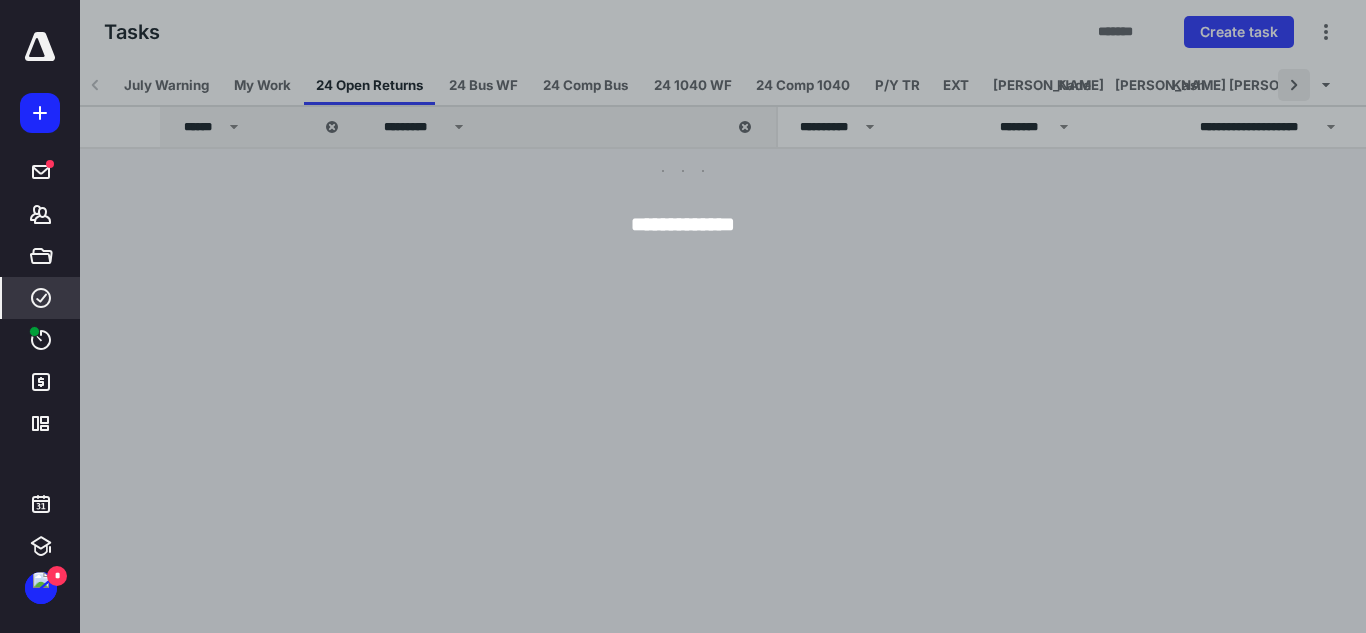 click at bounding box center (1294, 85) 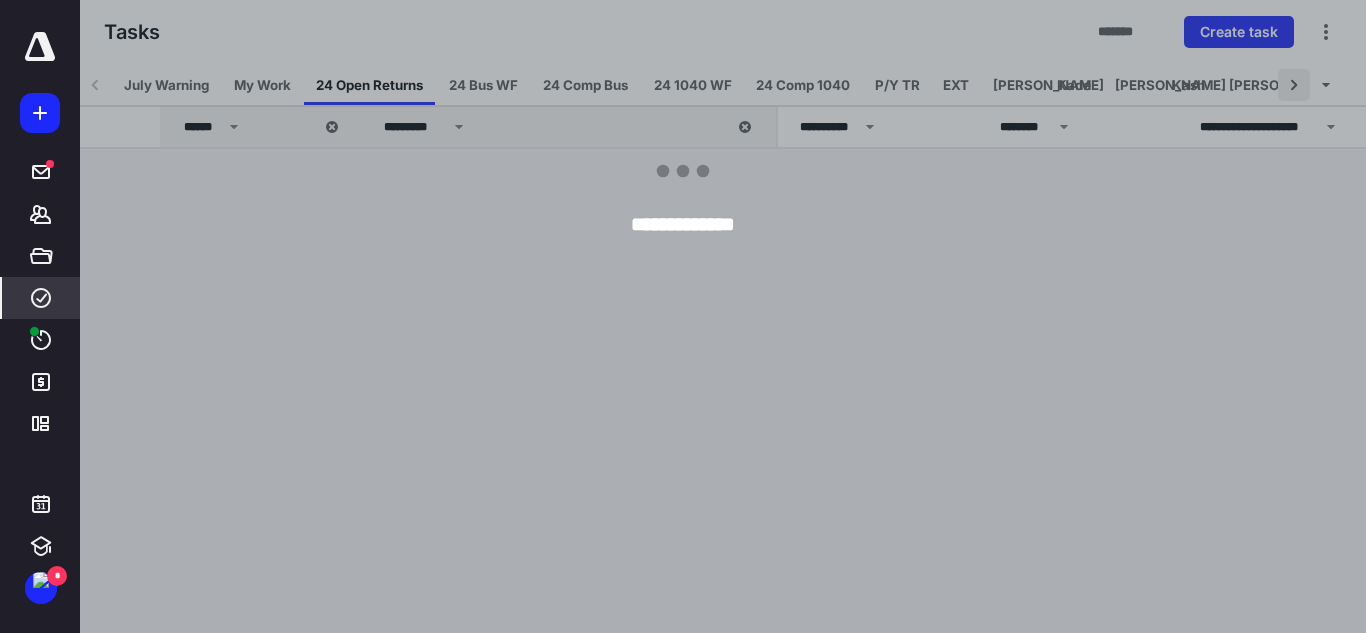click at bounding box center (1294, 85) 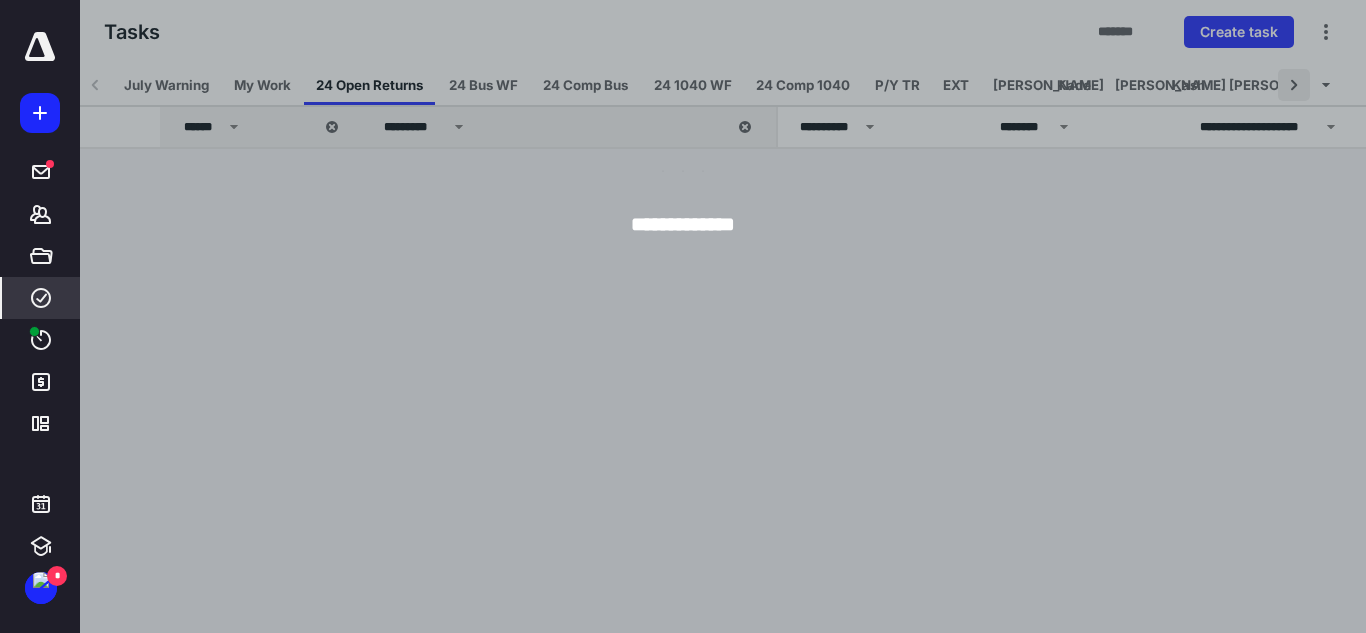 click at bounding box center (1294, 85) 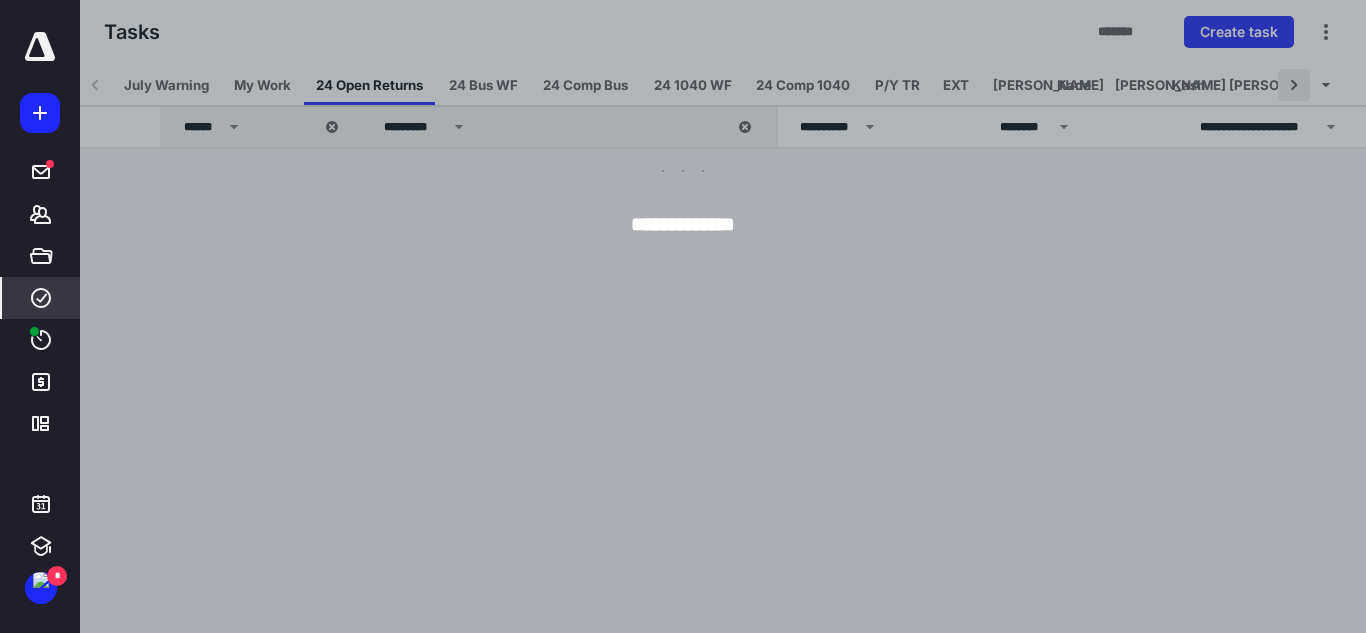 click at bounding box center [1294, 85] 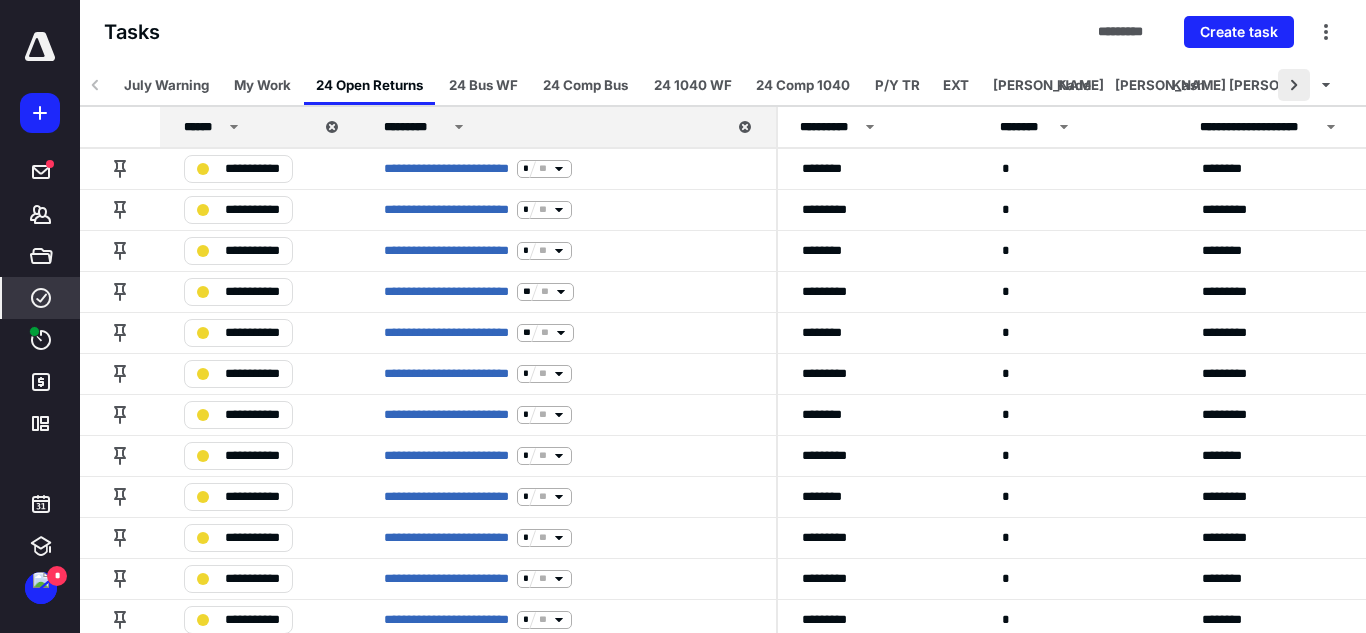 click at bounding box center [1294, 85] 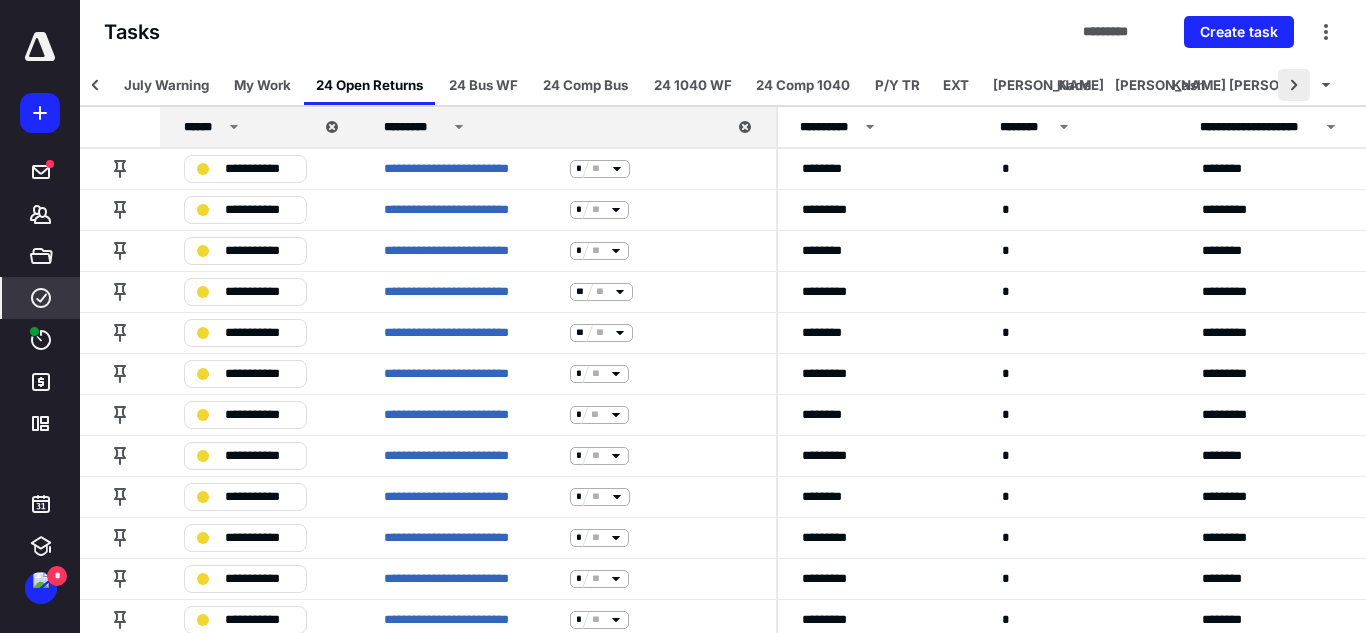 click at bounding box center (1294, 85) 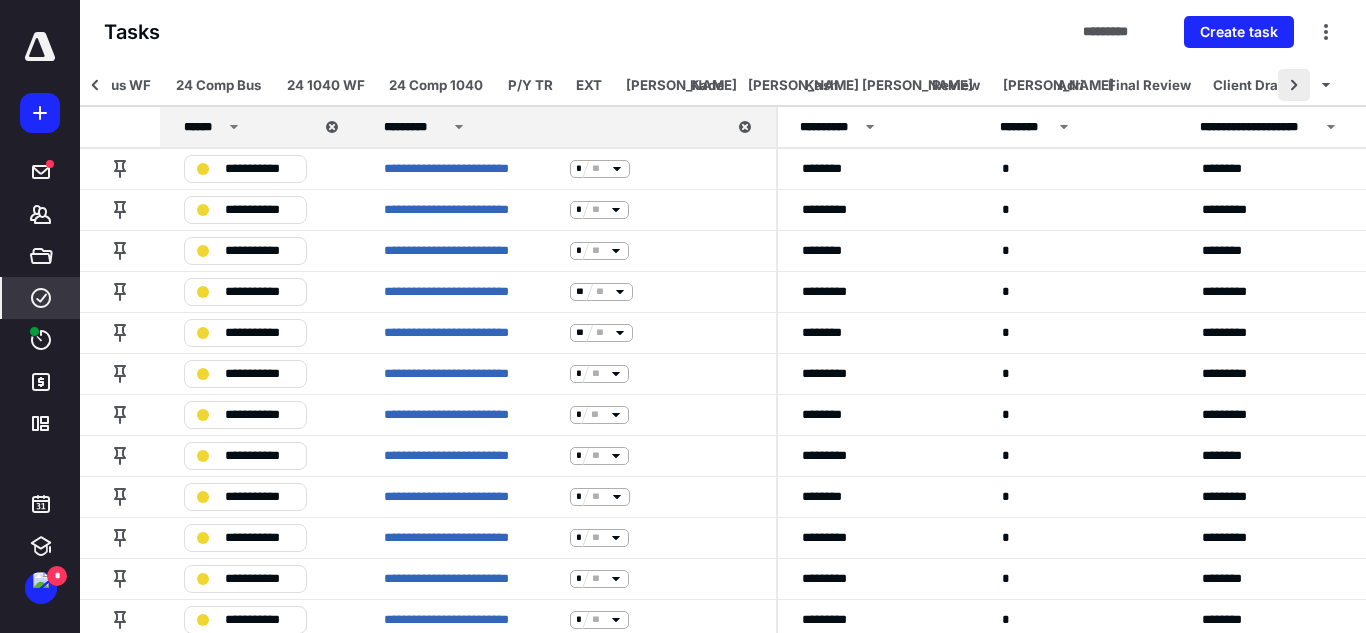 scroll, scrollTop: 0, scrollLeft: 419, axis: horizontal 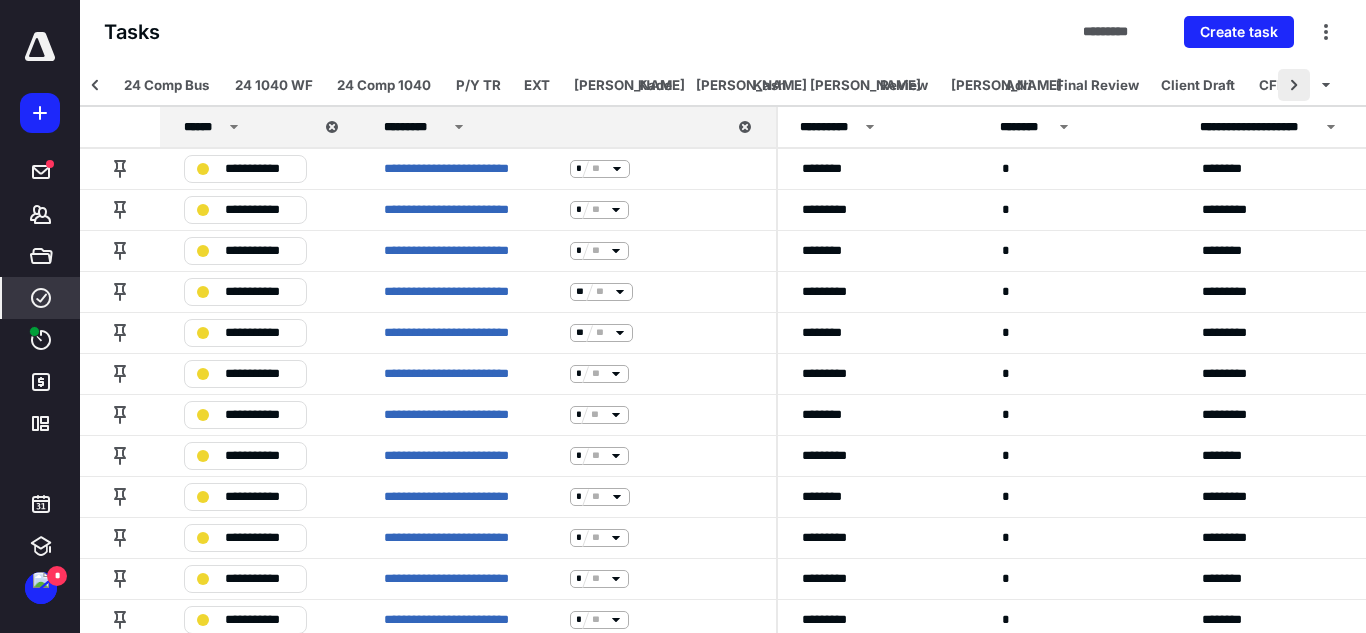 click on "Client Draft" at bounding box center [1198, 85] 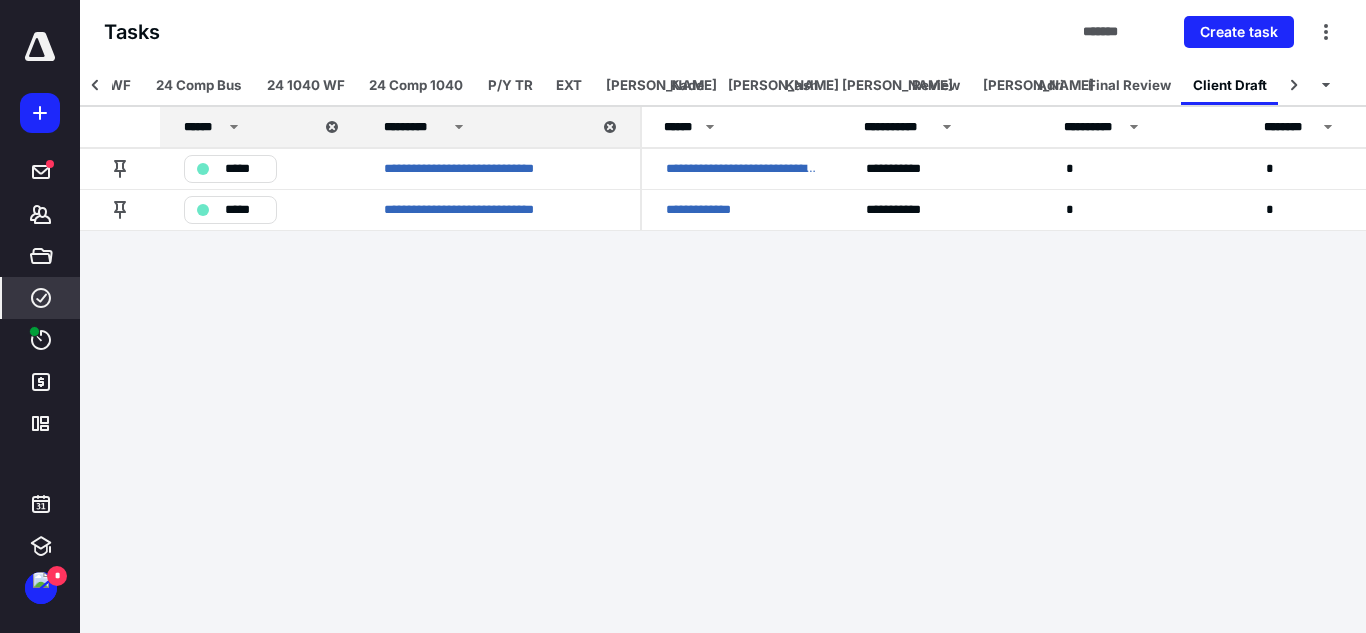 scroll, scrollTop: 0, scrollLeft: 388, axis: horizontal 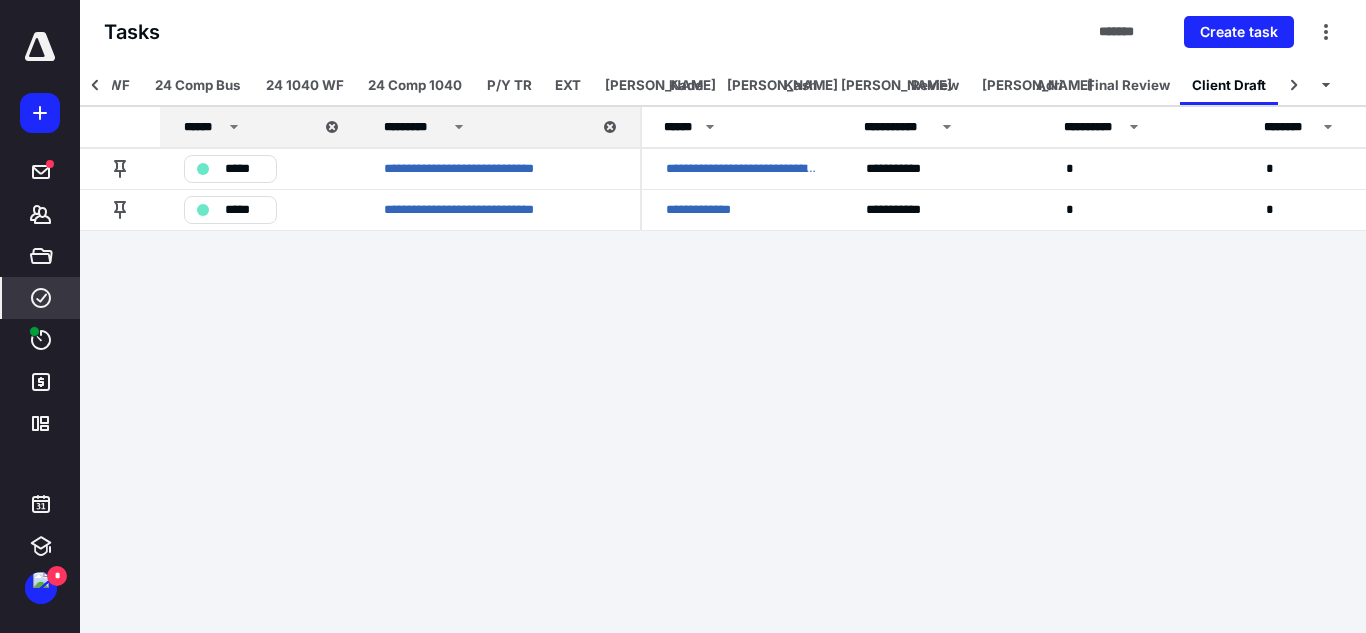 click on "**********" at bounding box center (683, 316) 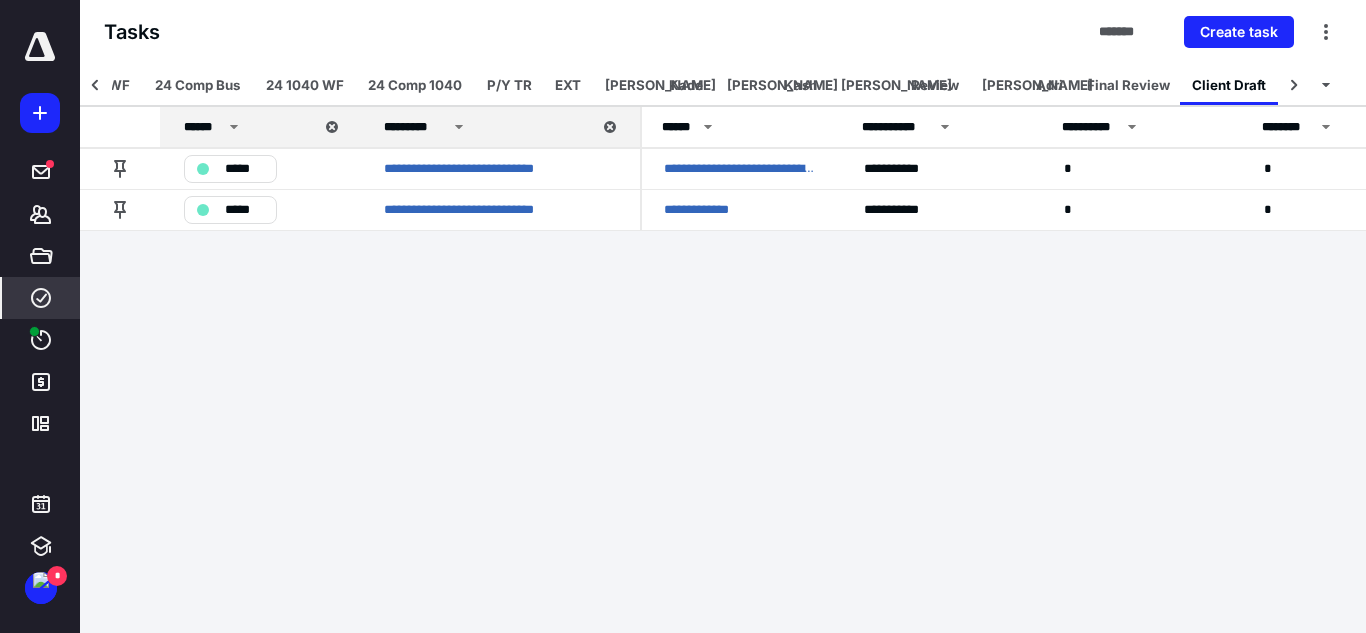 scroll, scrollTop: 0, scrollLeft: 0, axis: both 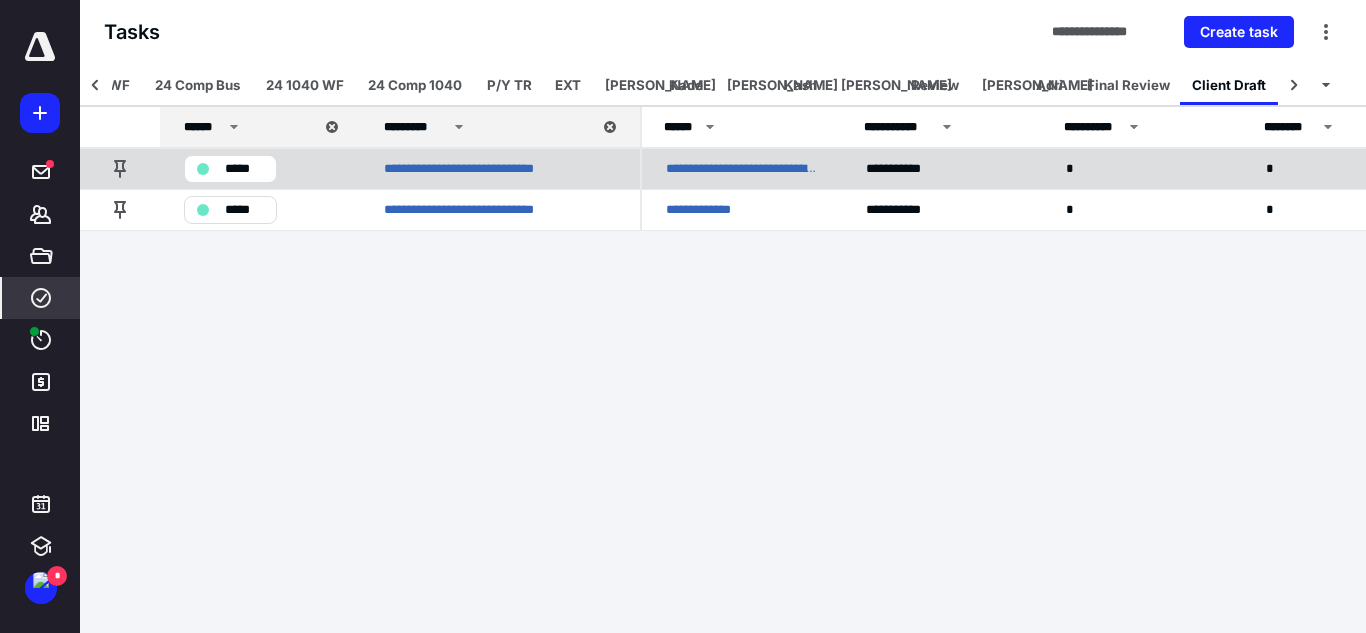 click on "**********" at bounding box center [742, 169] 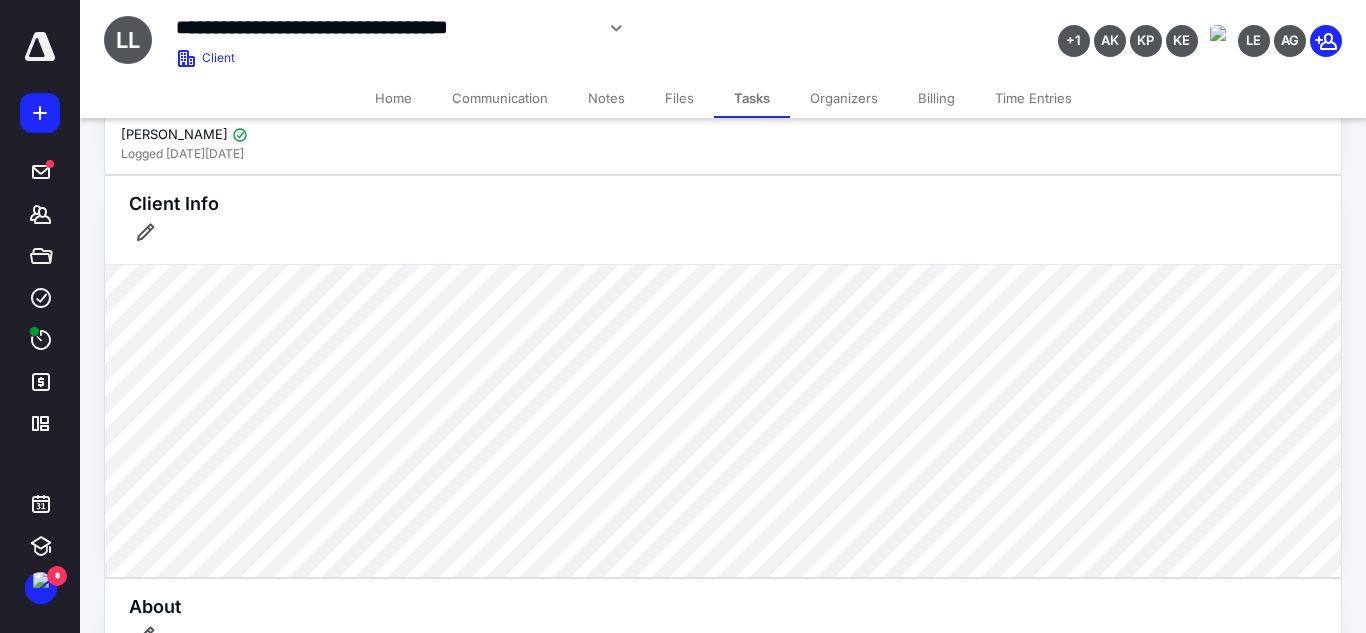 click on "Organizers" at bounding box center [844, 98] 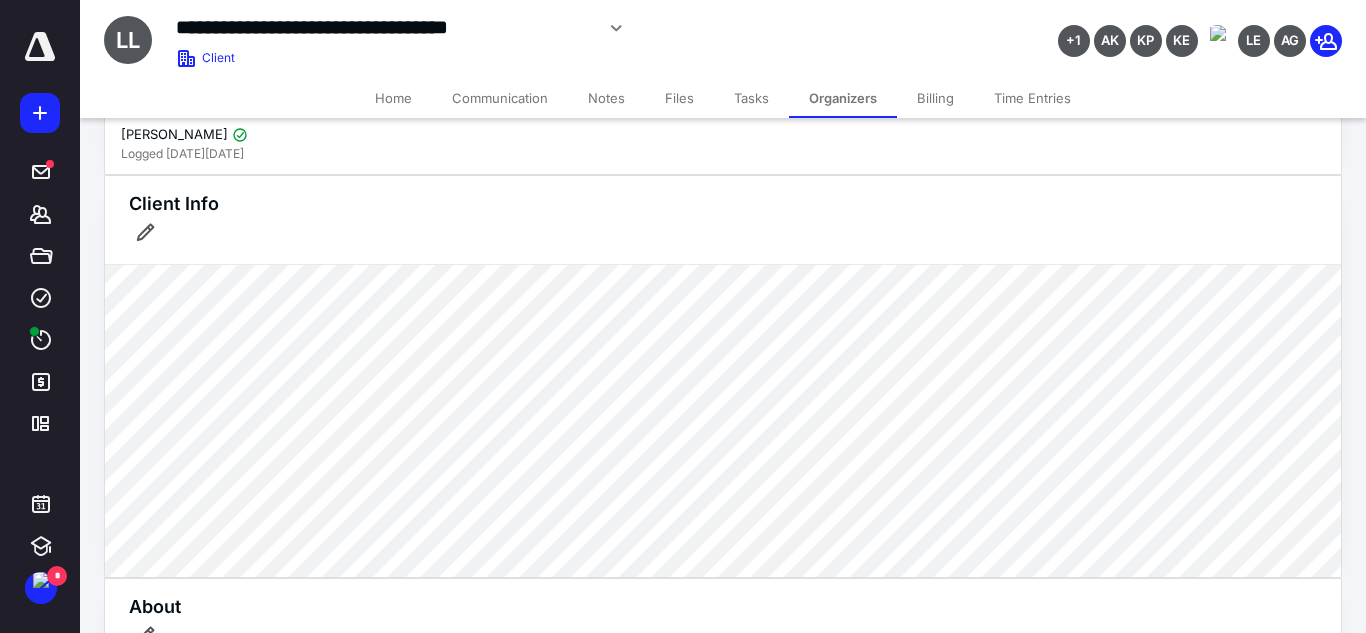 click on "Tasks" at bounding box center (751, 98) 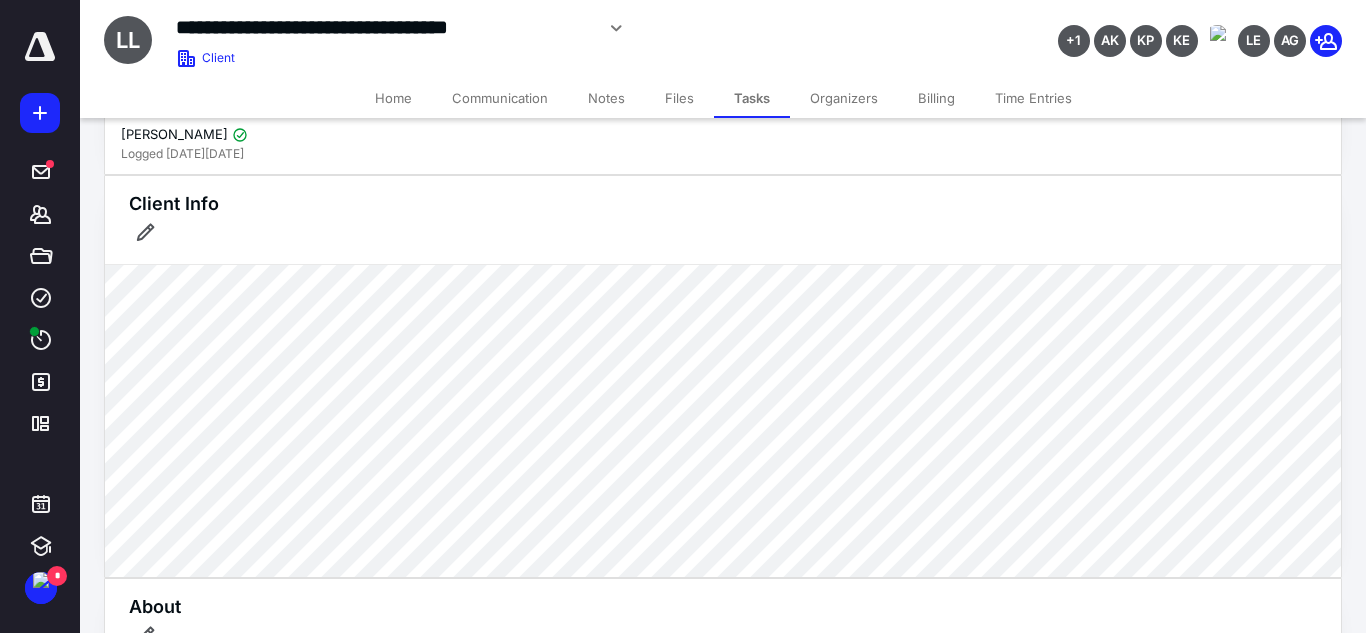 click on "Tasks" at bounding box center [752, 98] 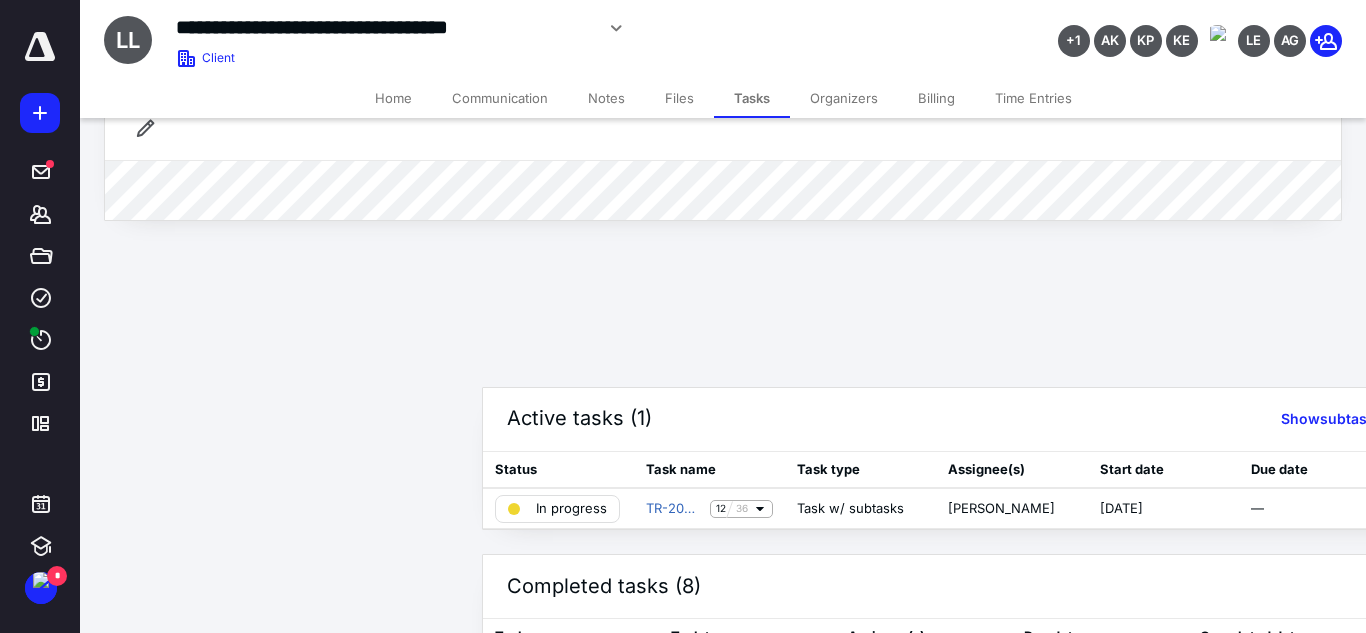 scroll, scrollTop: 1404, scrollLeft: 0, axis: vertical 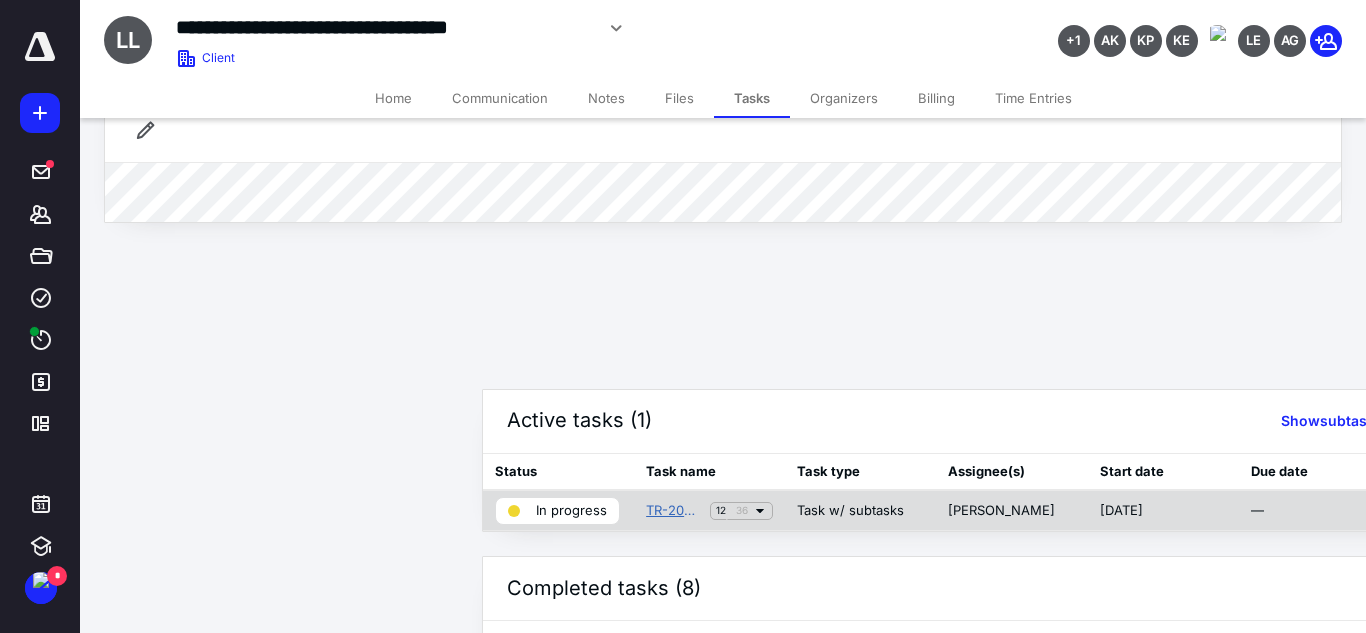 click on "TR-2024 Workflow-Business" at bounding box center [674, 511] 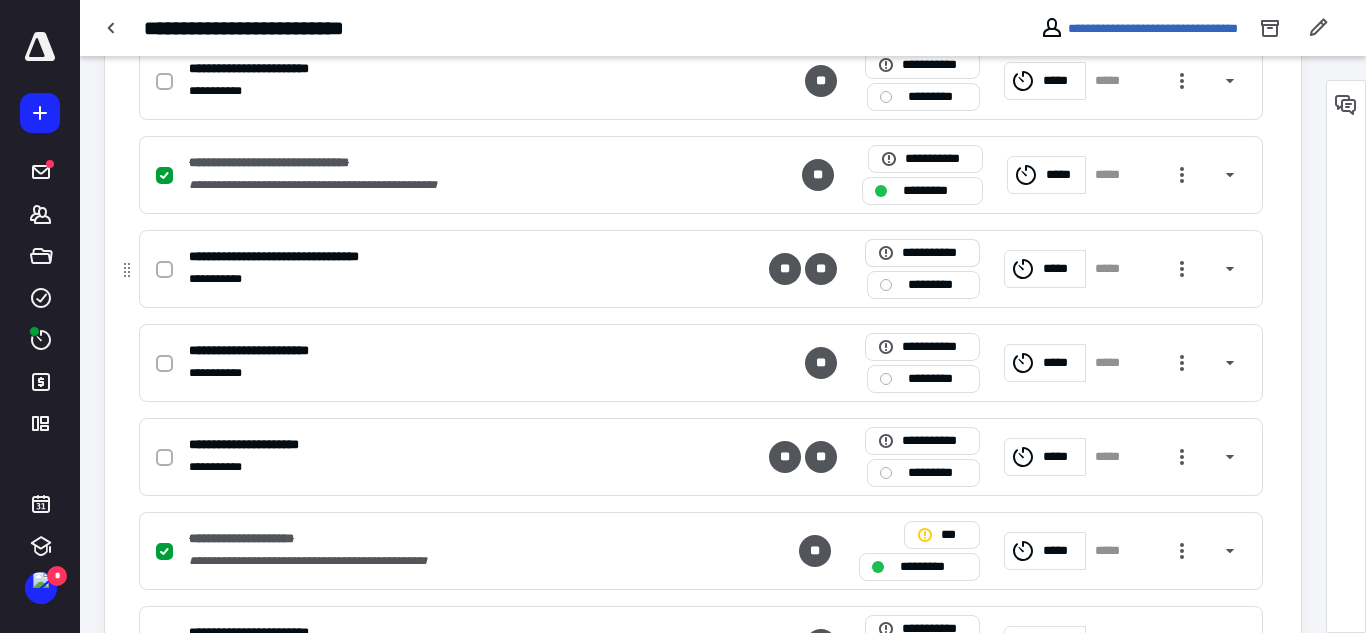 scroll, scrollTop: 2089, scrollLeft: 0, axis: vertical 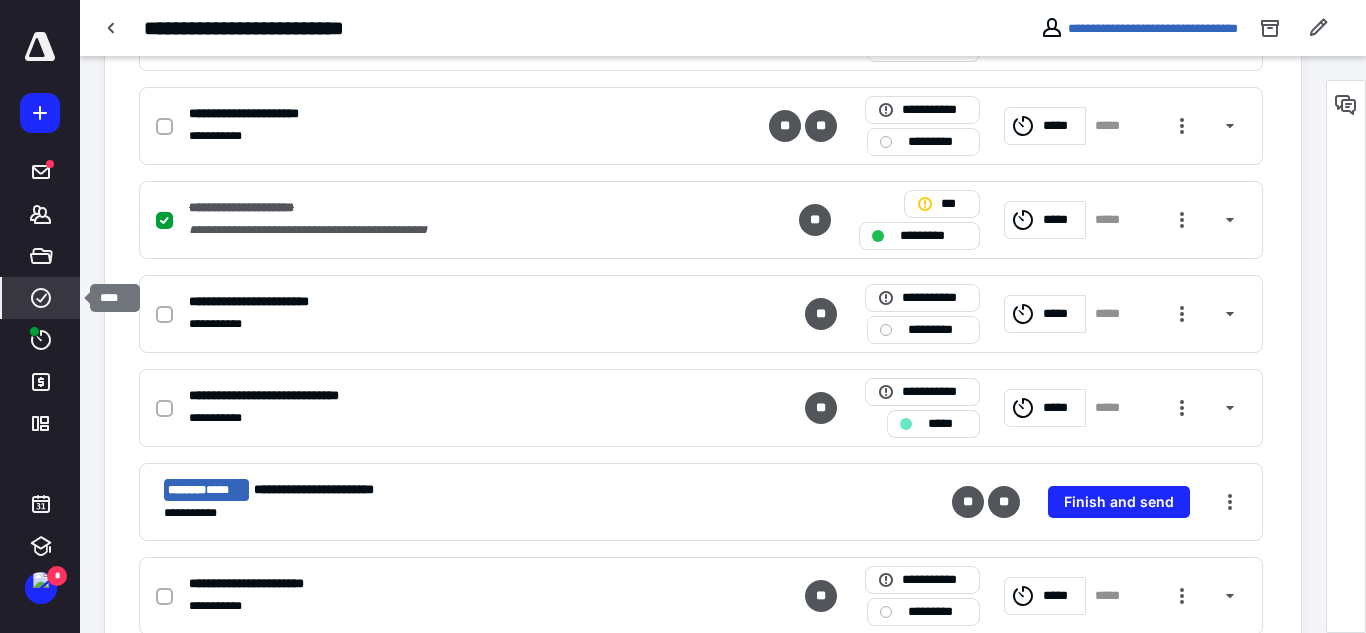 click 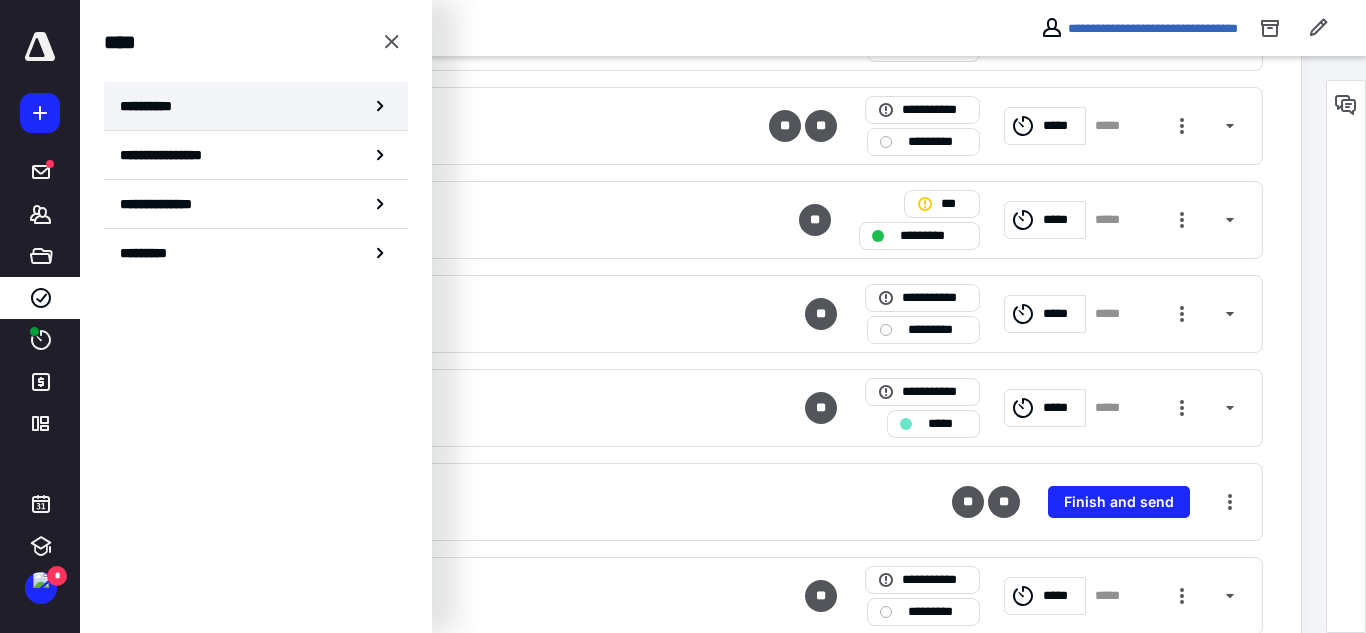 click on "**********" at bounding box center [153, 106] 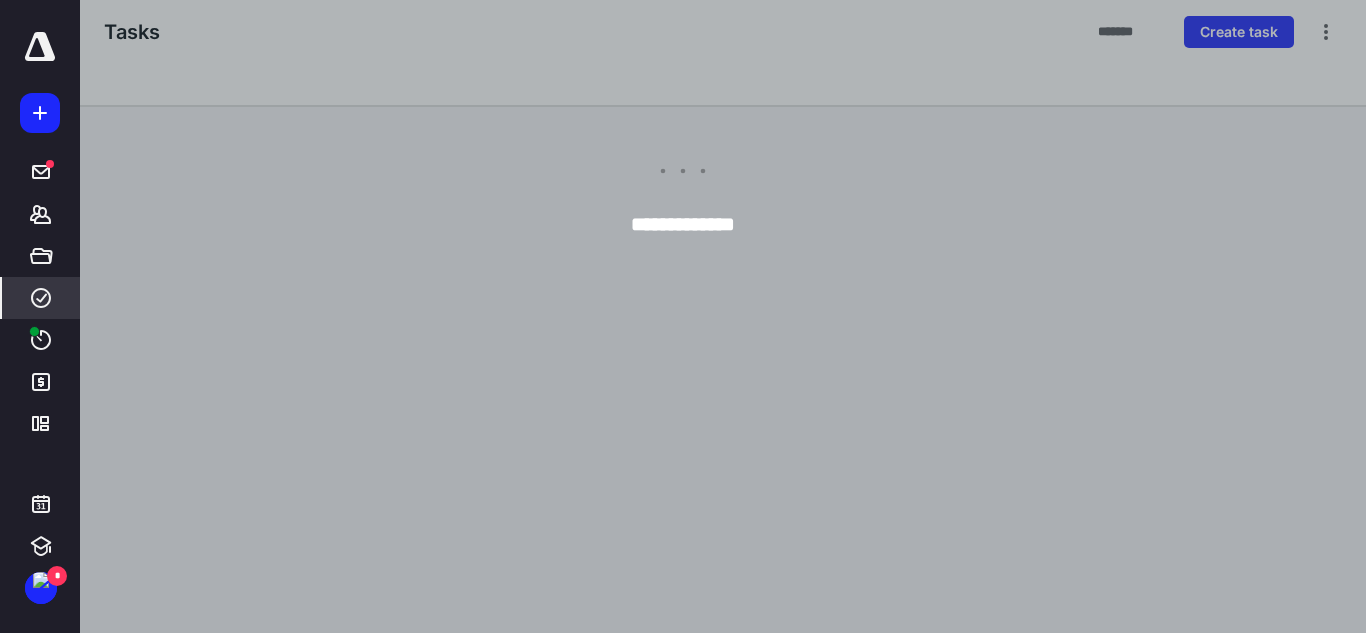 scroll, scrollTop: 0, scrollLeft: 0, axis: both 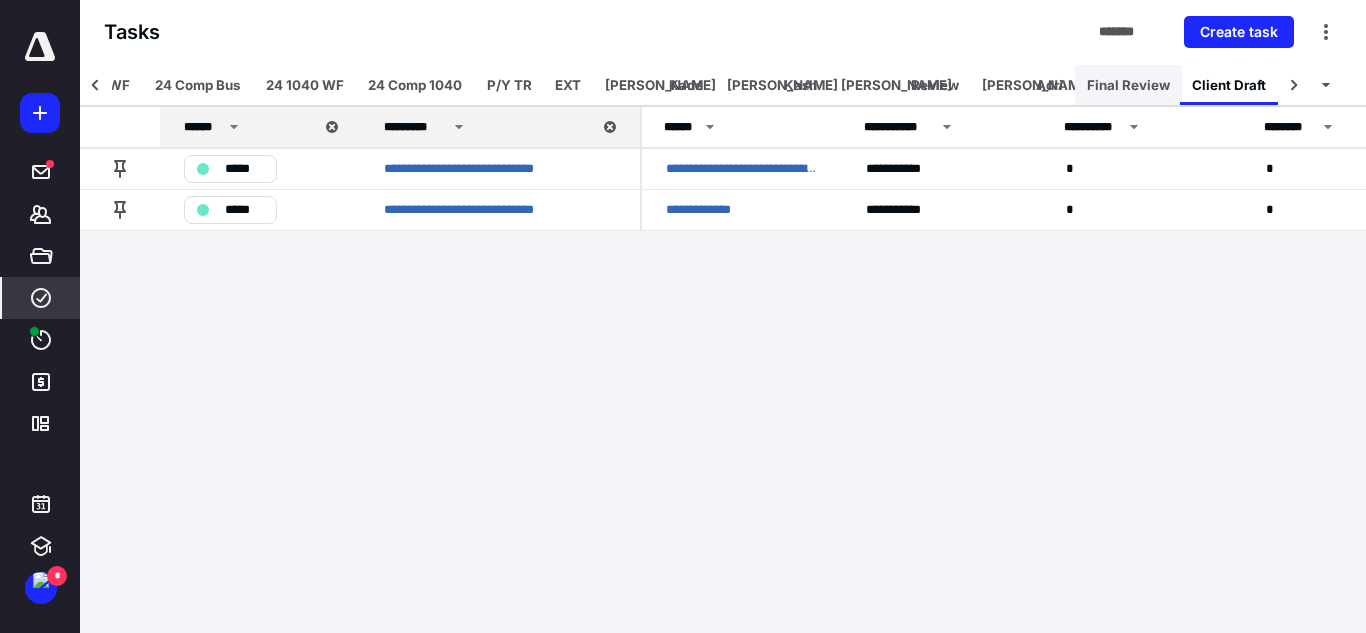 click on "Final Review" at bounding box center [1128, 85] 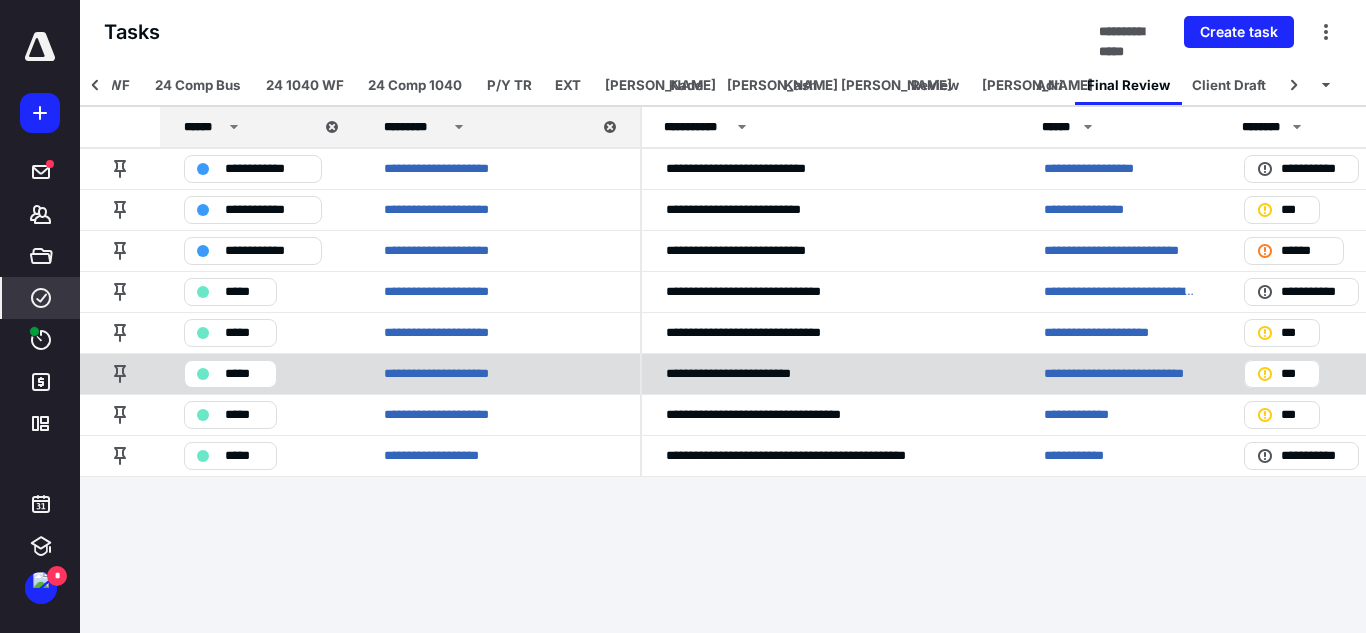 click on "**********" at bounding box center [1120, 374] 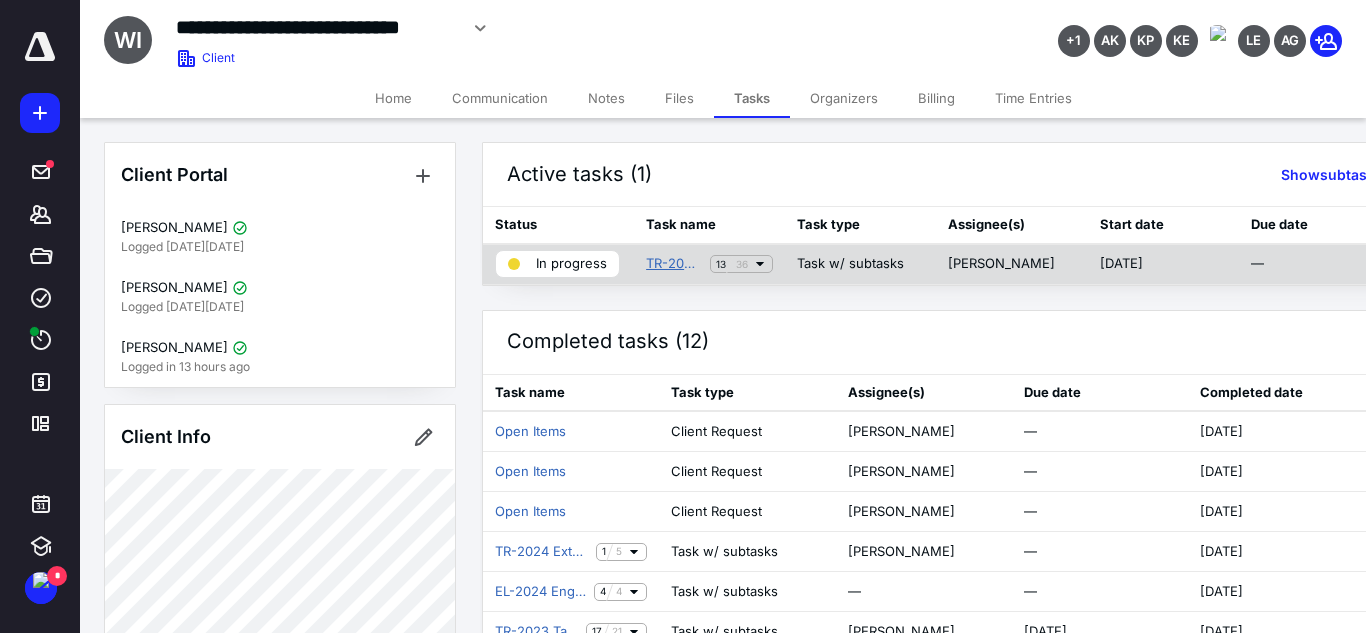 click on "TR-2024 Workflow-Business" at bounding box center [674, 264] 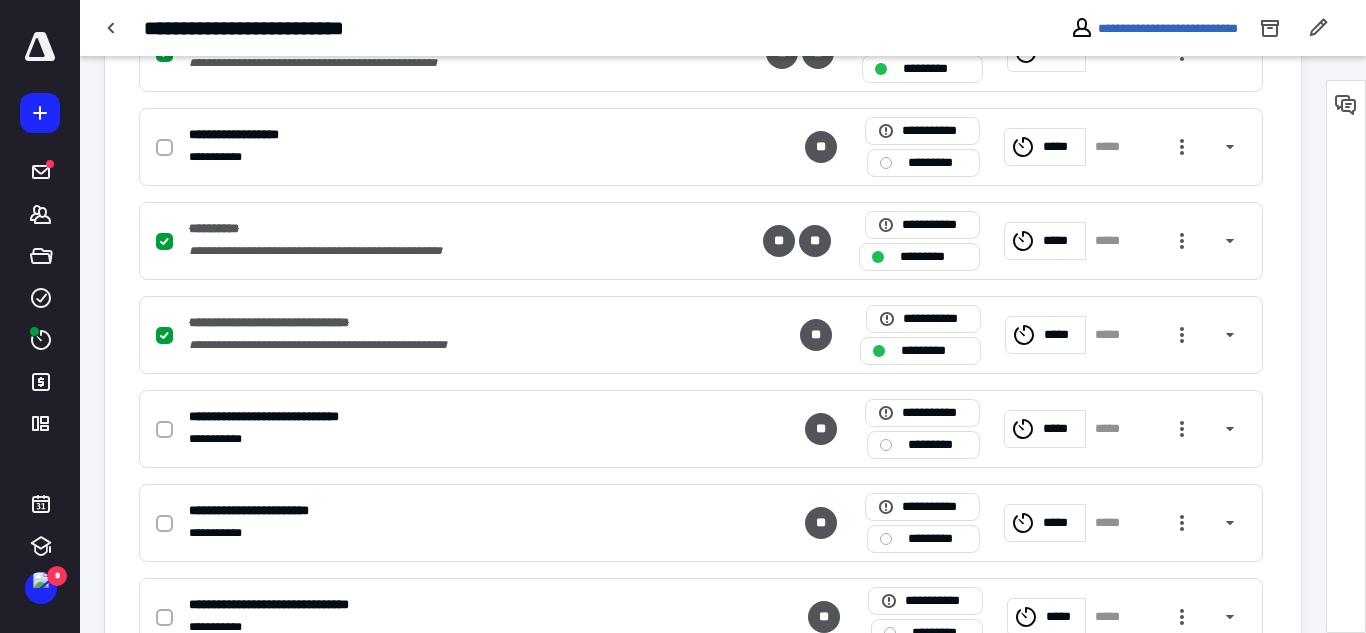 scroll, scrollTop: 1505, scrollLeft: 0, axis: vertical 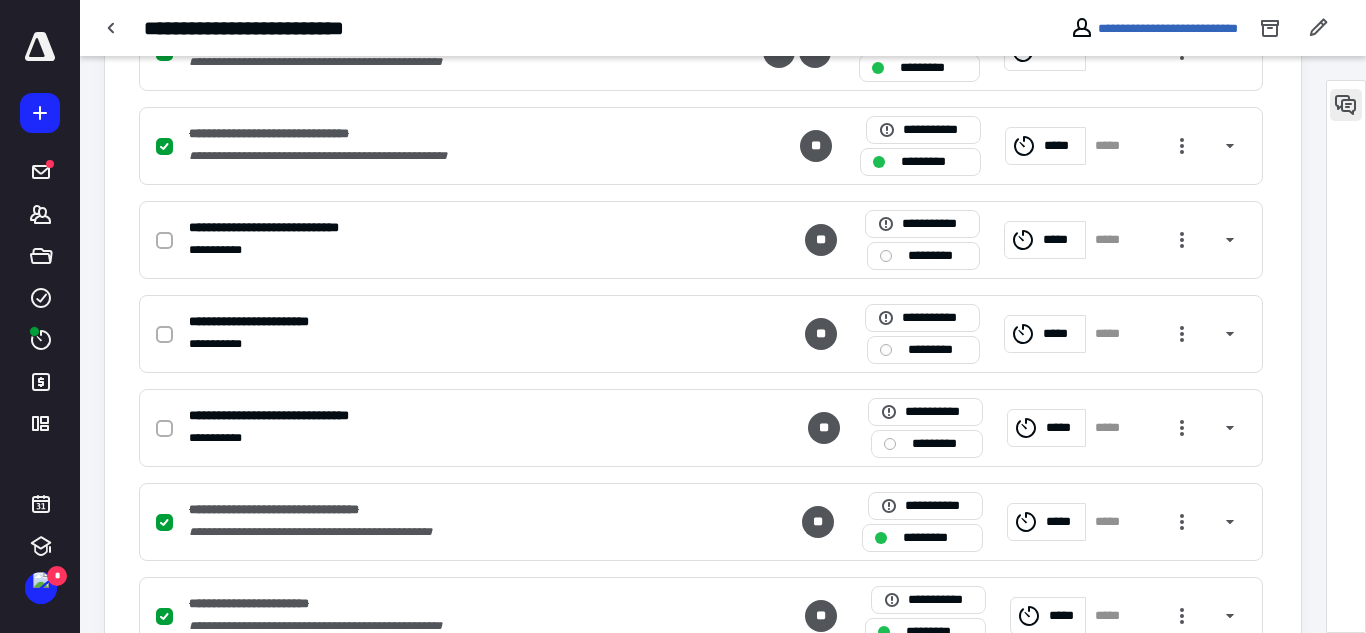 click at bounding box center [1346, 105] 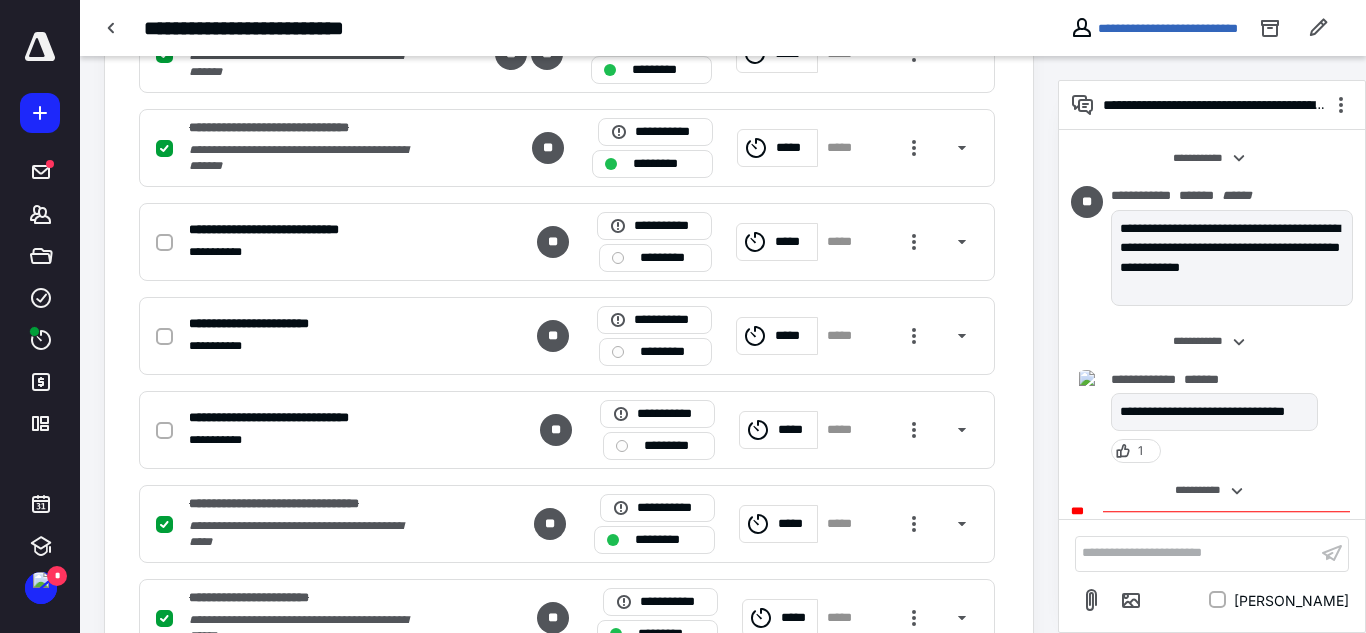 scroll, scrollTop: 1762, scrollLeft: 0, axis: vertical 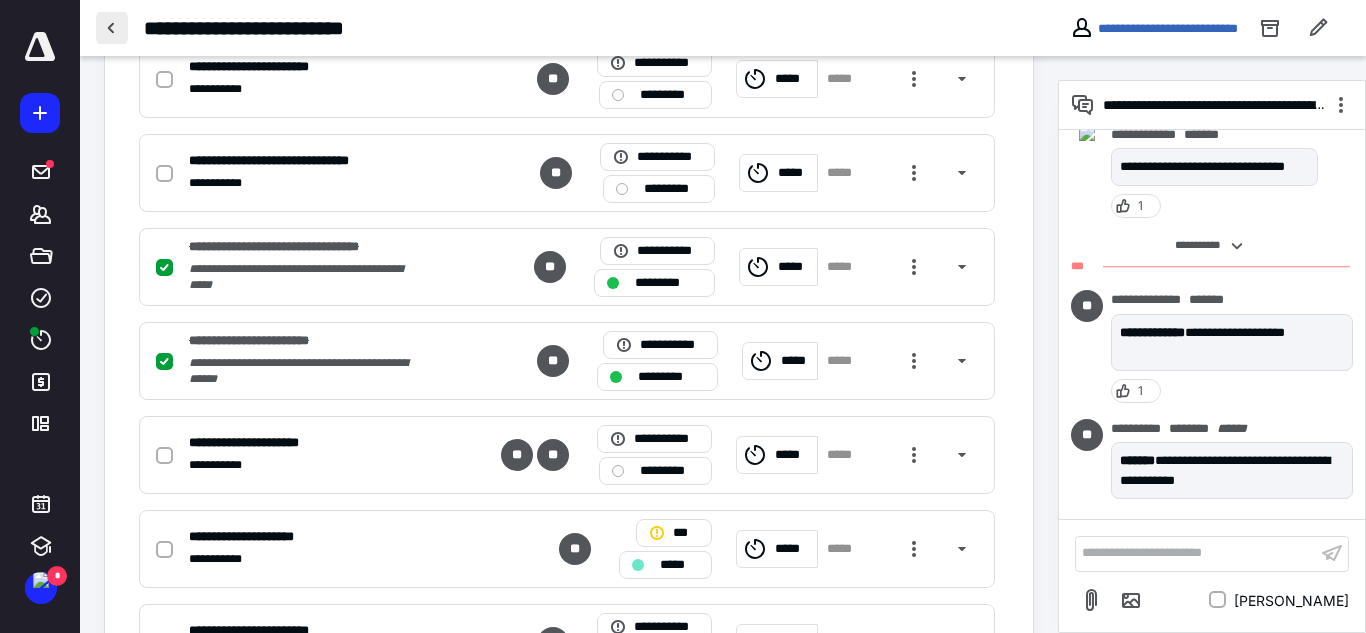 click at bounding box center [112, 28] 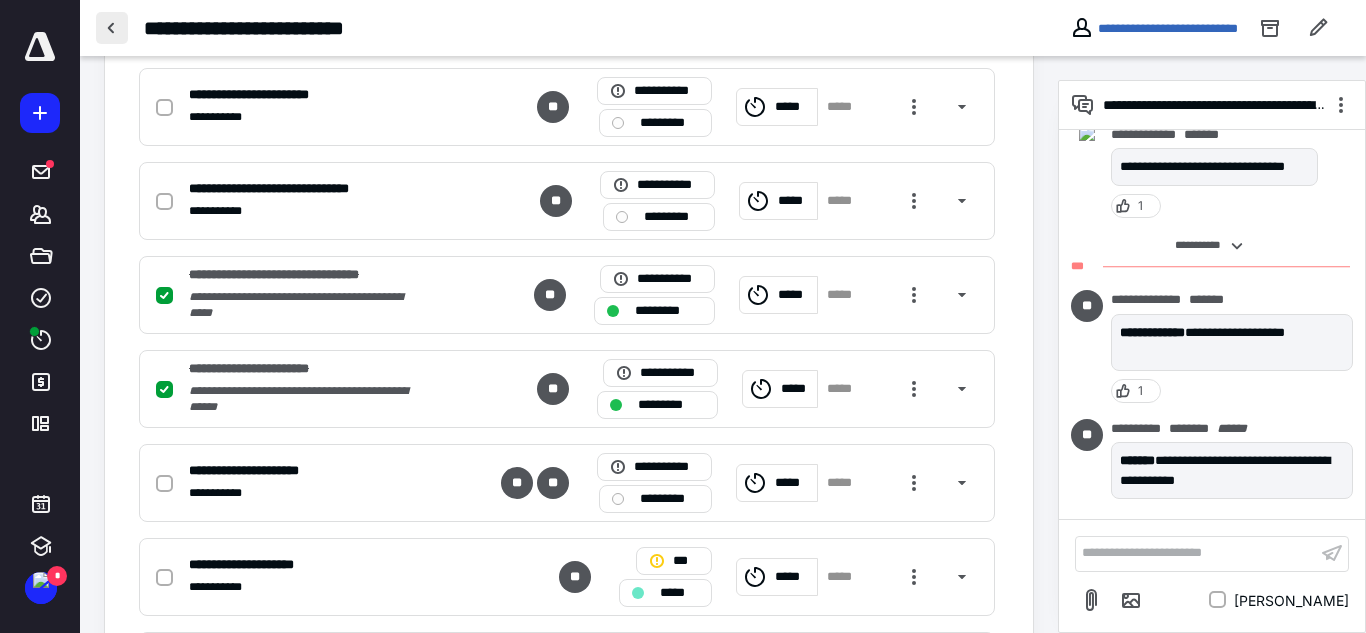 scroll, scrollTop: 0, scrollLeft: 0, axis: both 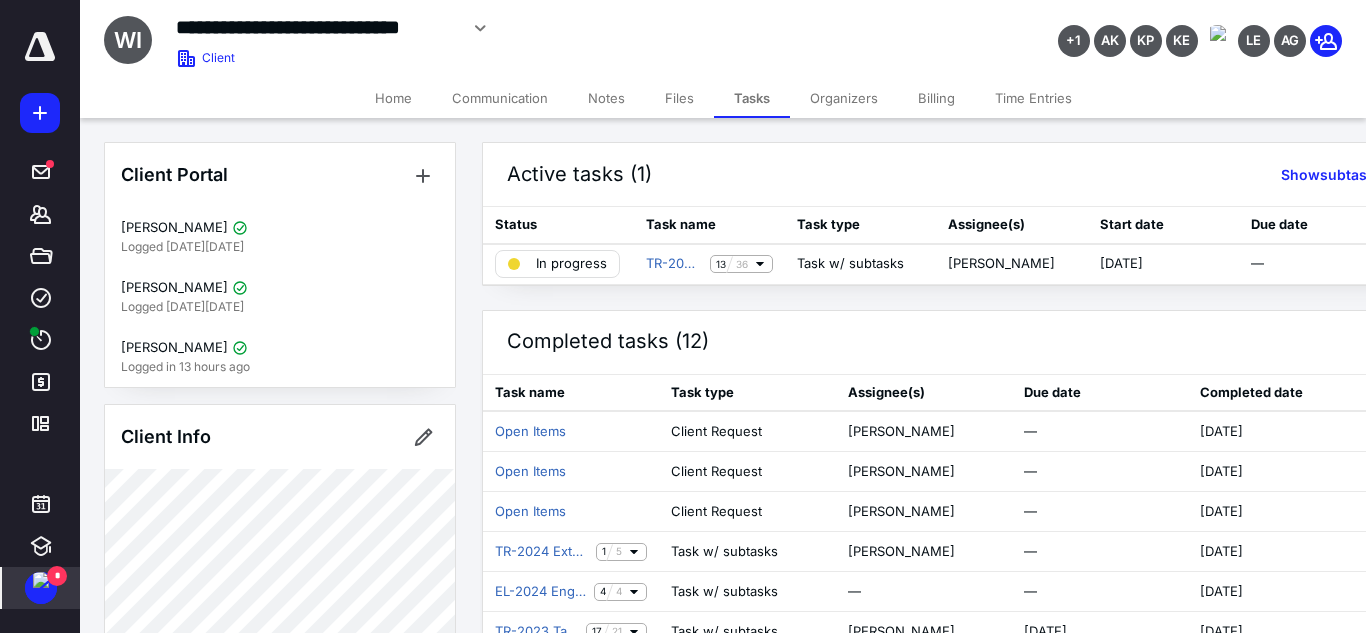 click at bounding box center [41, 580] 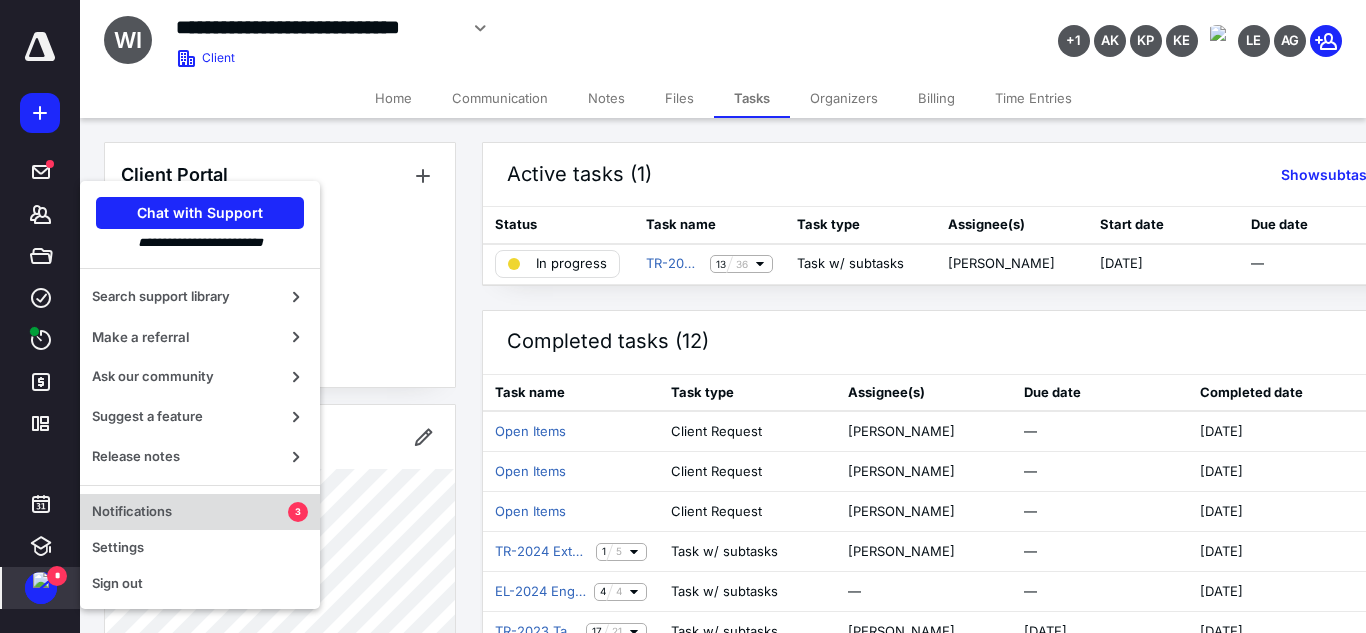 click on "Notifications" at bounding box center [190, 512] 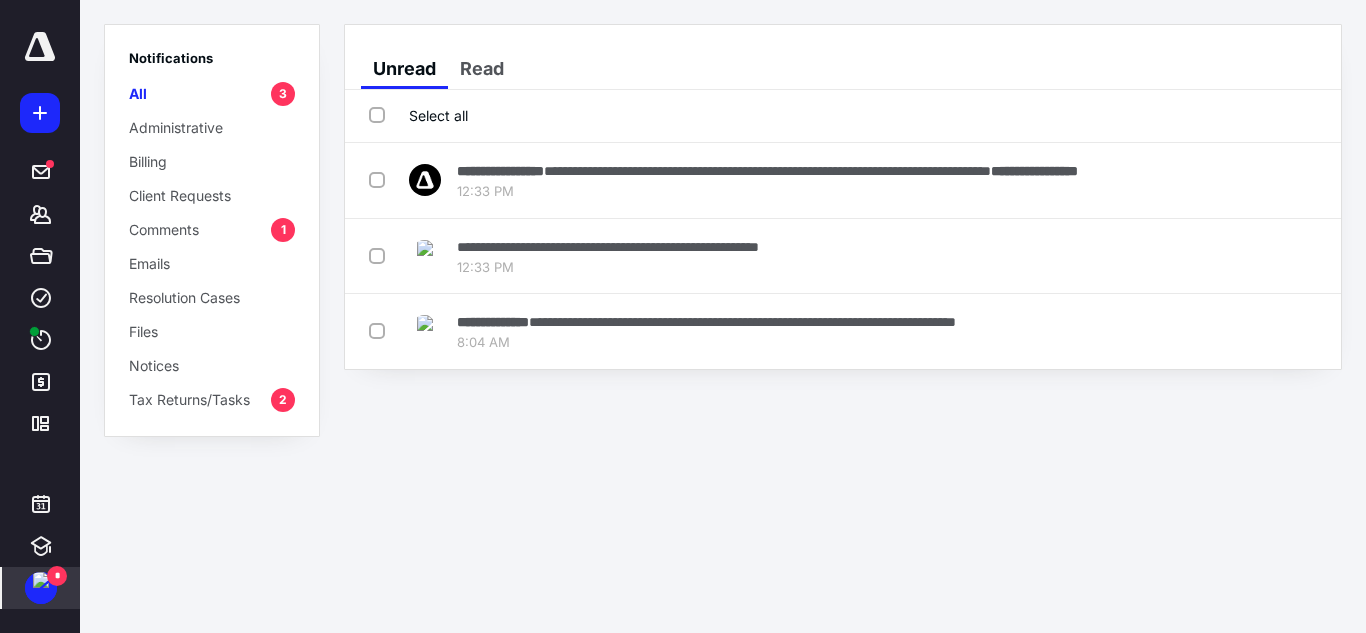 click on "Select all" at bounding box center (418, 115) 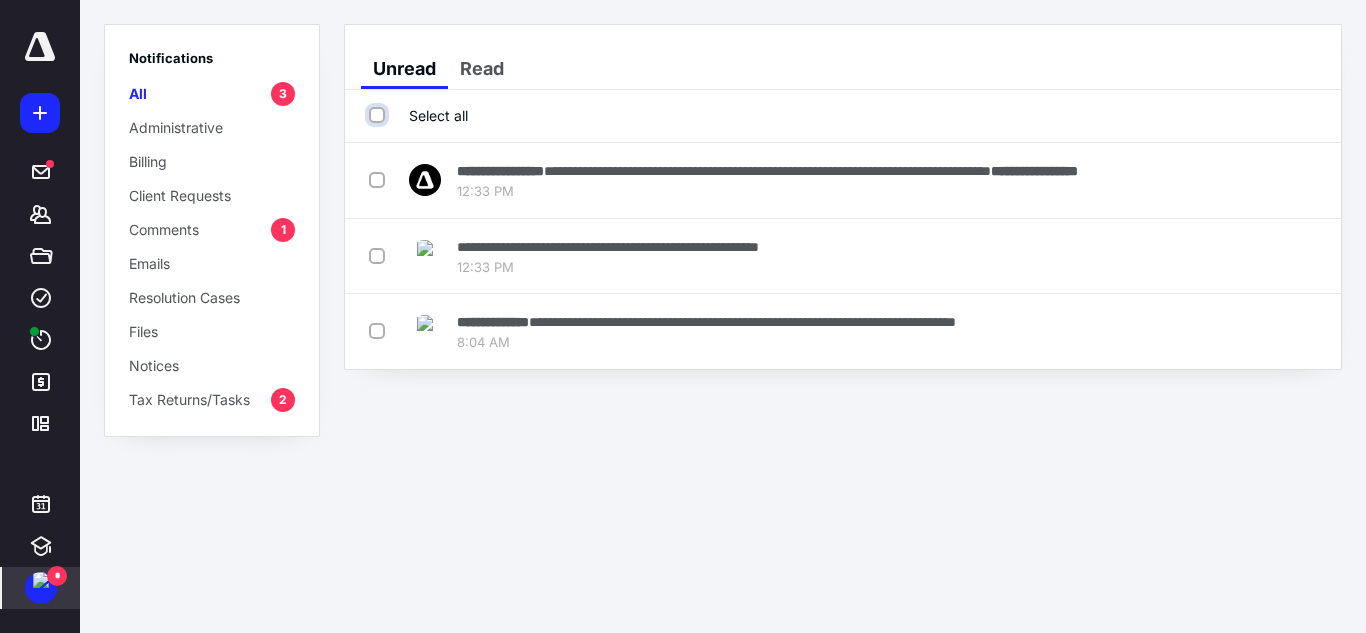 click on "Select all" at bounding box center [379, 115] 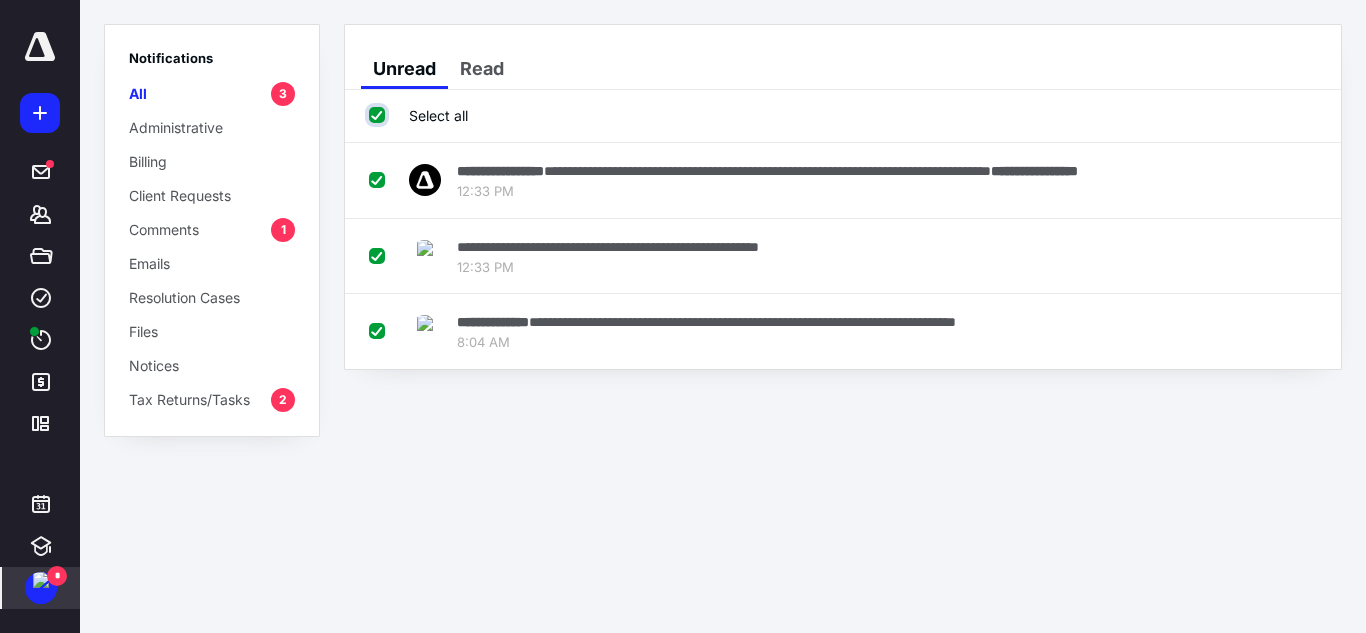 checkbox on "true" 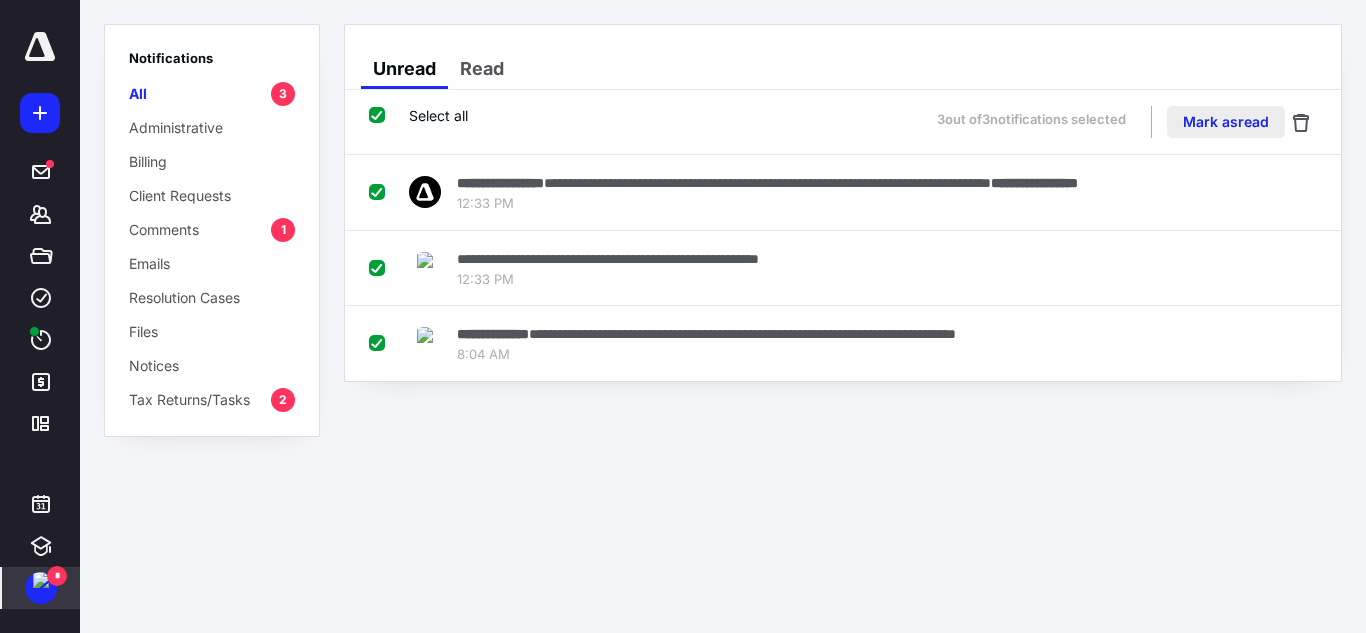 click on "Mark as  read" at bounding box center [1226, 122] 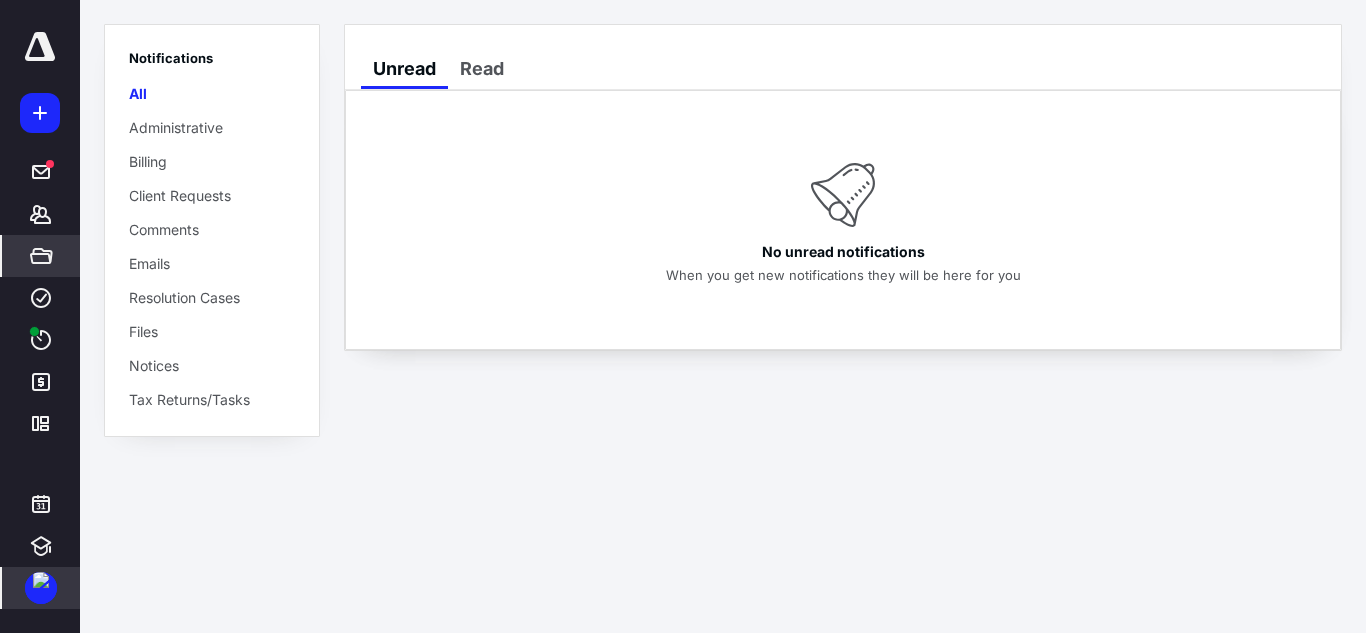 drag, startPoint x: 49, startPoint y: 305, endPoint x: 62, endPoint y: 268, distance: 39.217342 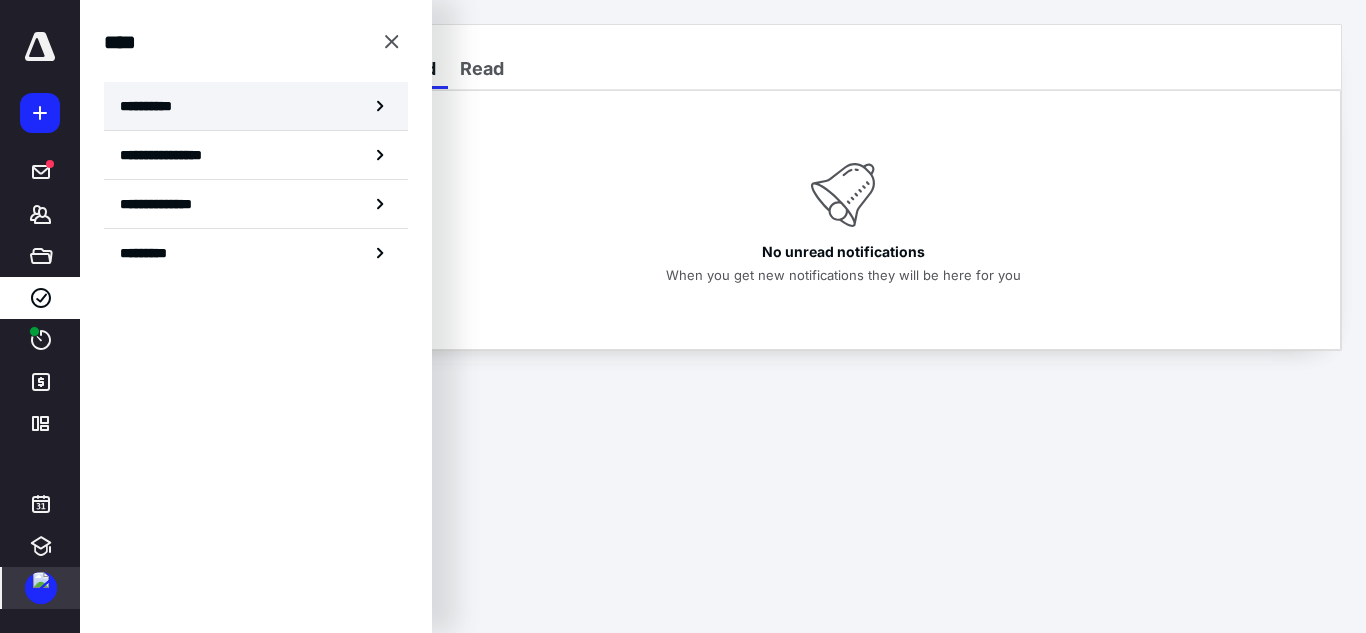 click on "**********" at bounding box center (256, 106) 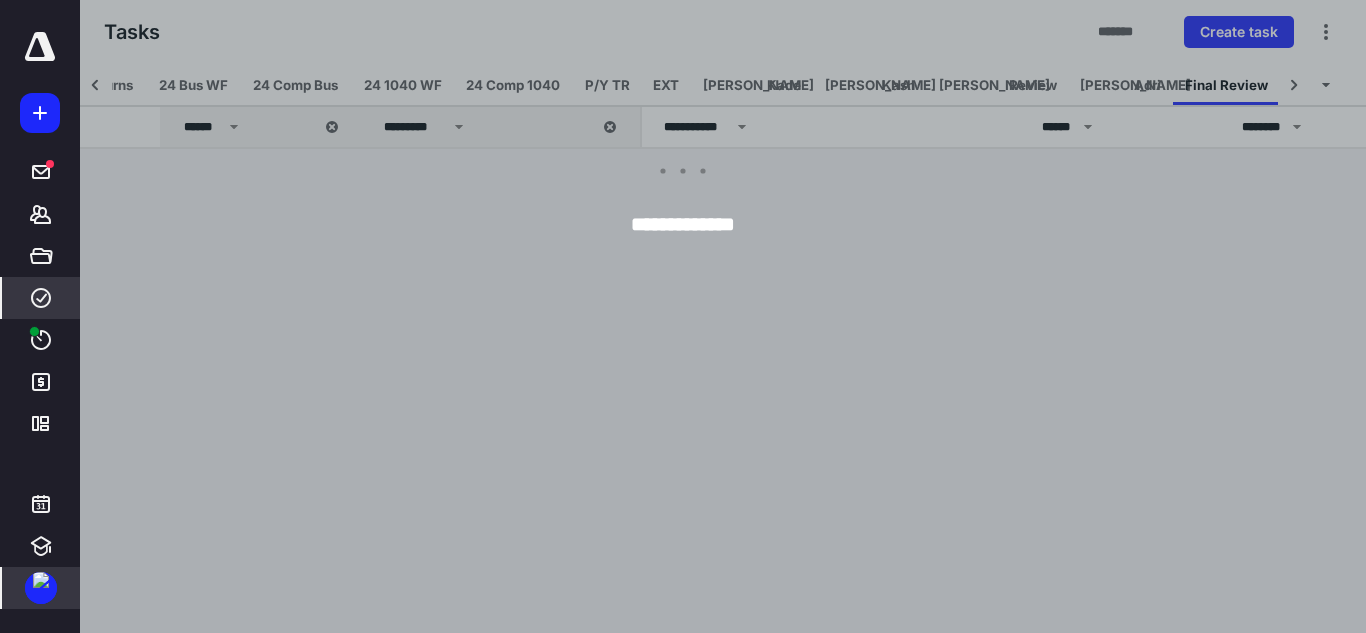 scroll, scrollTop: 0, scrollLeft: 290, axis: horizontal 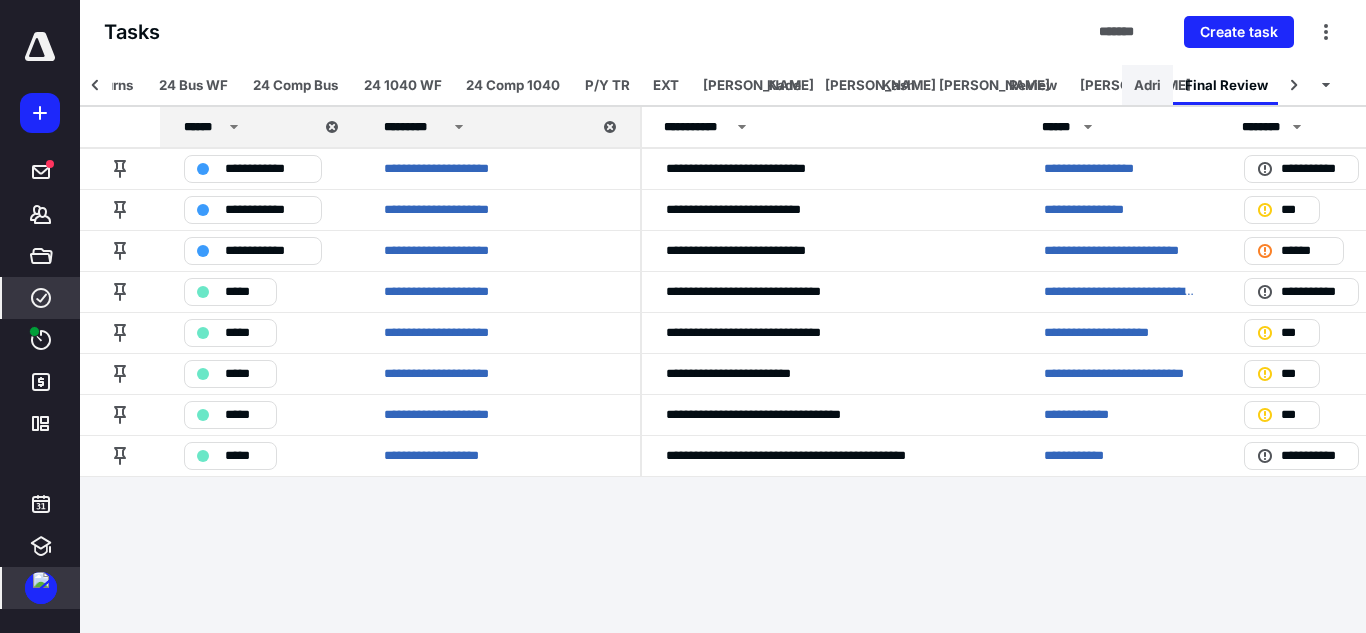 click on "Adri" at bounding box center (1147, 85) 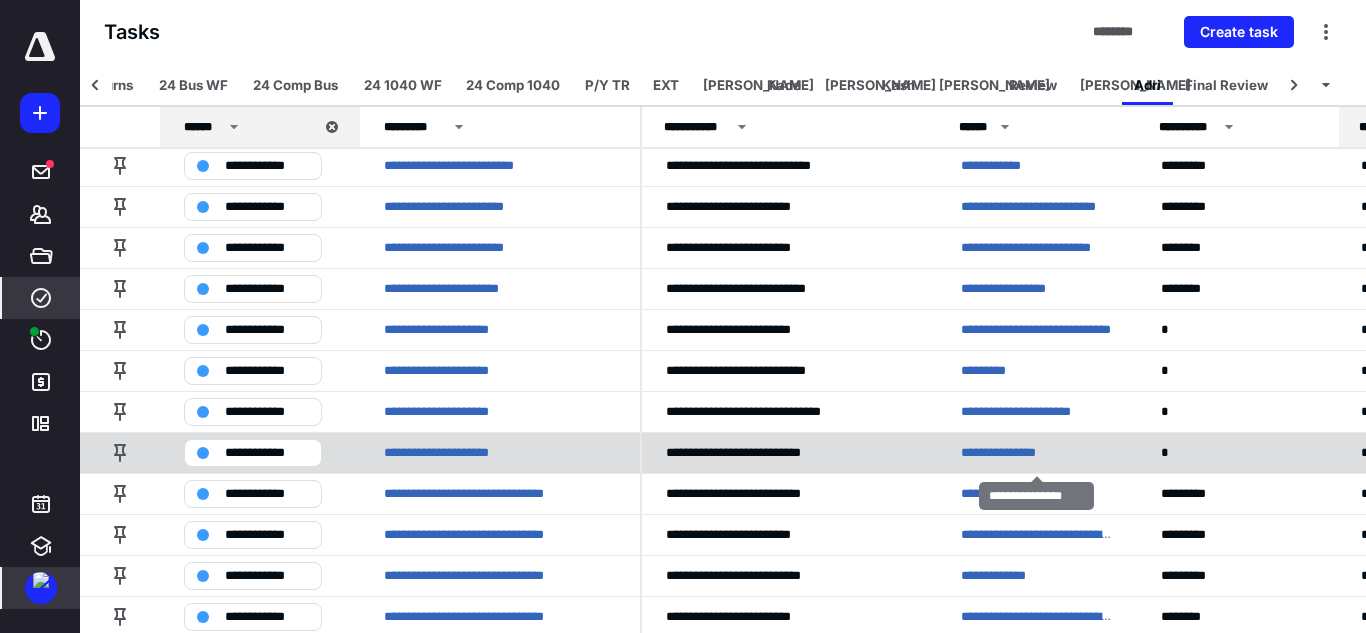 scroll, scrollTop: 0, scrollLeft: 0, axis: both 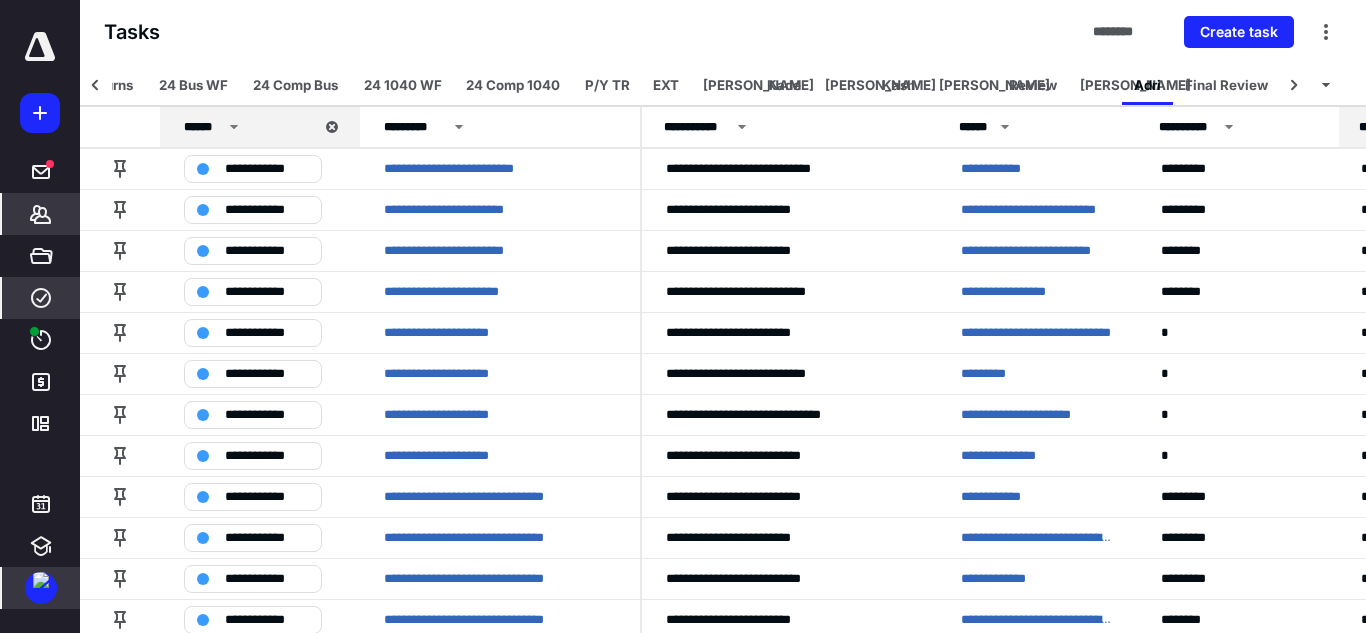 click 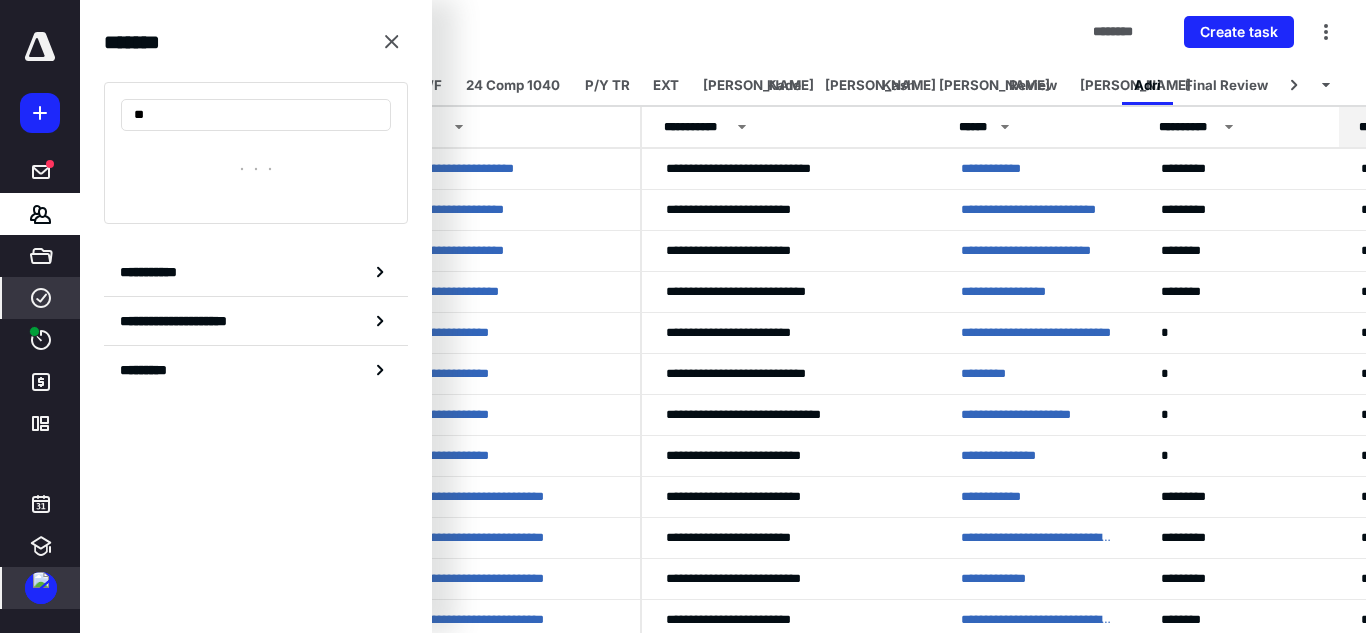 type on "*" 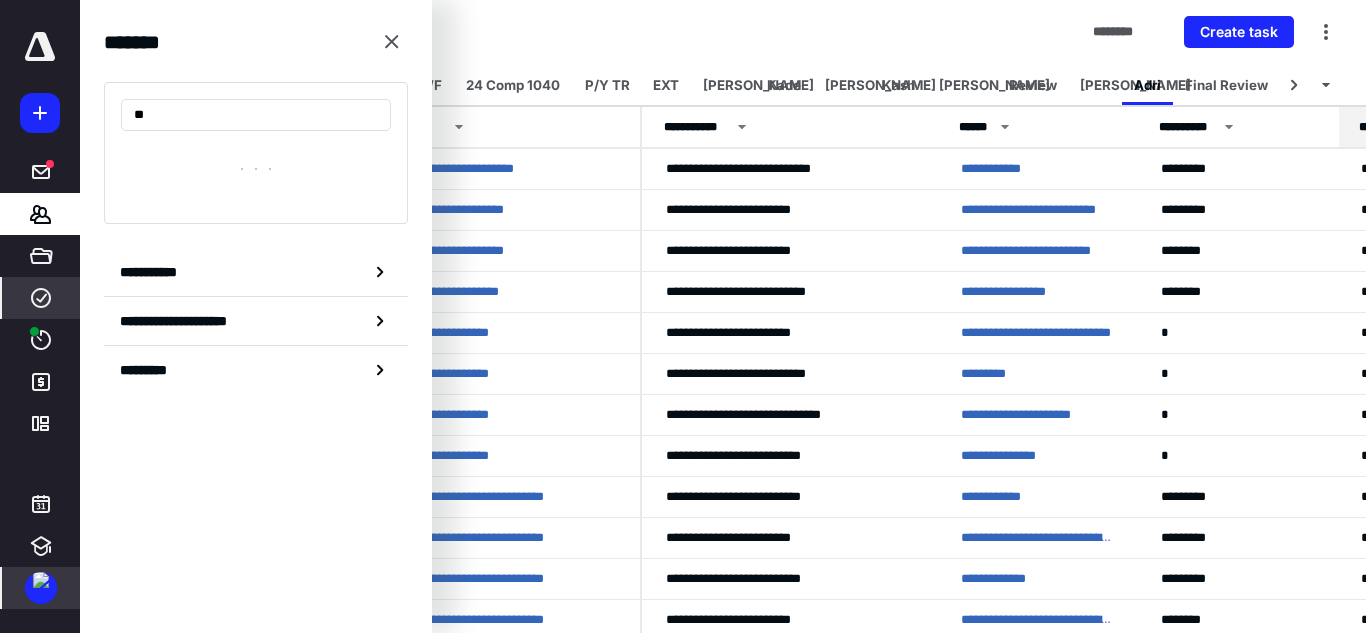 type on "*" 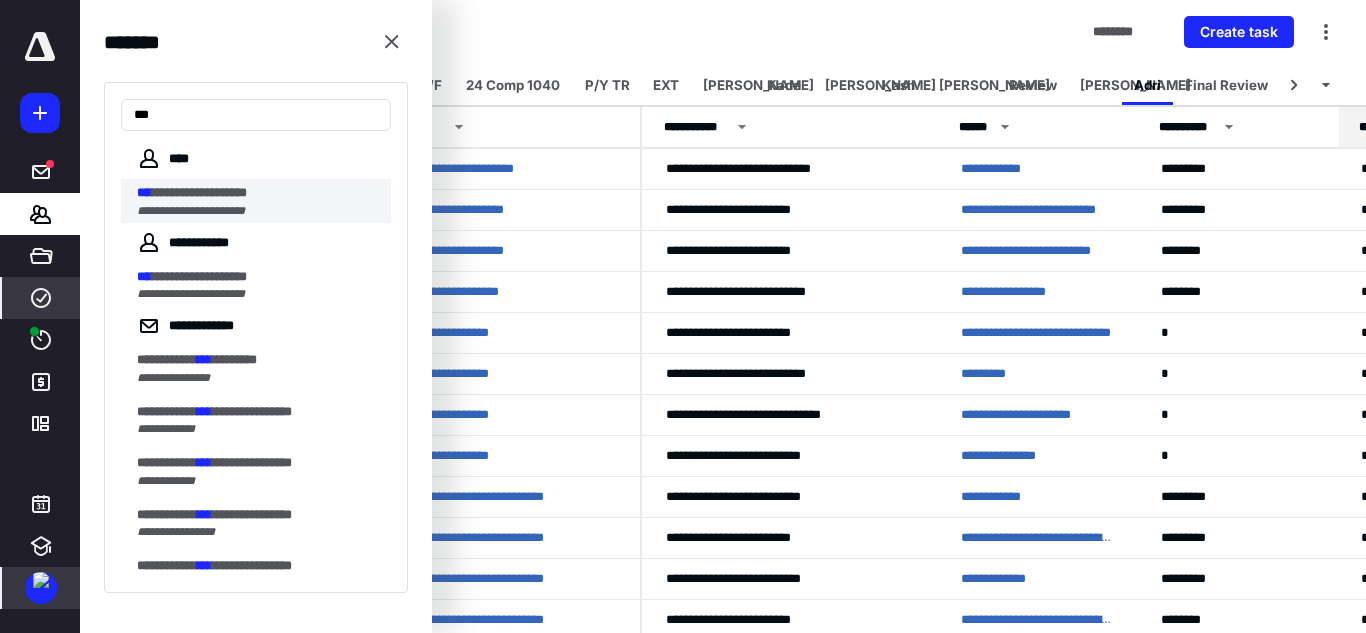 type on "***" 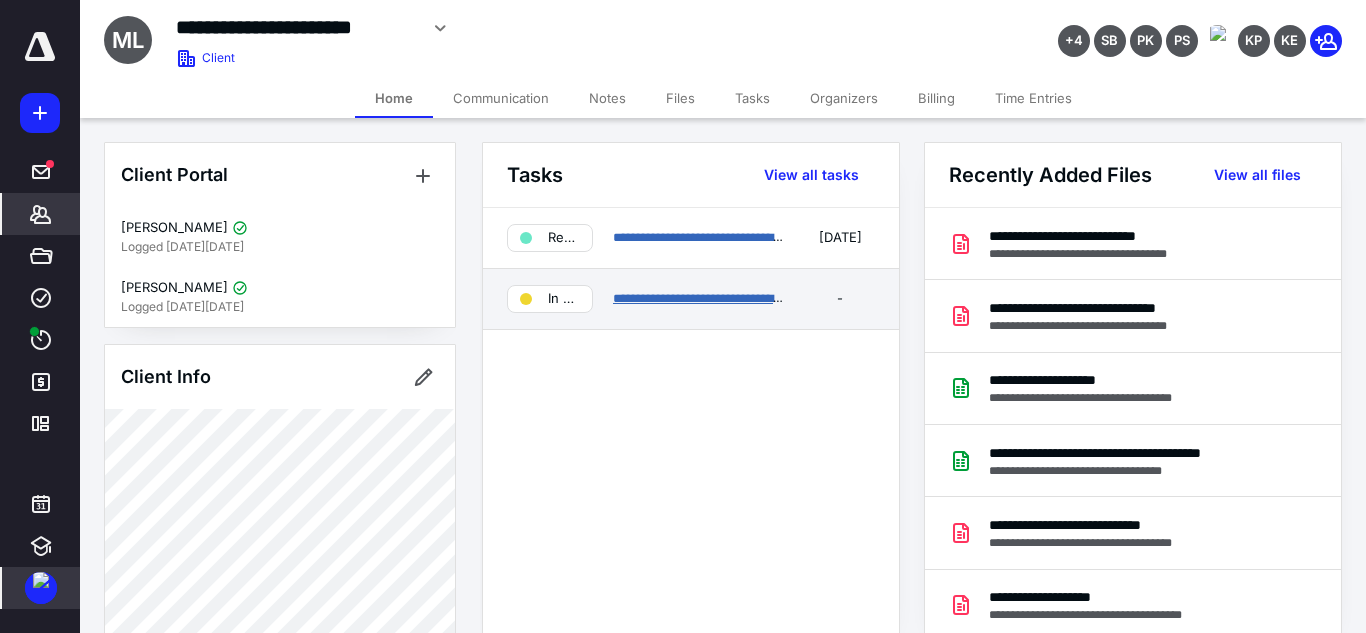 click on "**********" at bounding box center (710, 298) 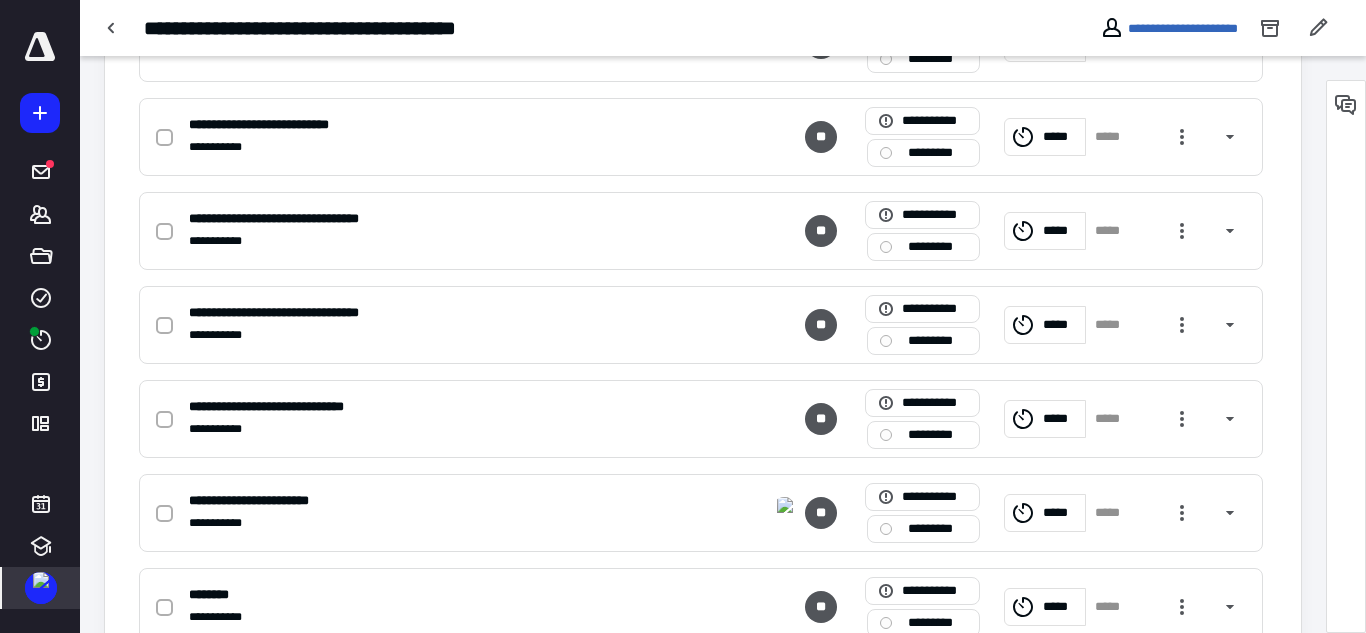 scroll, scrollTop: 1818, scrollLeft: 0, axis: vertical 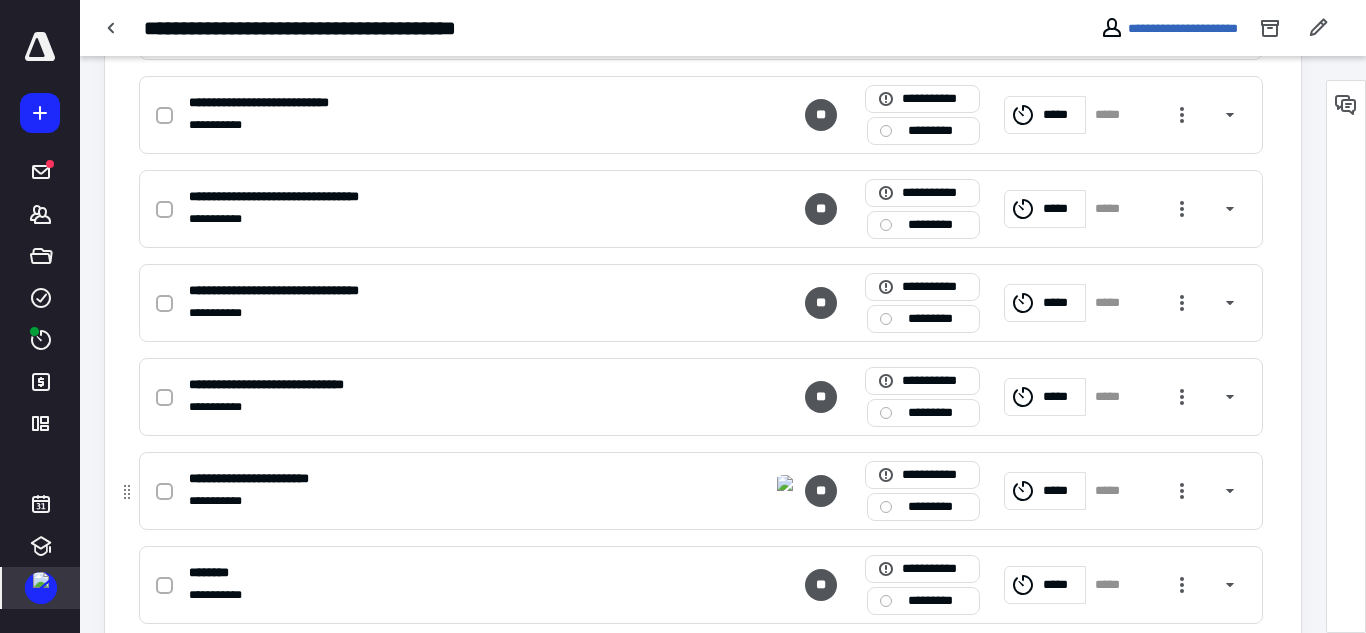 click on "*********" at bounding box center [923, 507] 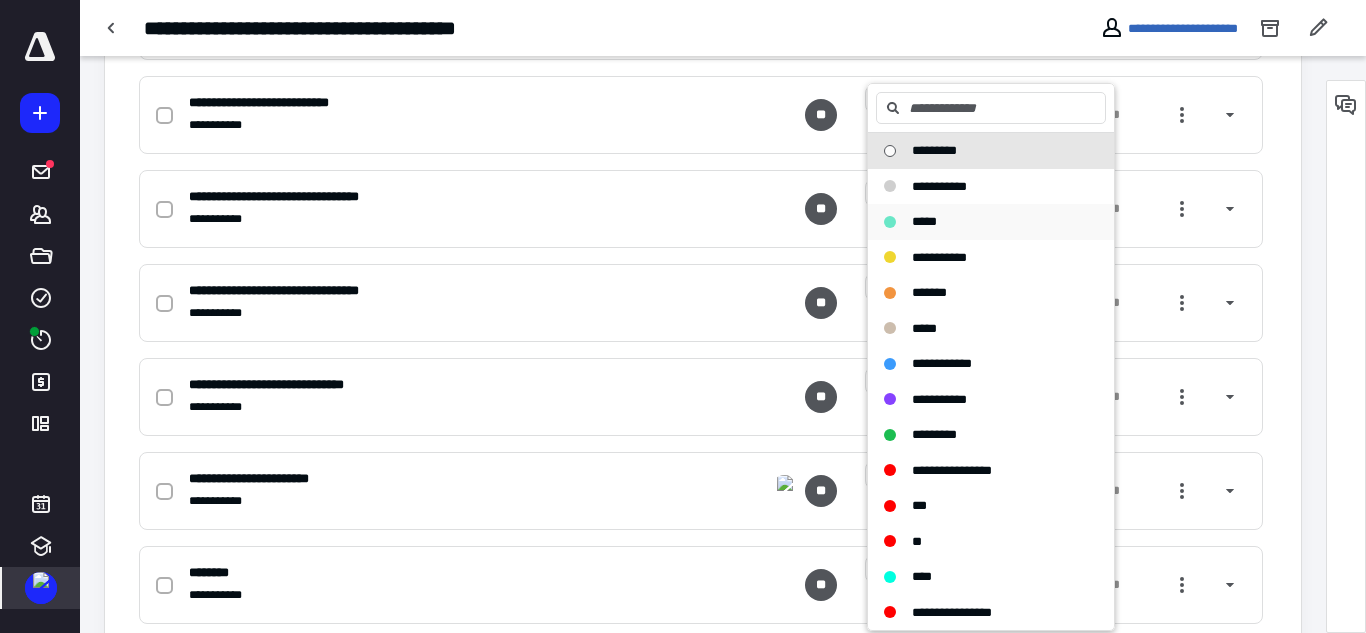 click on "*****" at bounding box center [979, 222] 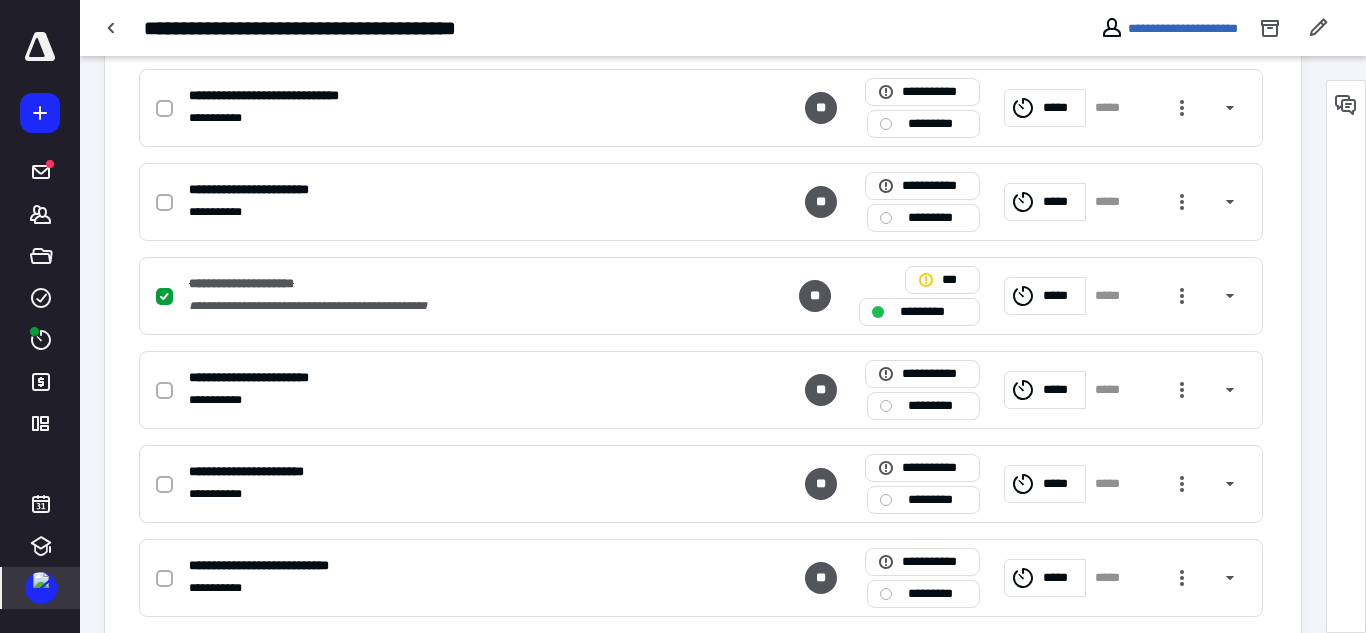 scroll, scrollTop: 1535, scrollLeft: 0, axis: vertical 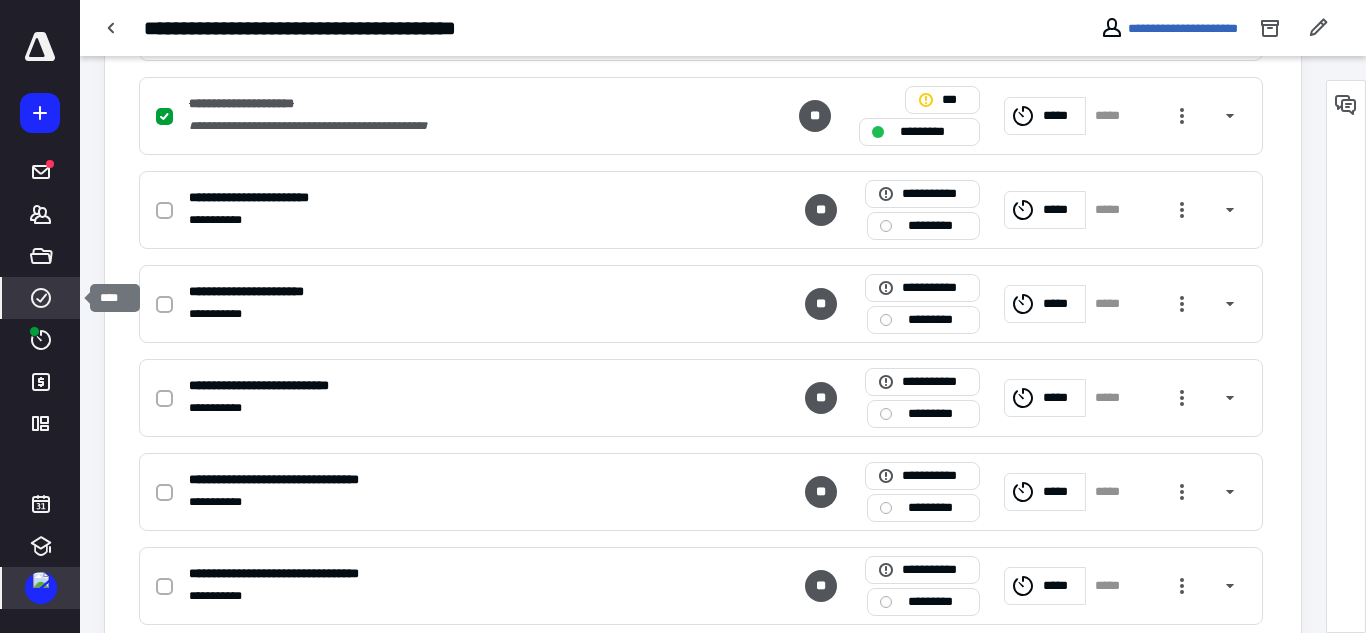 click on "****" at bounding box center (41, 298) 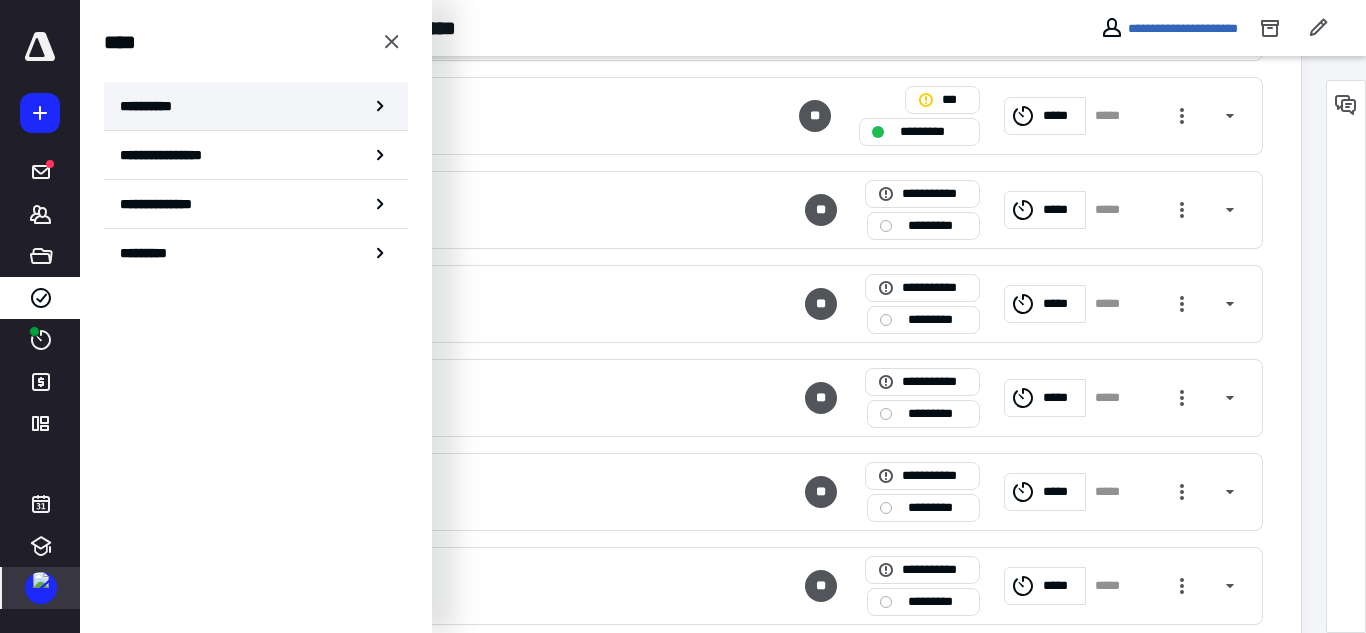 click on "**********" at bounding box center (153, 106) 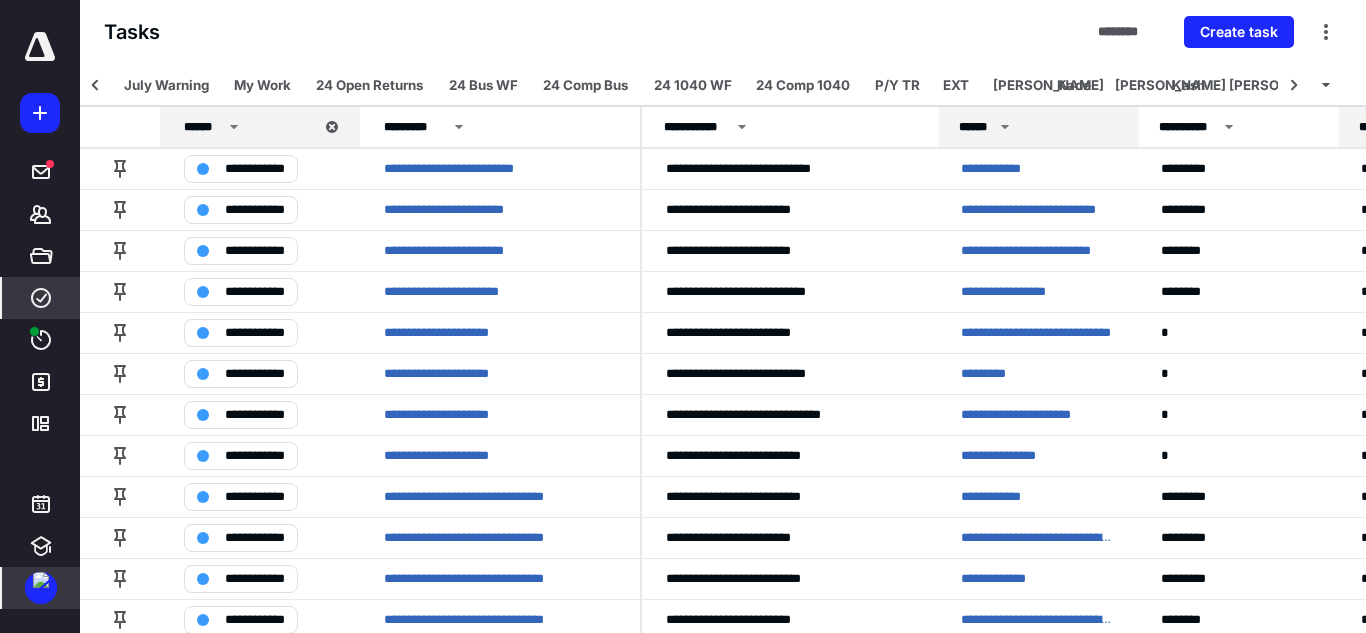 scroll, scrollTop: 0, scrollLeft: 185, axis: horizontal 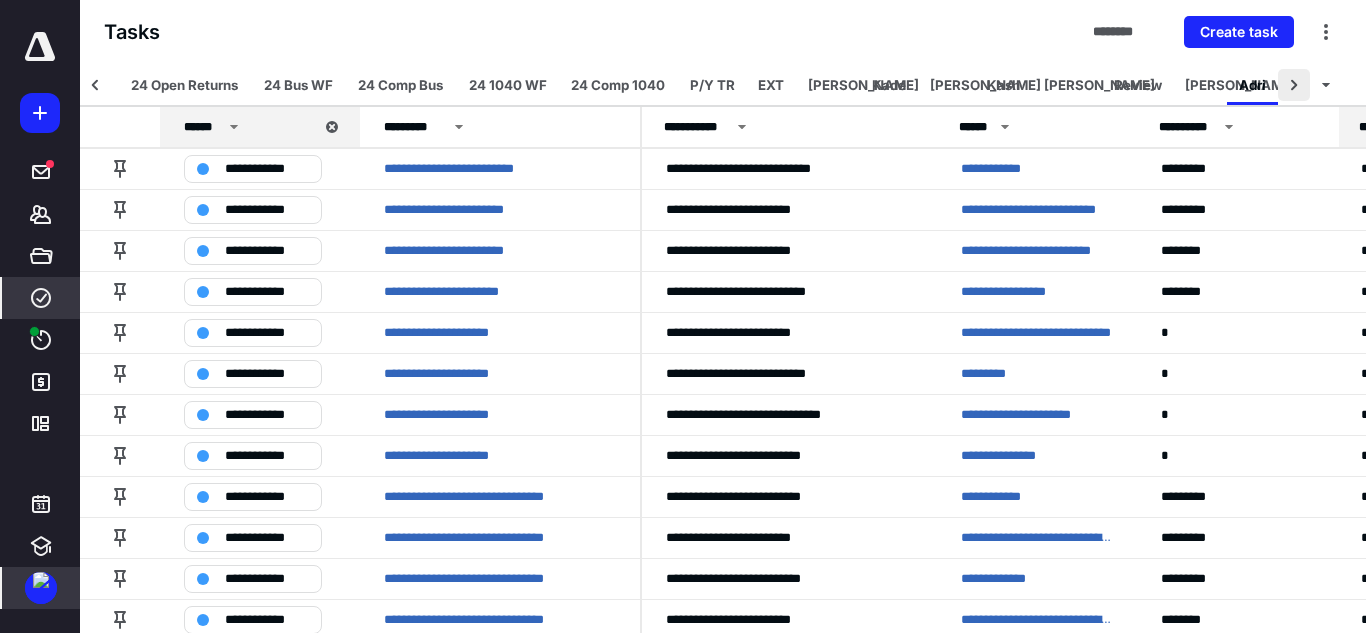 click at bounding box center (1294, 85) 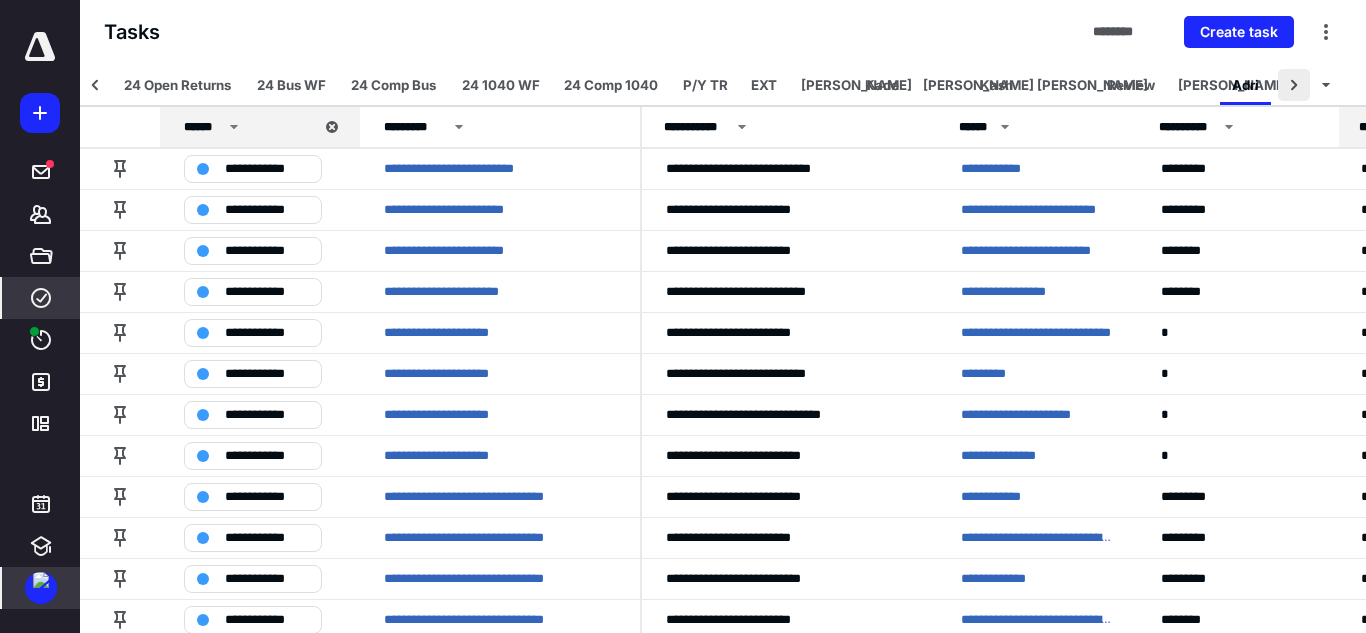 click at bounding box center (1294, 85) 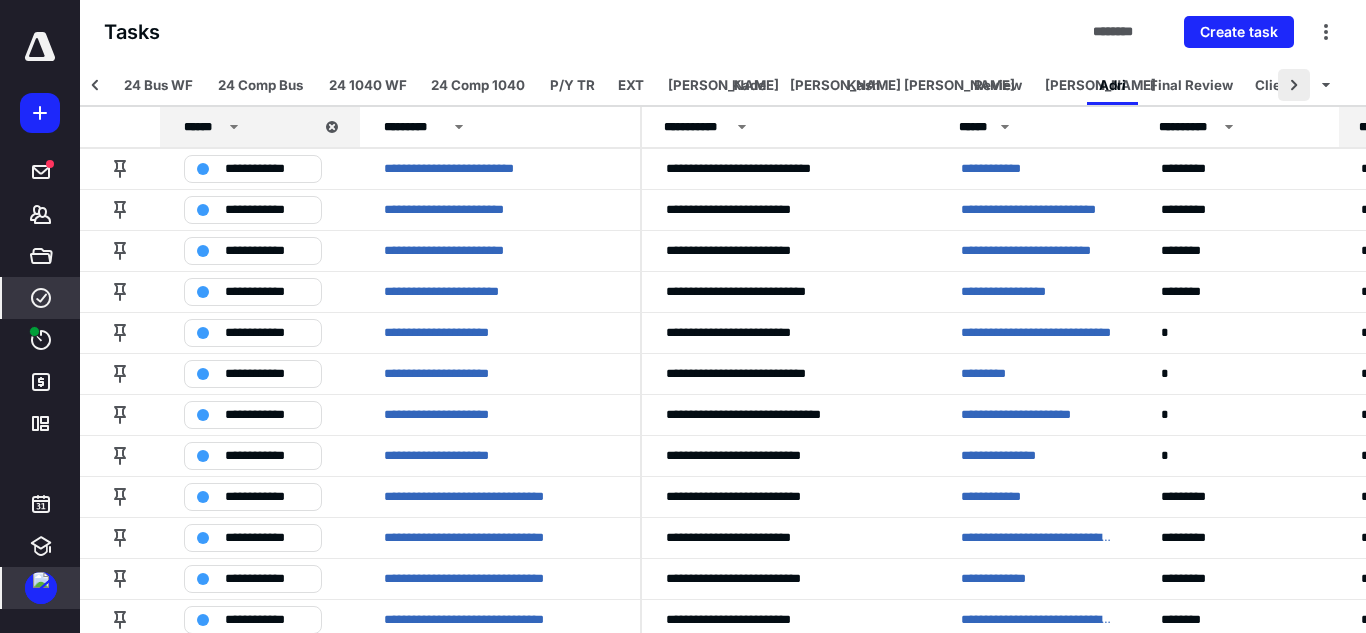 click at bounding box center (1294, 85) 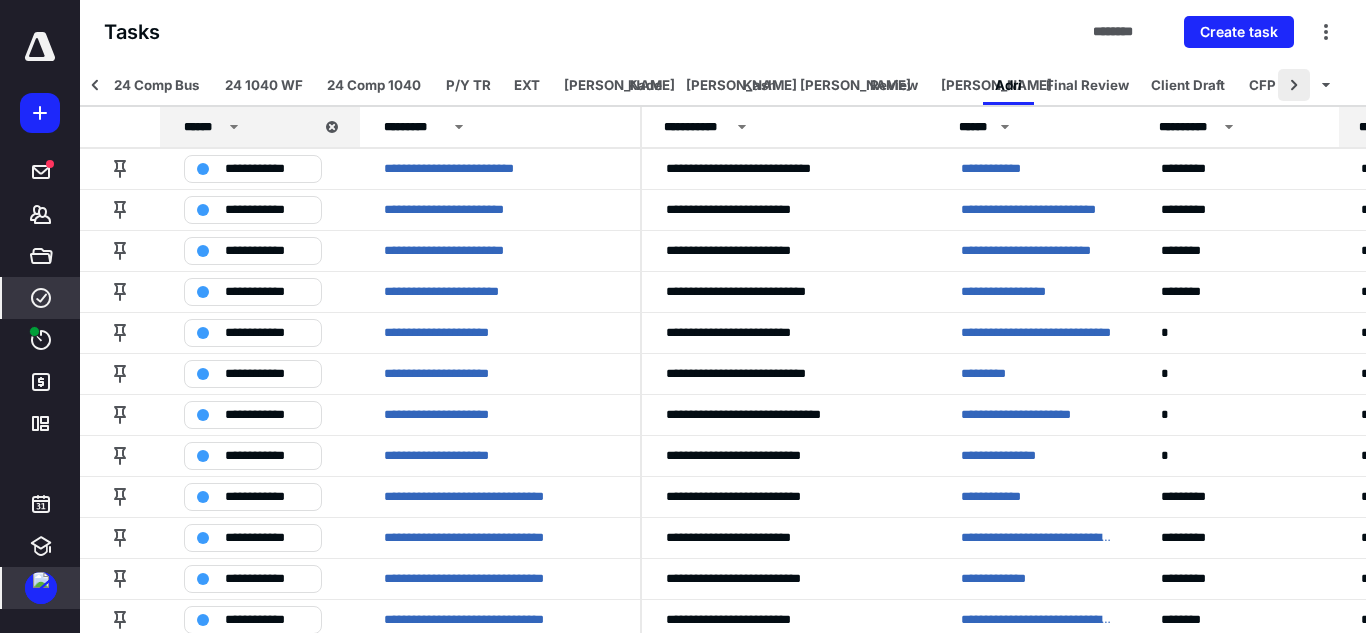 click at bounding box center [1294, 85] 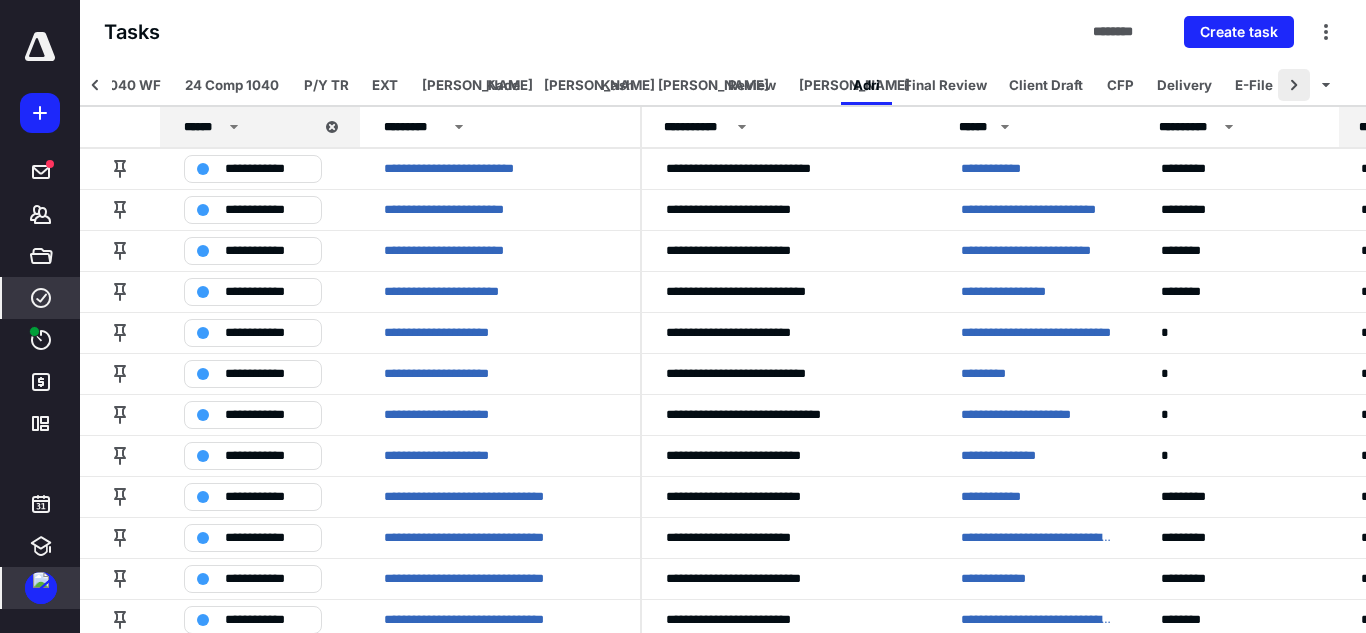 click at bounding box center [1294, 85] 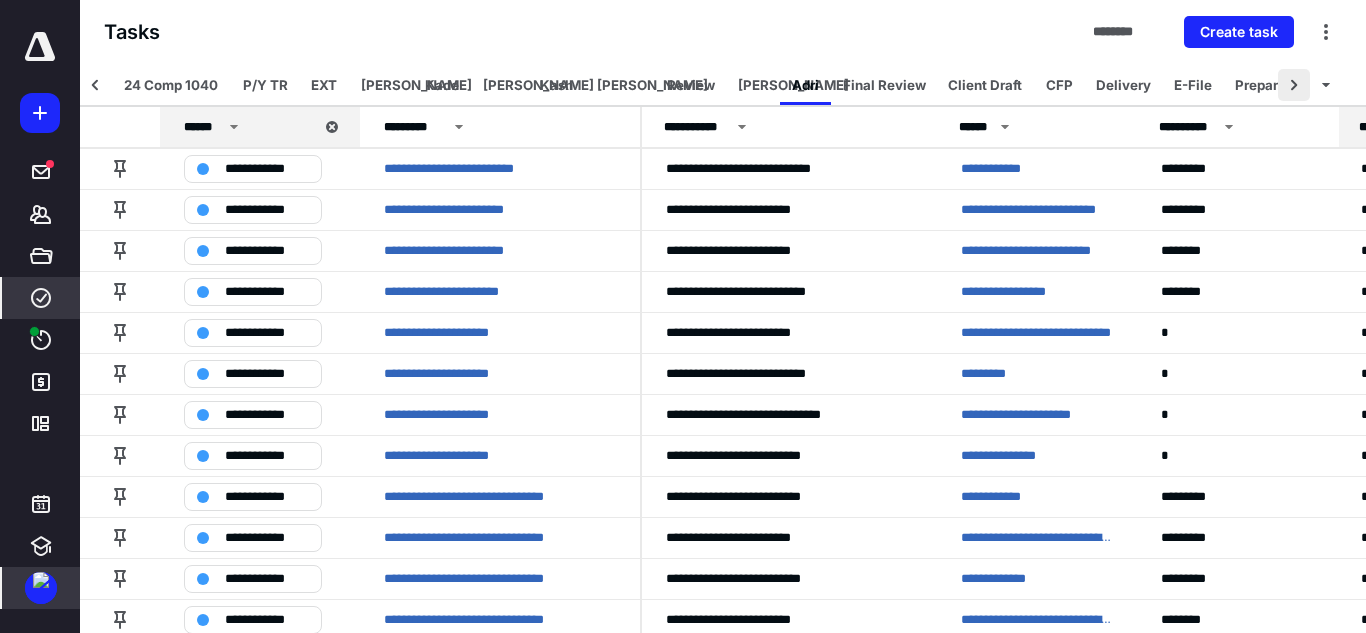 scroll, scrollTop: 0, scrollLeft: 751, axis: horizontal 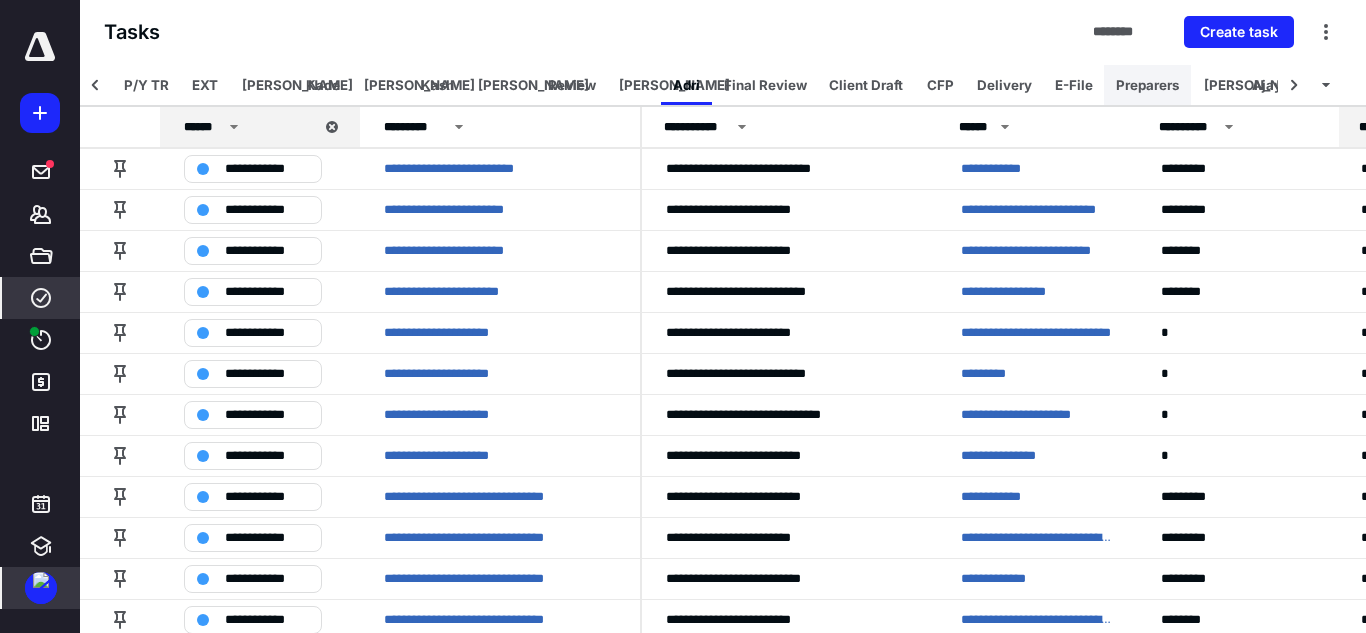 click on "Preparers" at bounding box center (1147, 85) 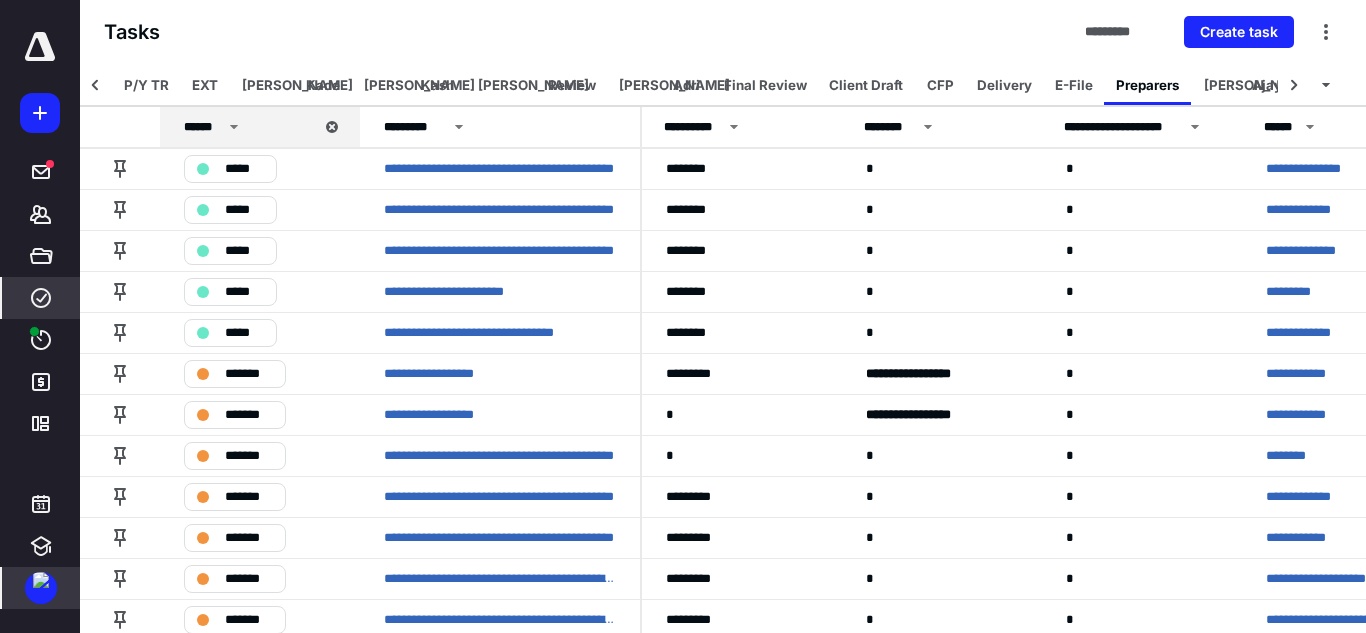click on "Tasks ********* Create task" at bounding box center [723, 32] 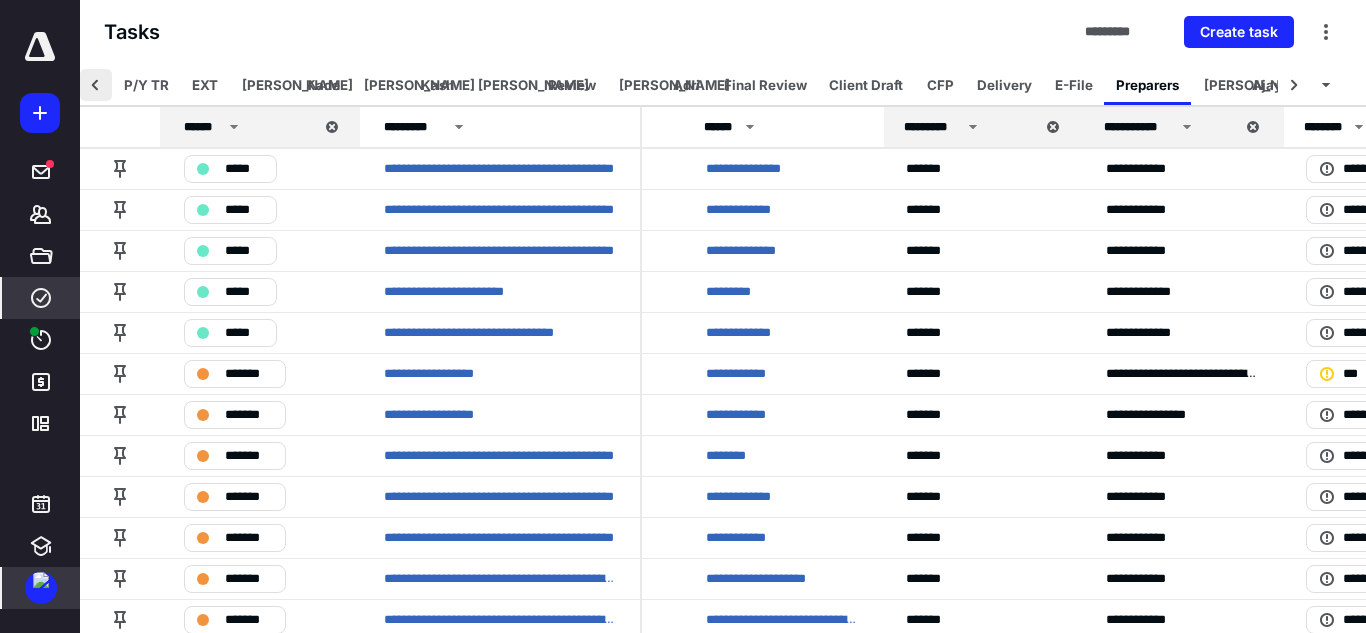 scroll, scrollTop: 0, scrollLeft: 600, axis: horizontal 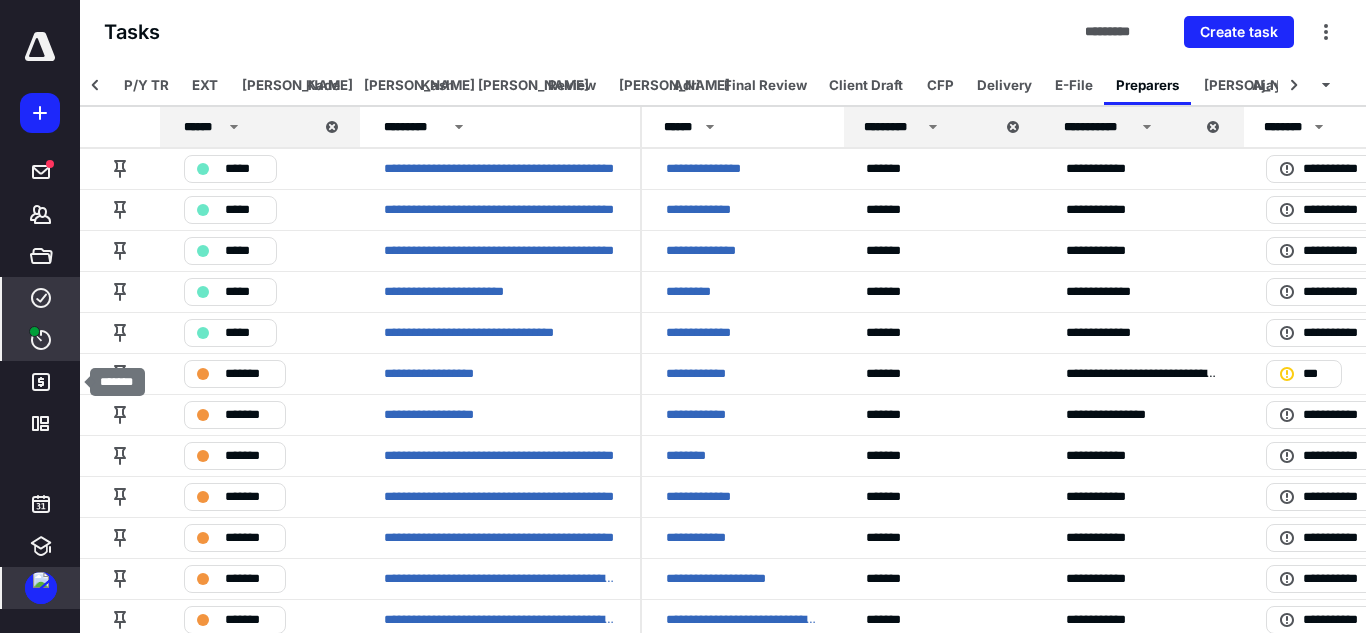 click 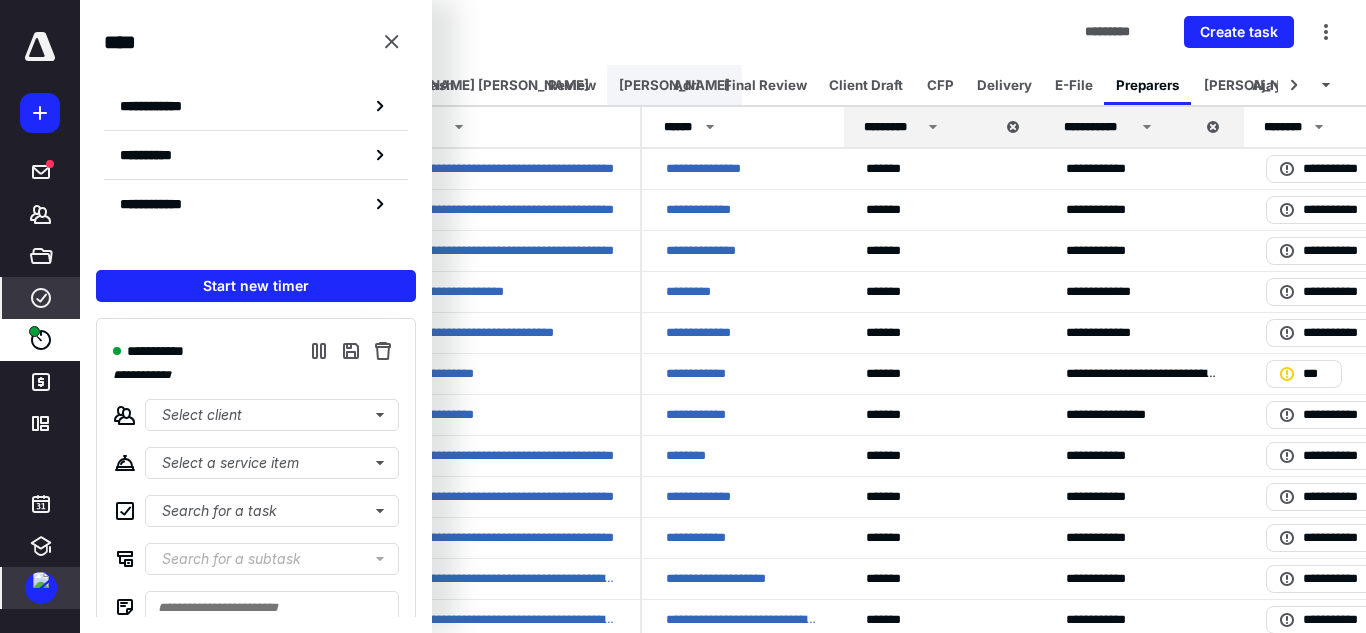 click on "[PERSON_NAME]" at bounding box center (674, 85) 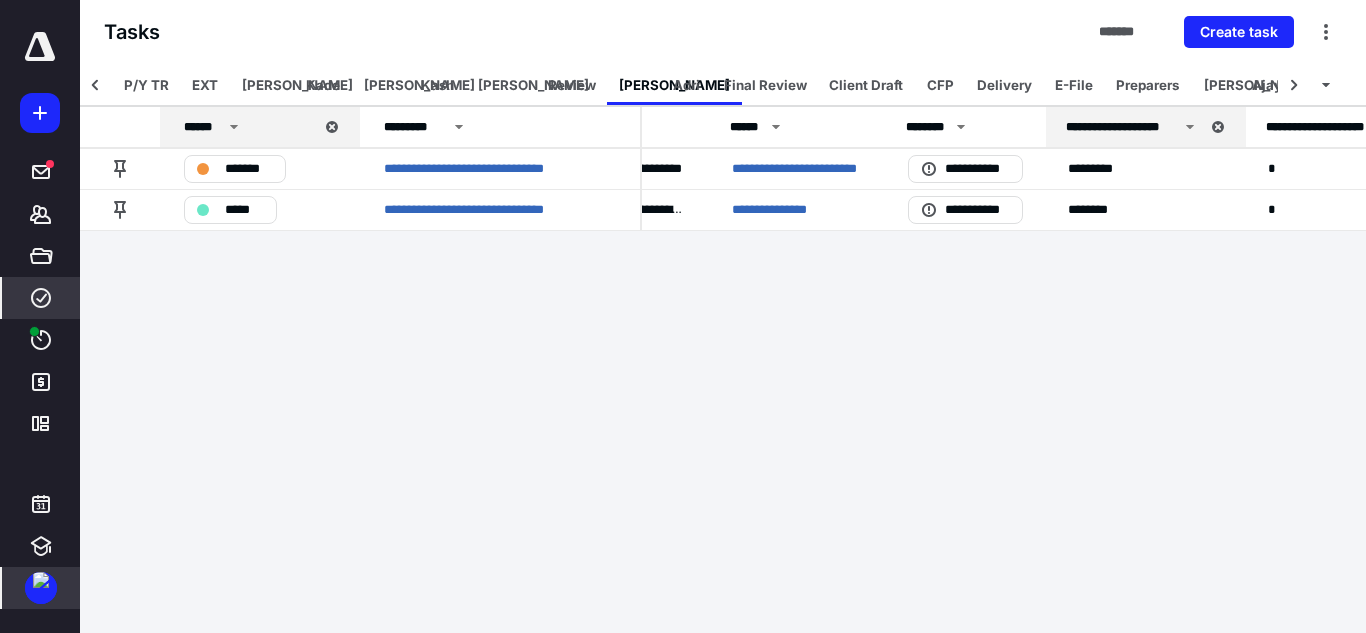 scroll, scrollTop: 0, scrollLeft: 69, axis: horizontal 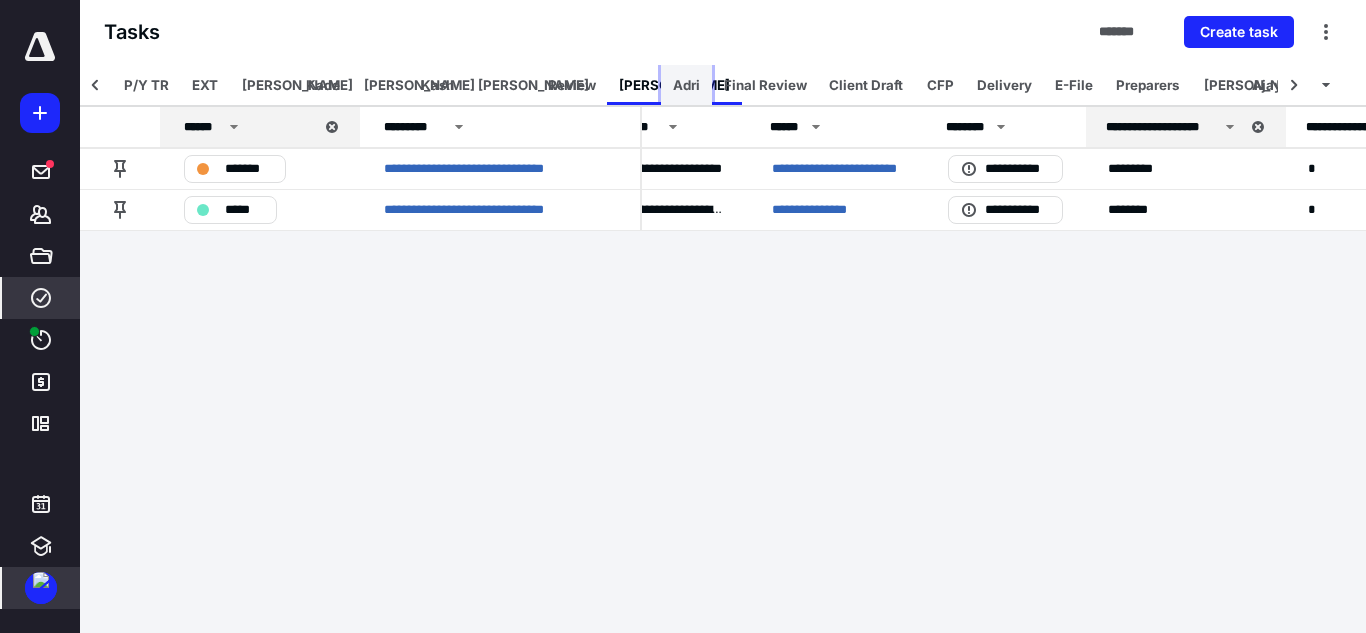 click on "Adri" at bounding box center (686, 85) 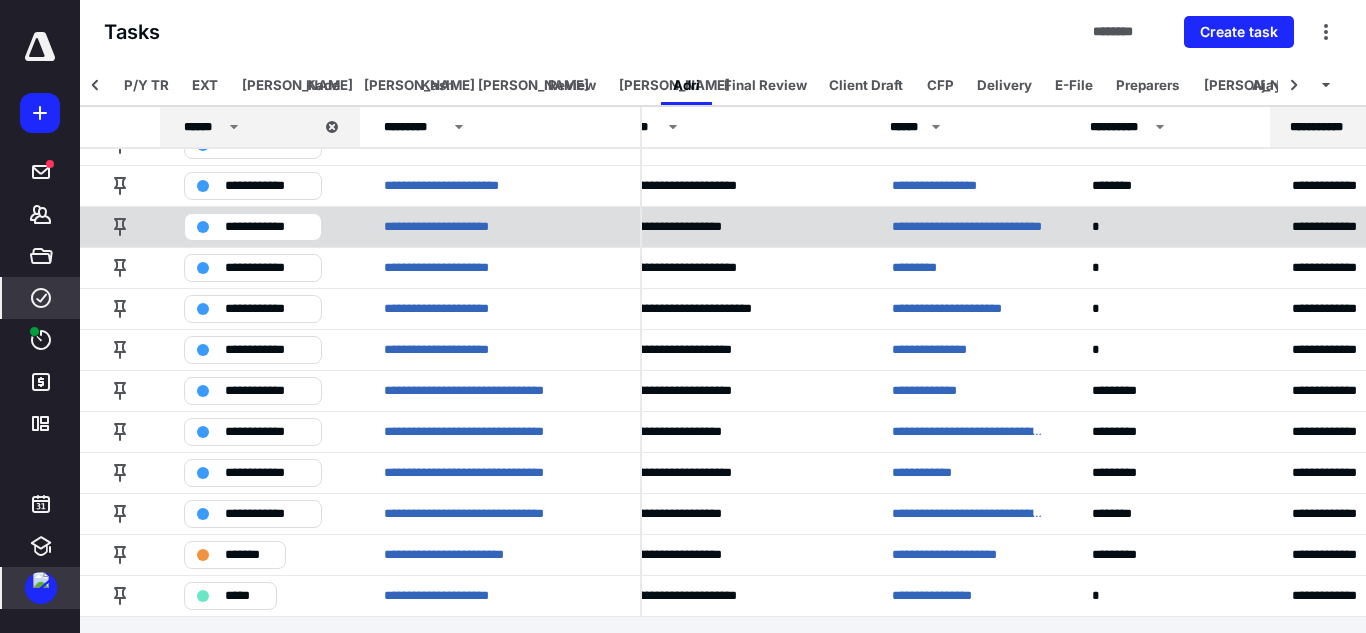 scroll, scrollTop: 114, scrollLeft: 69, axis: both 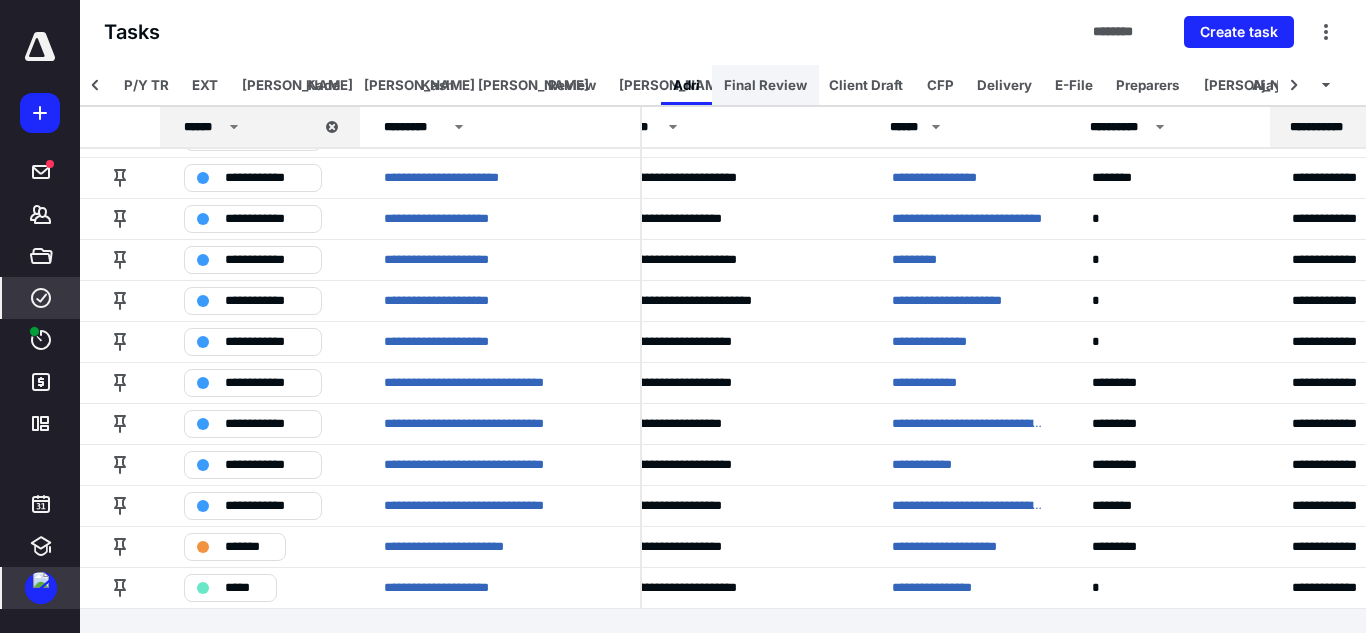 click on "Final Review" at bounding box center (765, 85) 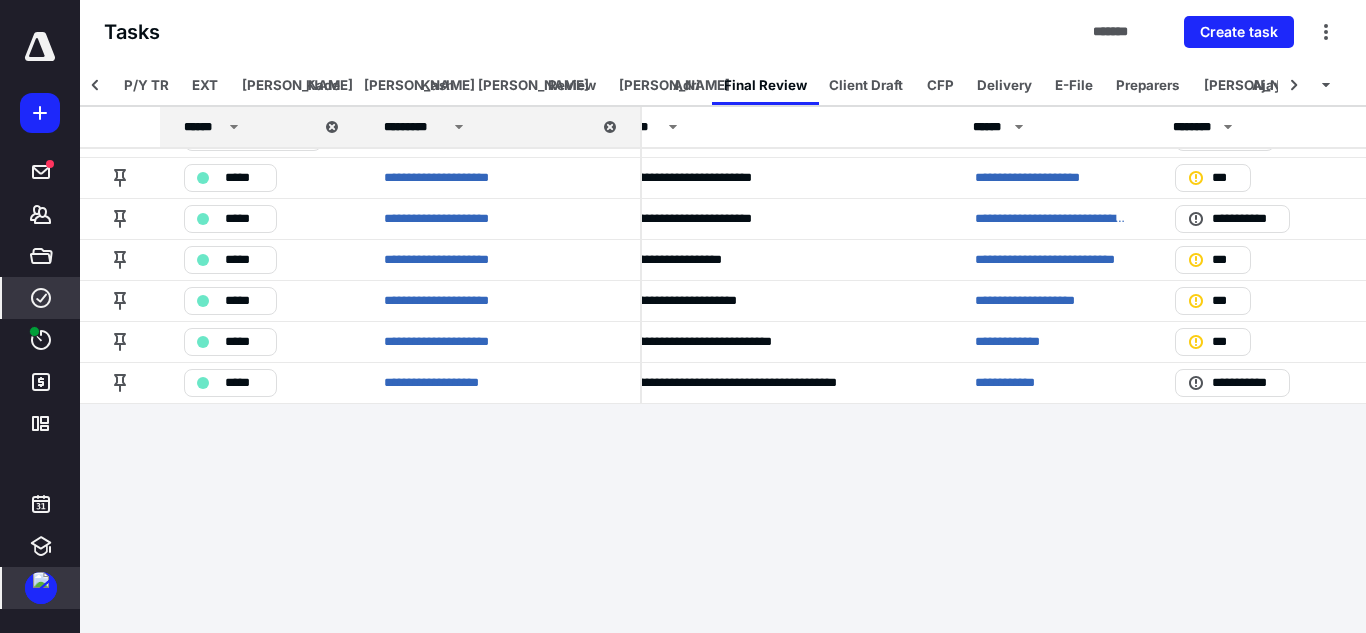 scroll, scrollTop: 0, scrollLeft: 69, axis: horizontal 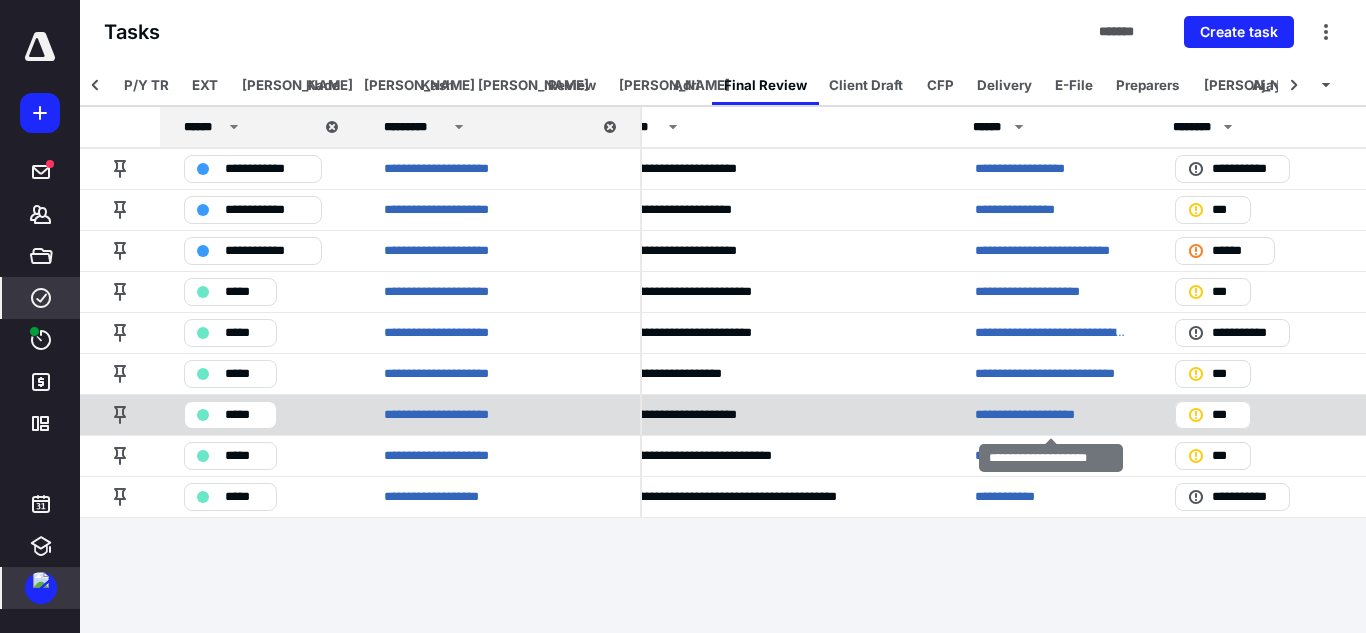 click on "**********" at bounding box center [1041, 415] 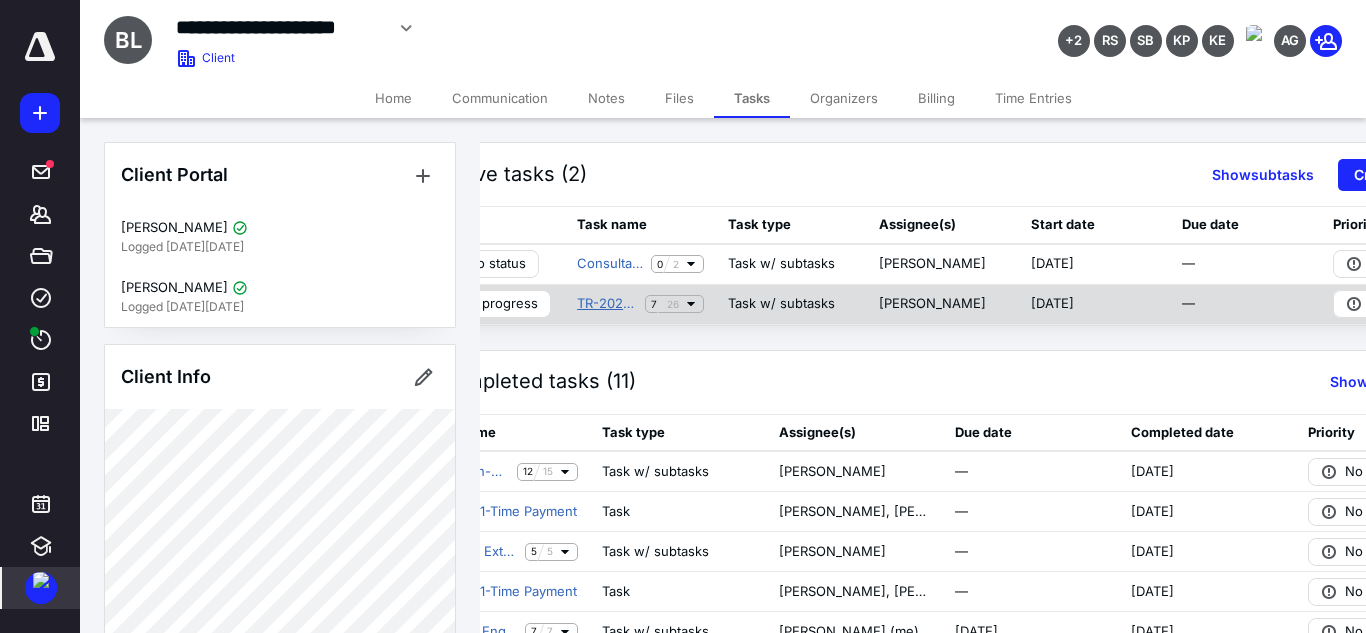 click on "TR-2024 Workflow-Business-PS" at bounding box center (607, 304) 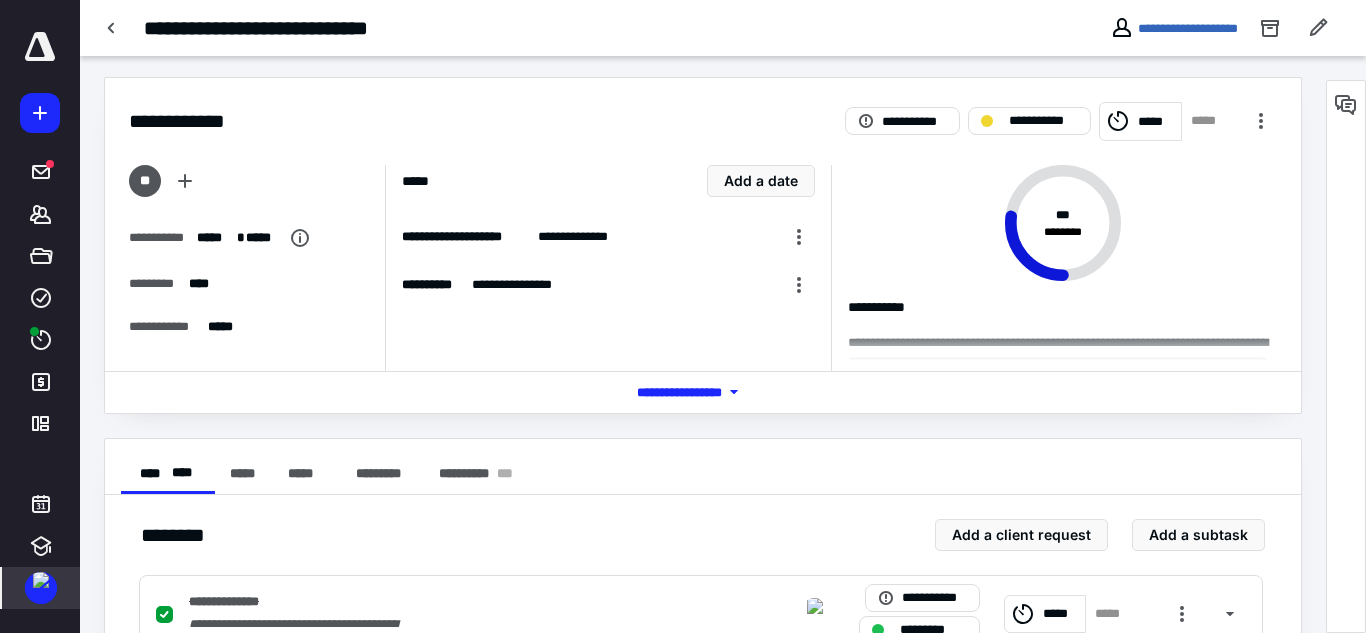 scroll, scrollTop: 435, scrollLeft: 0, axis: vertical 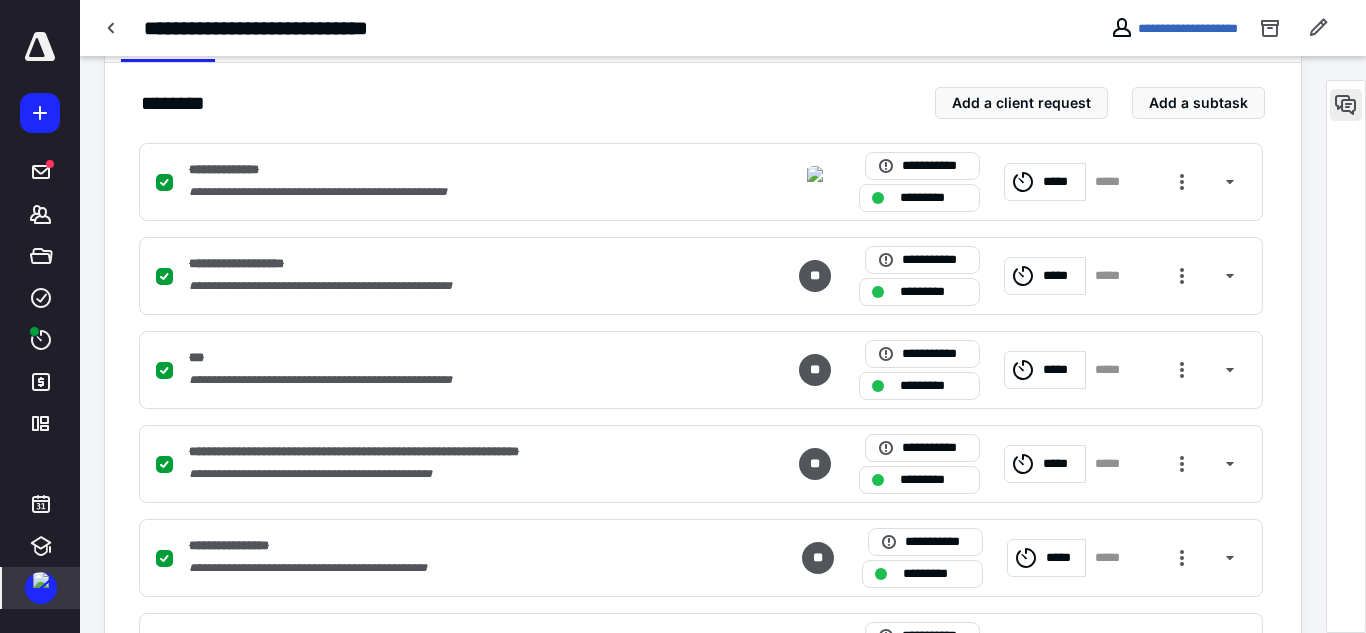 click at bounding box center (1346, 105) 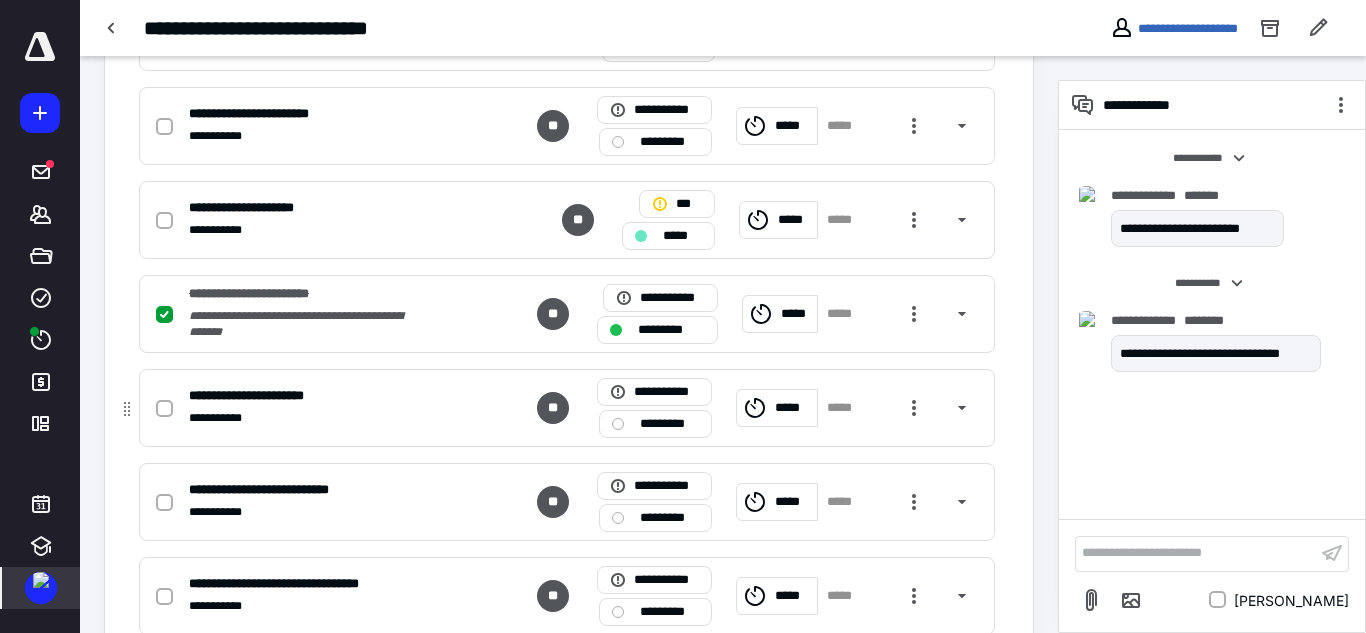 scroll, scrollTop: 1424, scrollLeft: 0, axis: vertical 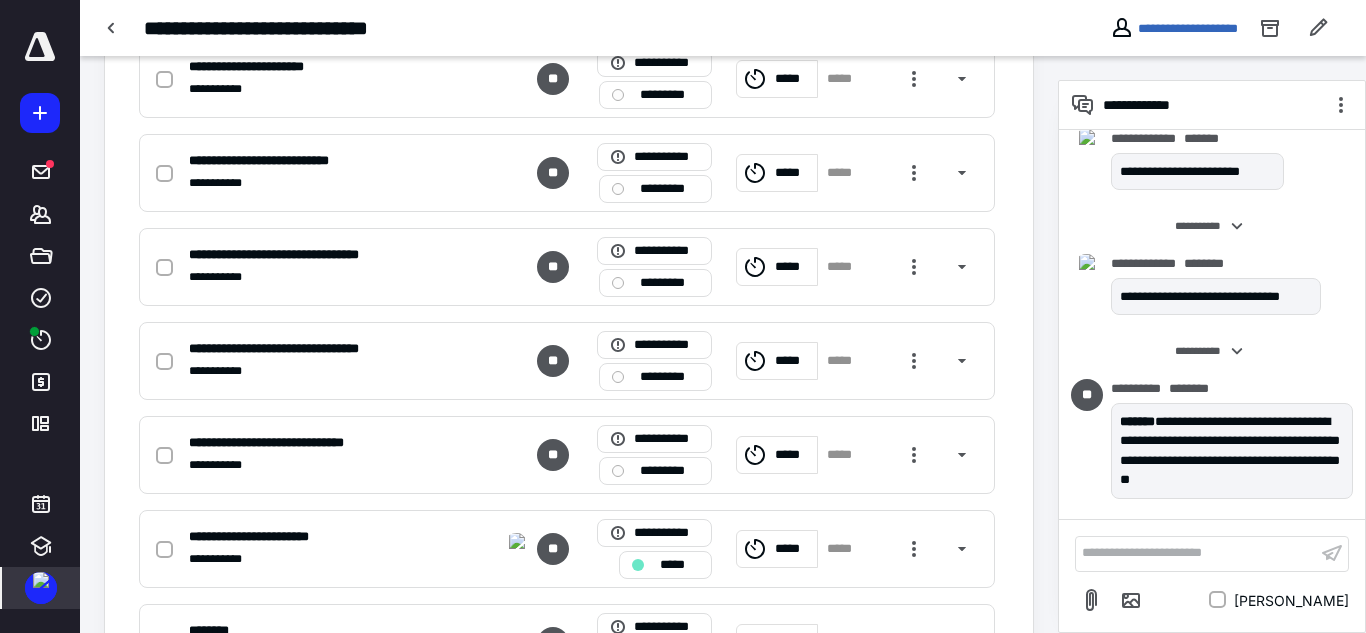 click on "*****" at bounding box center [679, 565] 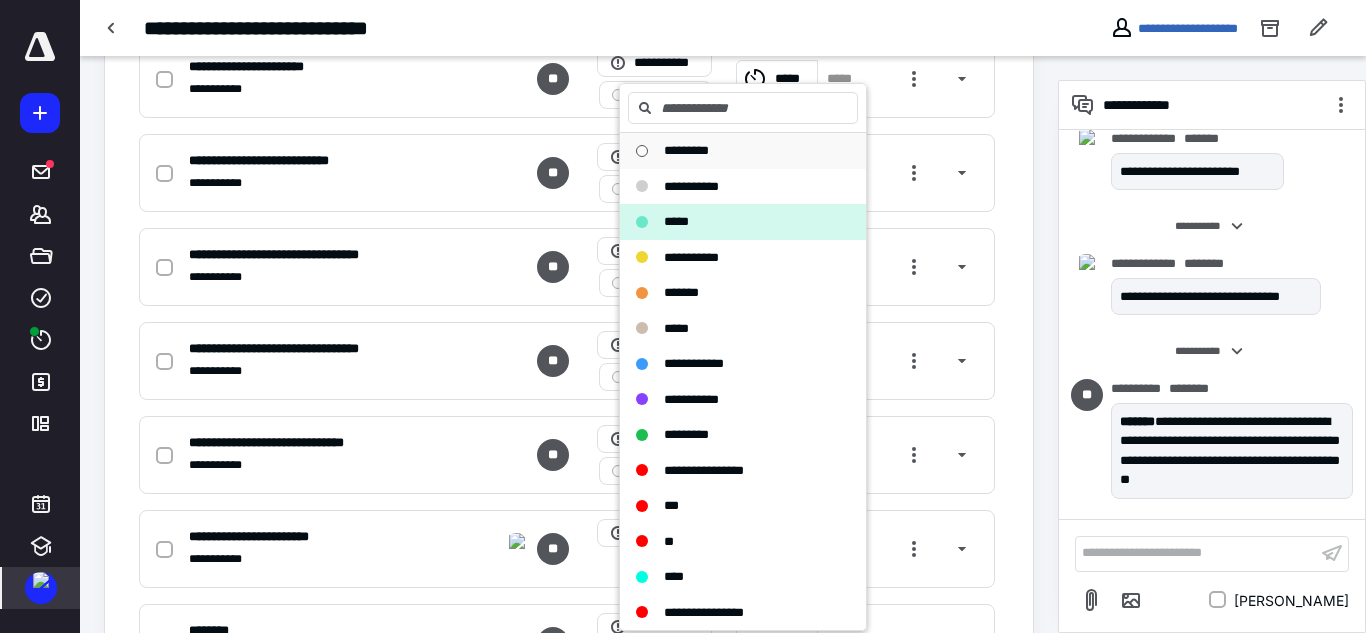 click on "*********" at bounding box center (731, 151) 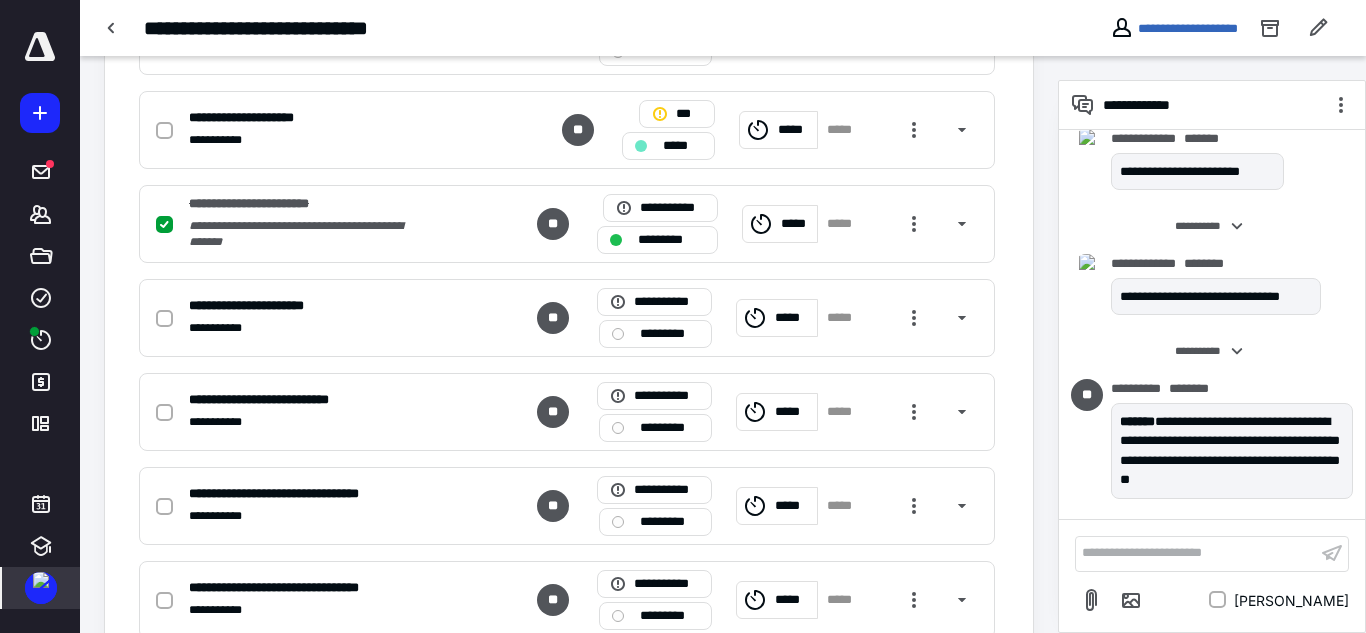 scroll, scrollTop: 1515, scrollLeft: 0, axis: vertical 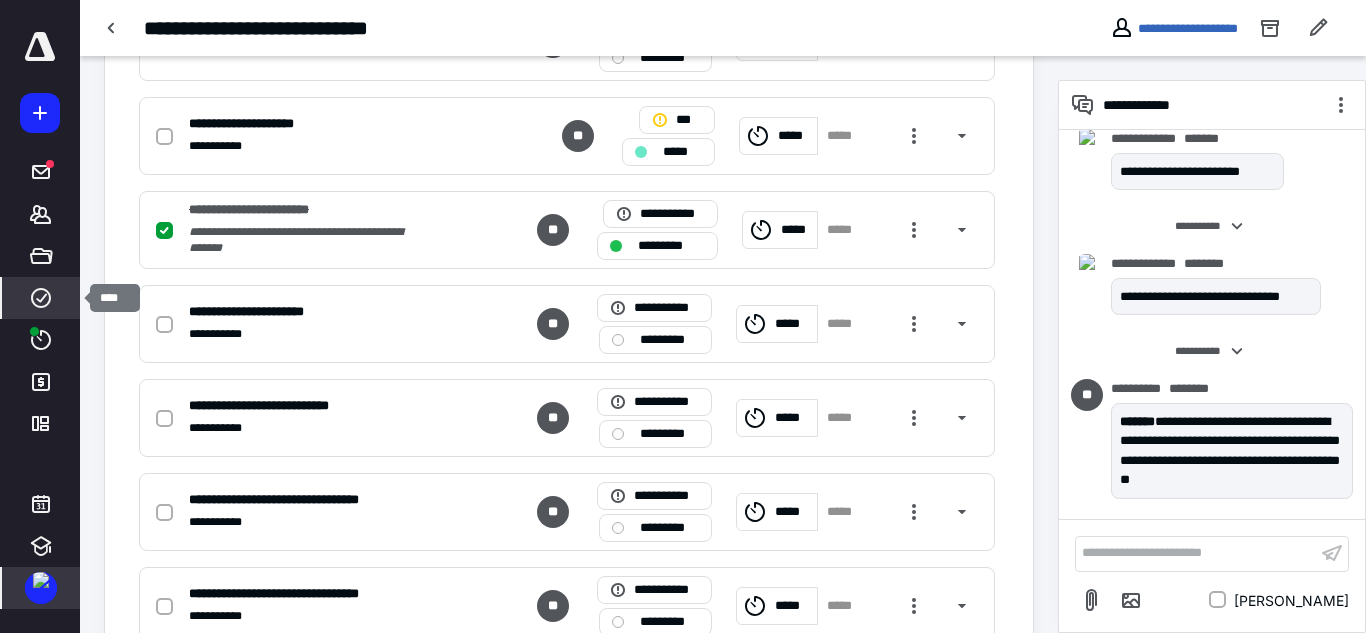 click 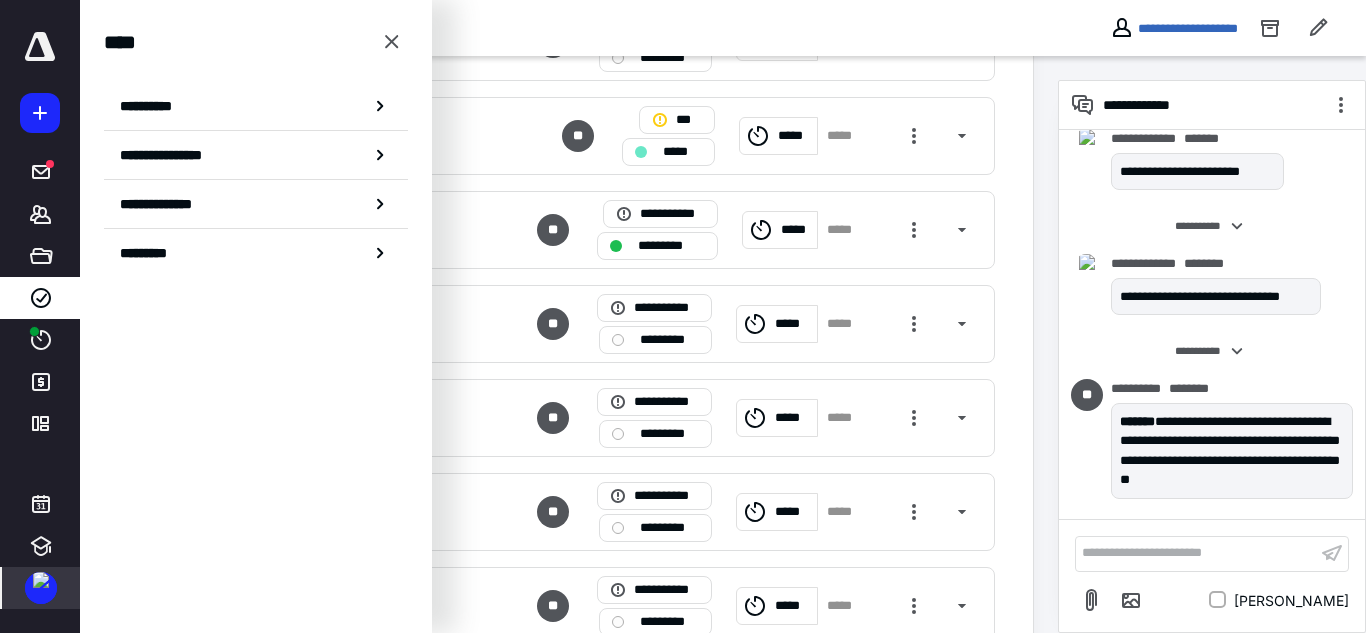 click on "**********" at bounding box center [256, 106] 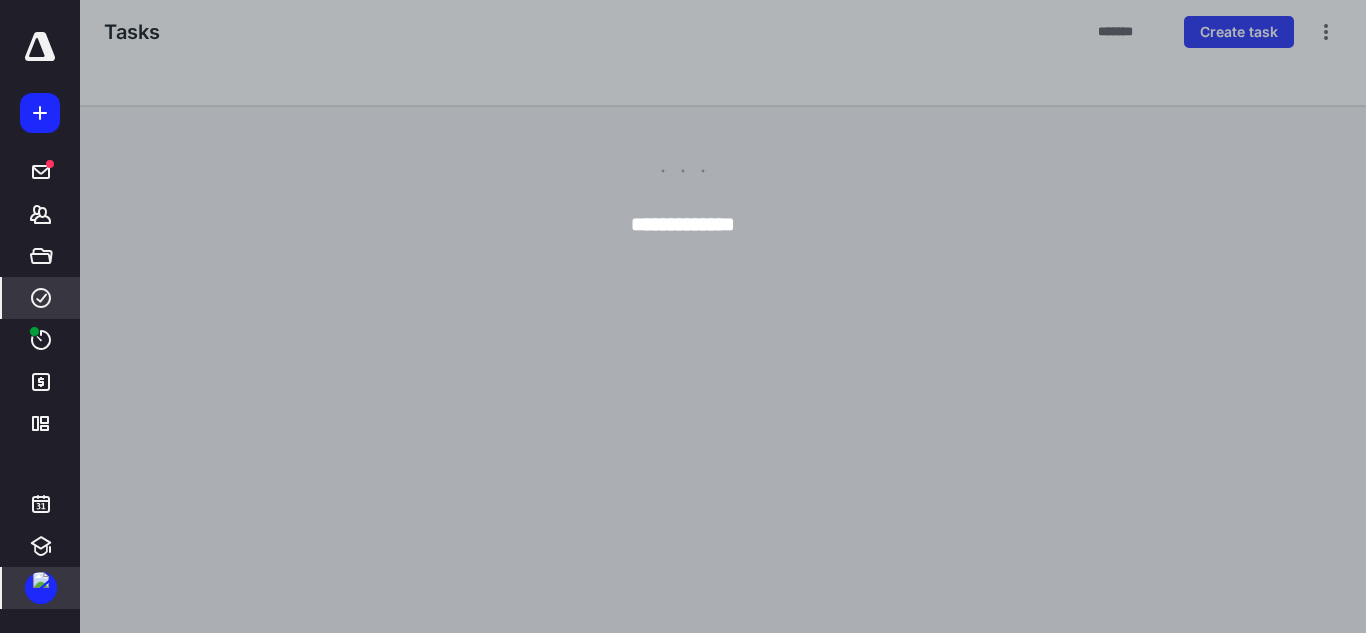 scroll, scrollTop: 0, scrollLeft: 0, axis: both 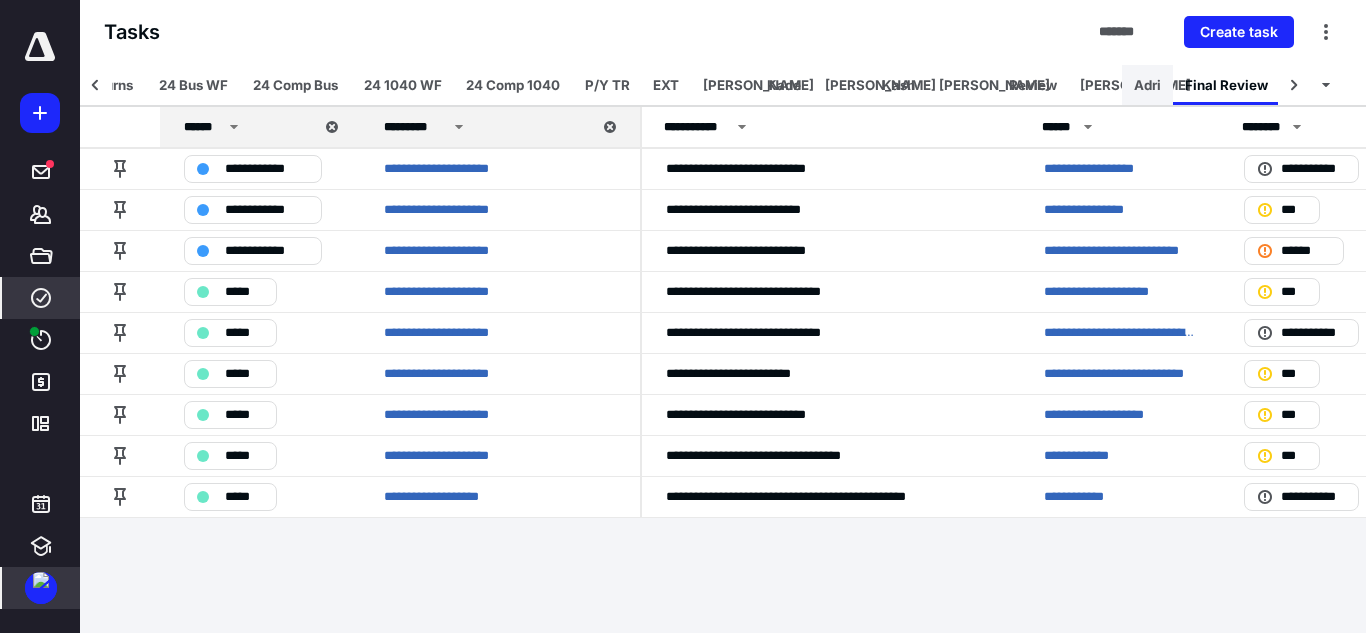 click on "Adri" at bounding box center (1147, 85) 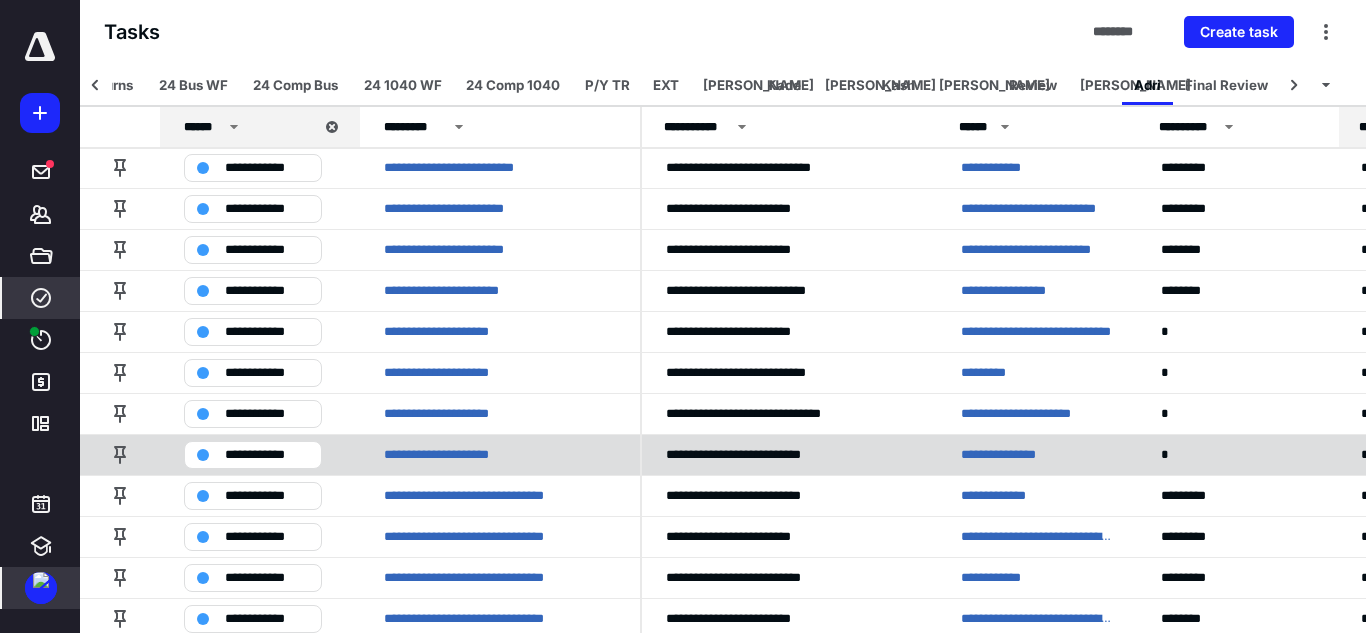 scroll, scrollTop: 0, scrollLeft: 0, axis: both 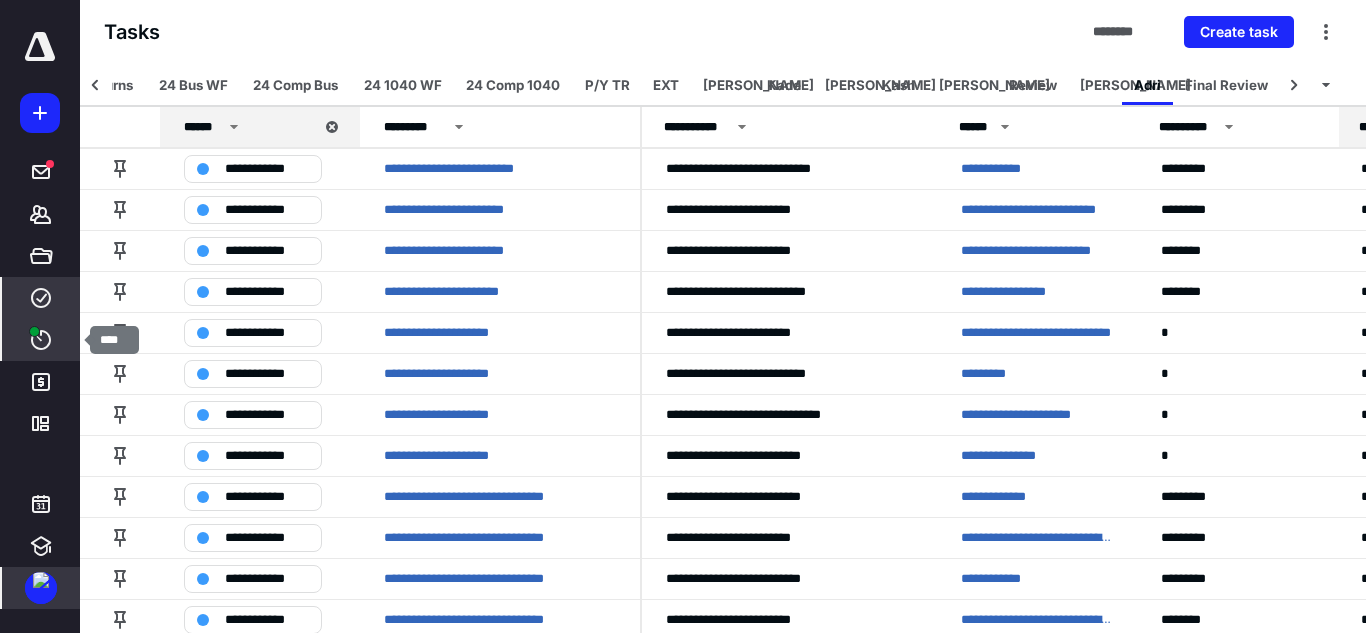 click 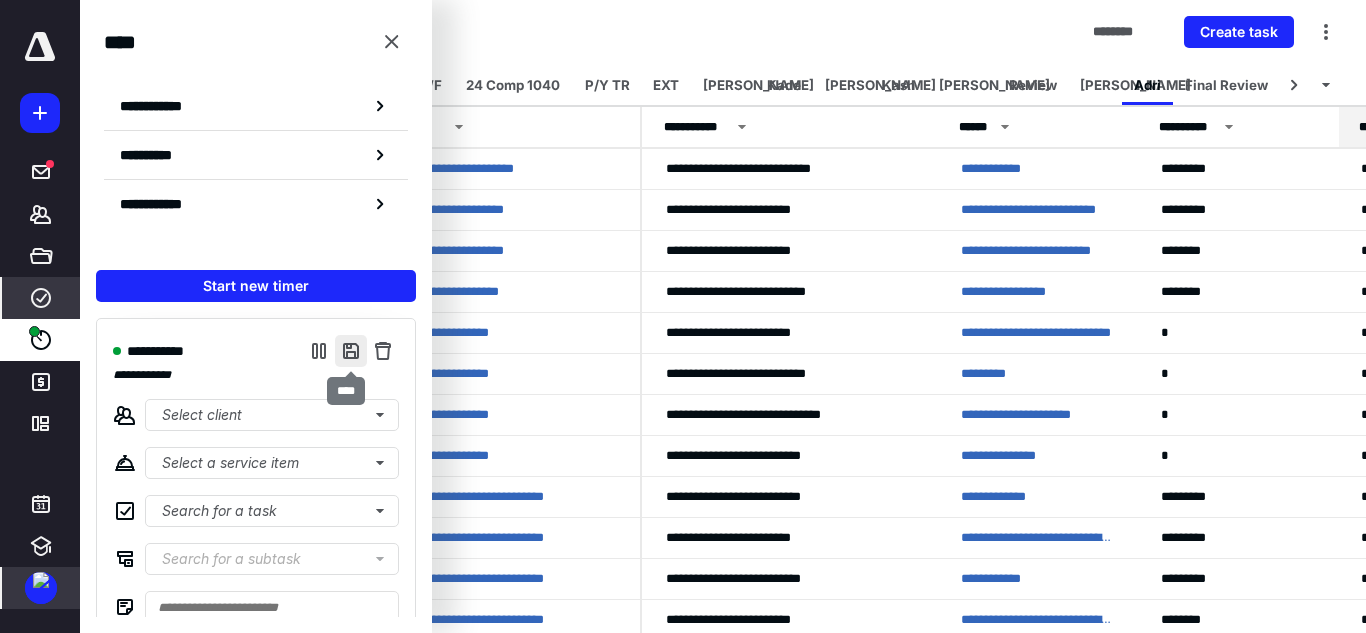 click at bounding box center [351, 351] 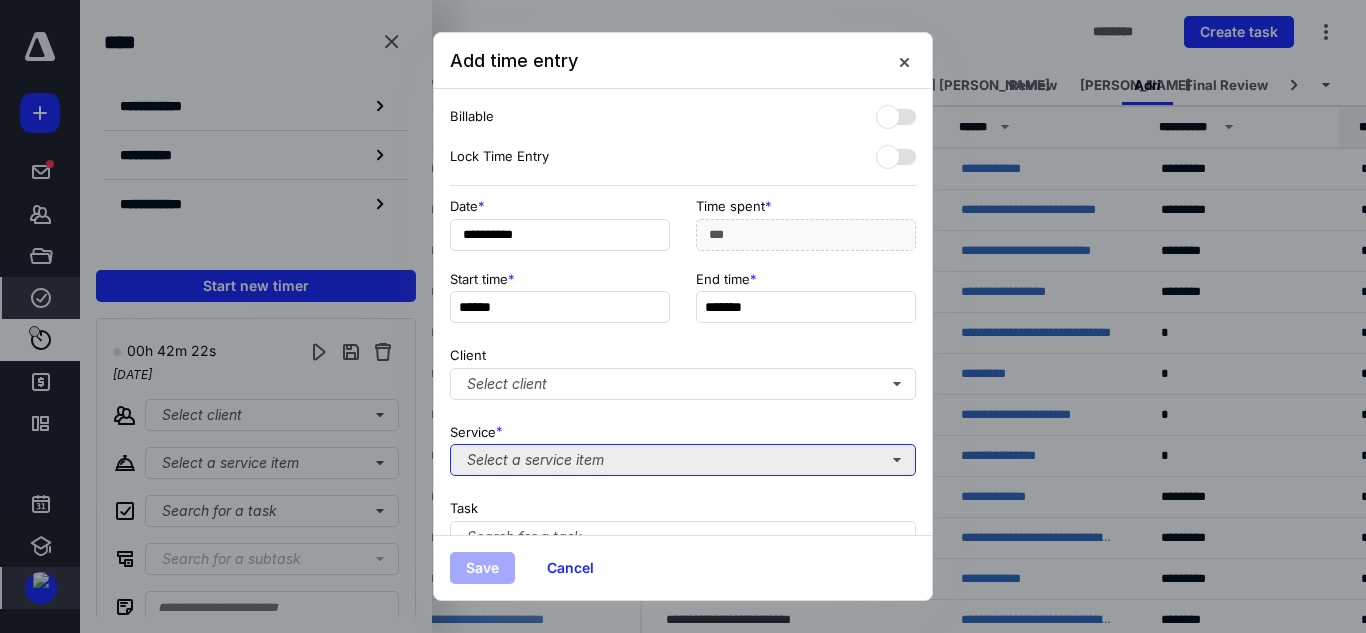 click on "Select a service item" at bounding box center [683, 460] 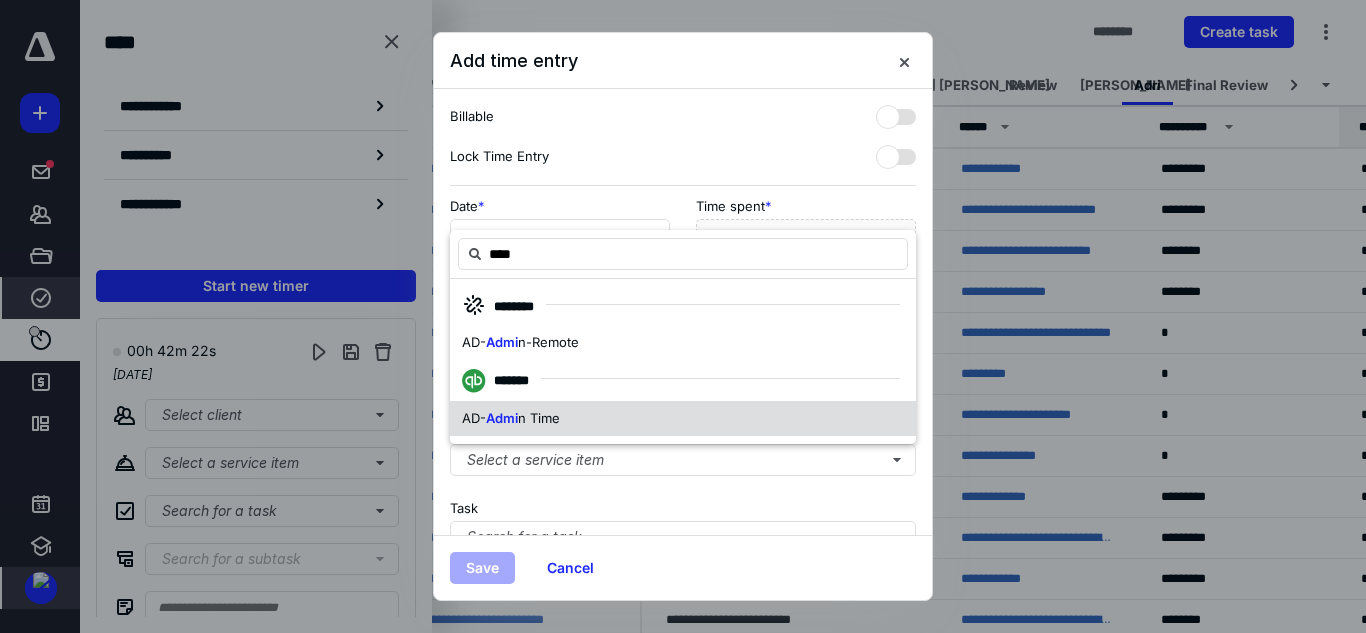 click on "n Time" at bounding box center (539, 418) 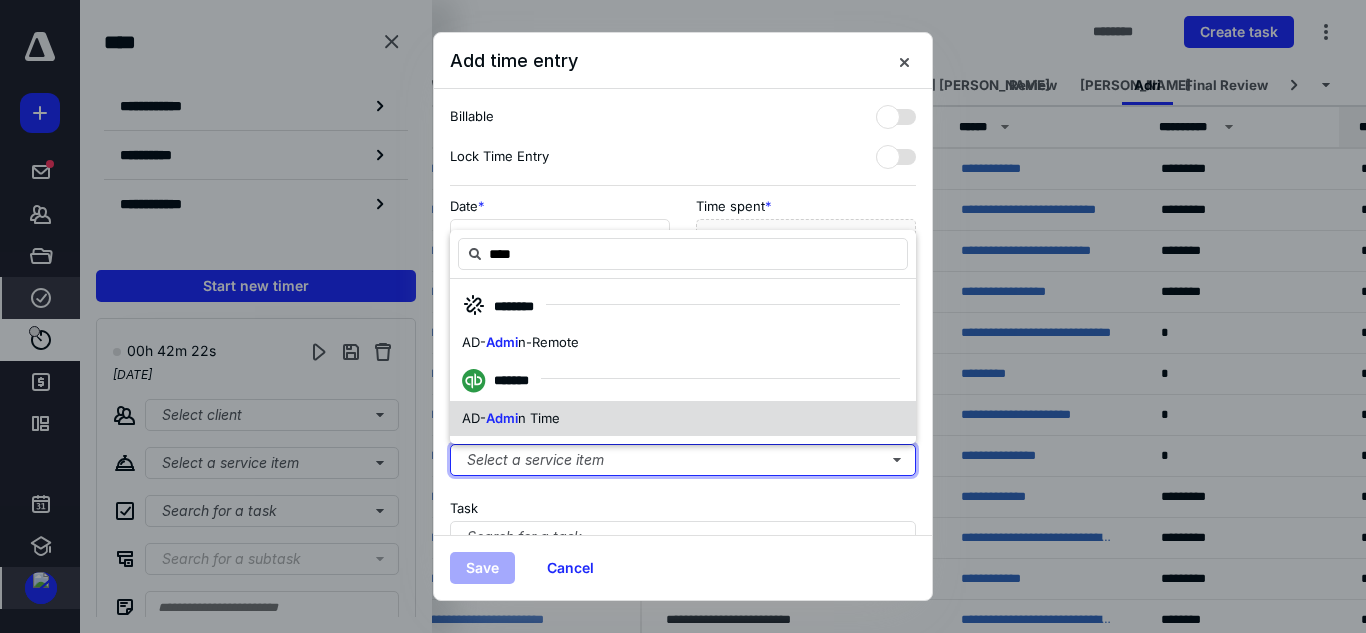 type 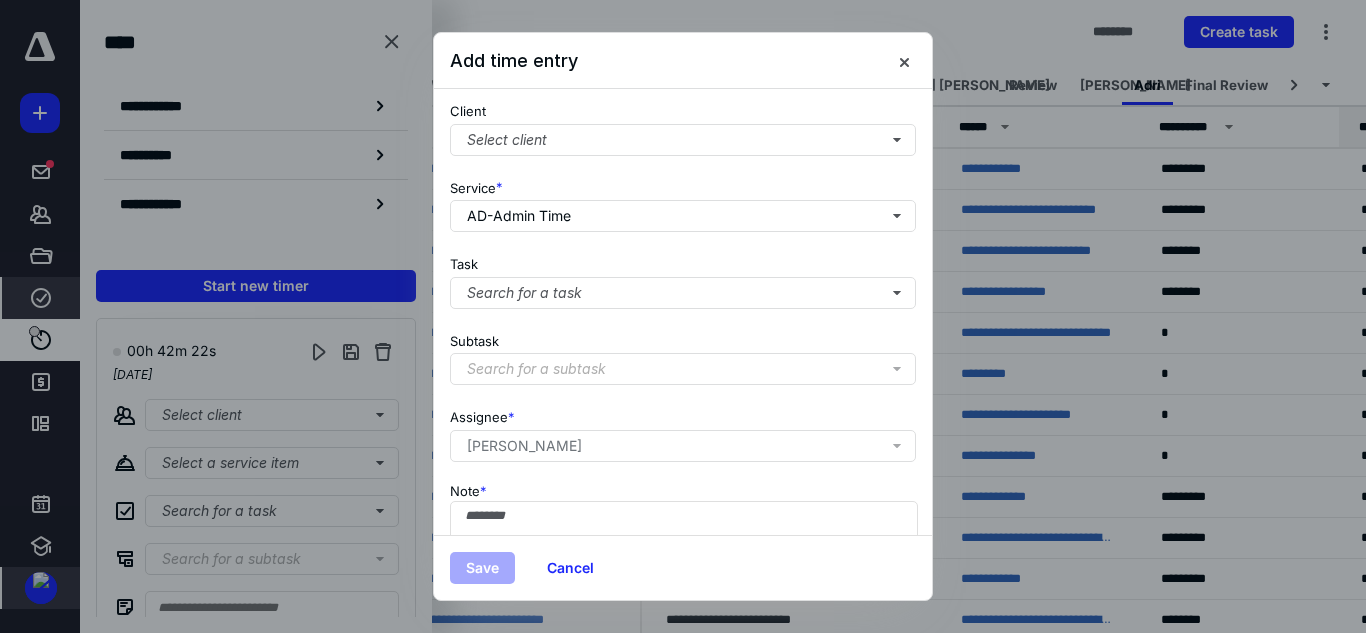 click on "Note *" at bounding box center (683, 540) 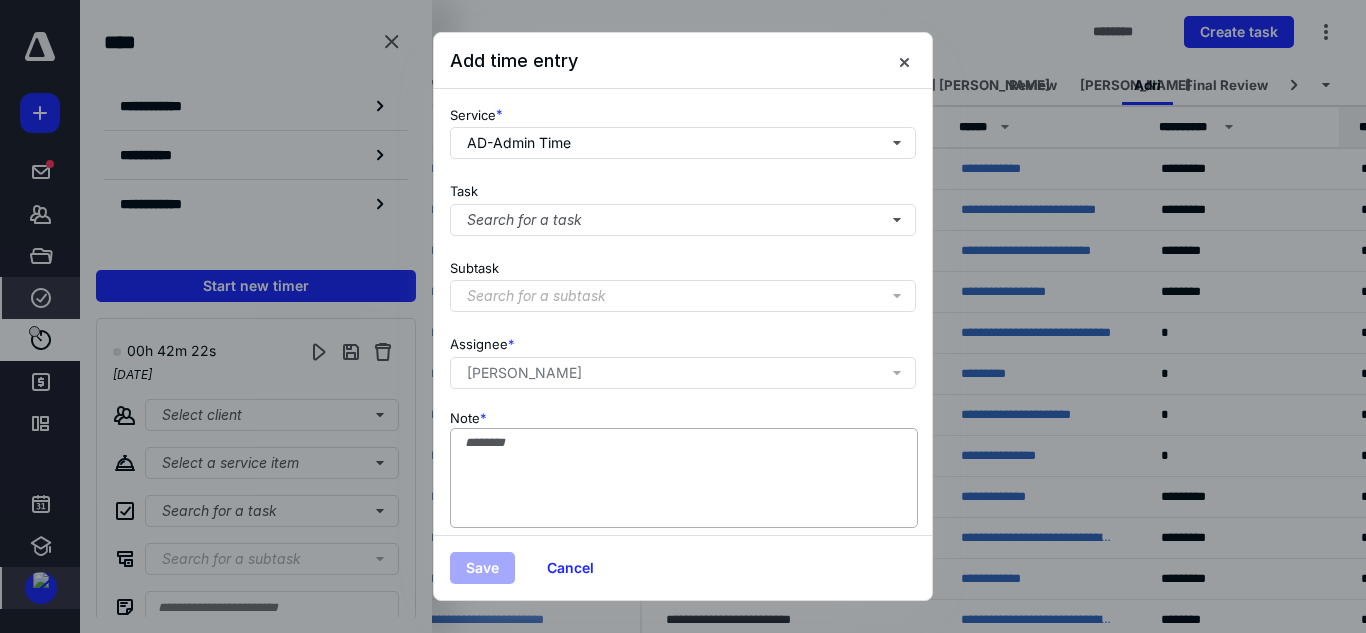 scroll, scrollTop: 326, scrollLeft: 0, axis: vertical 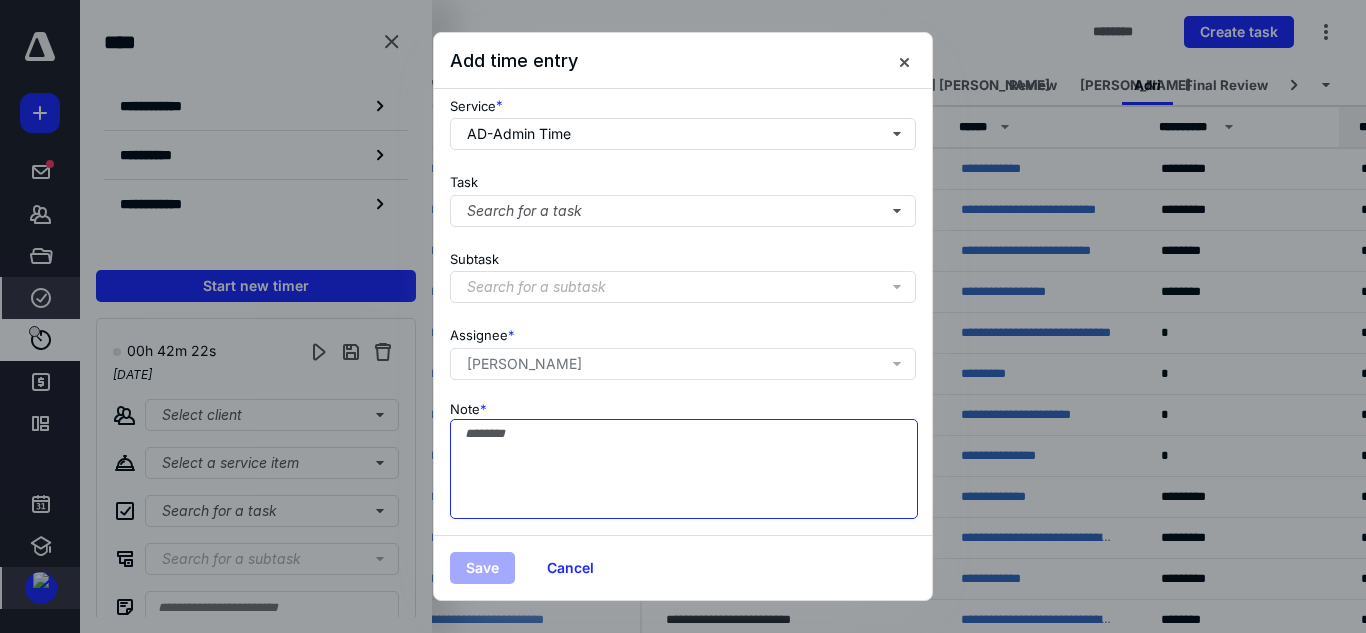 click on "Note *" at bounding box center (684, 469) 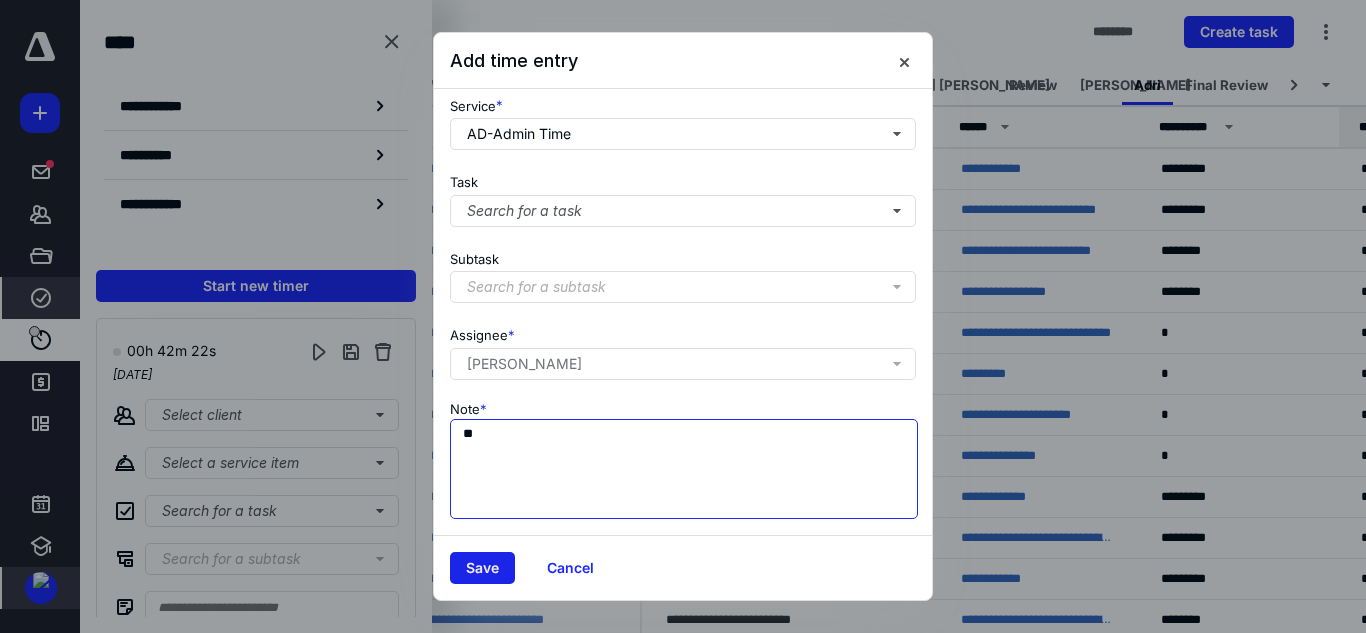 type on "**" 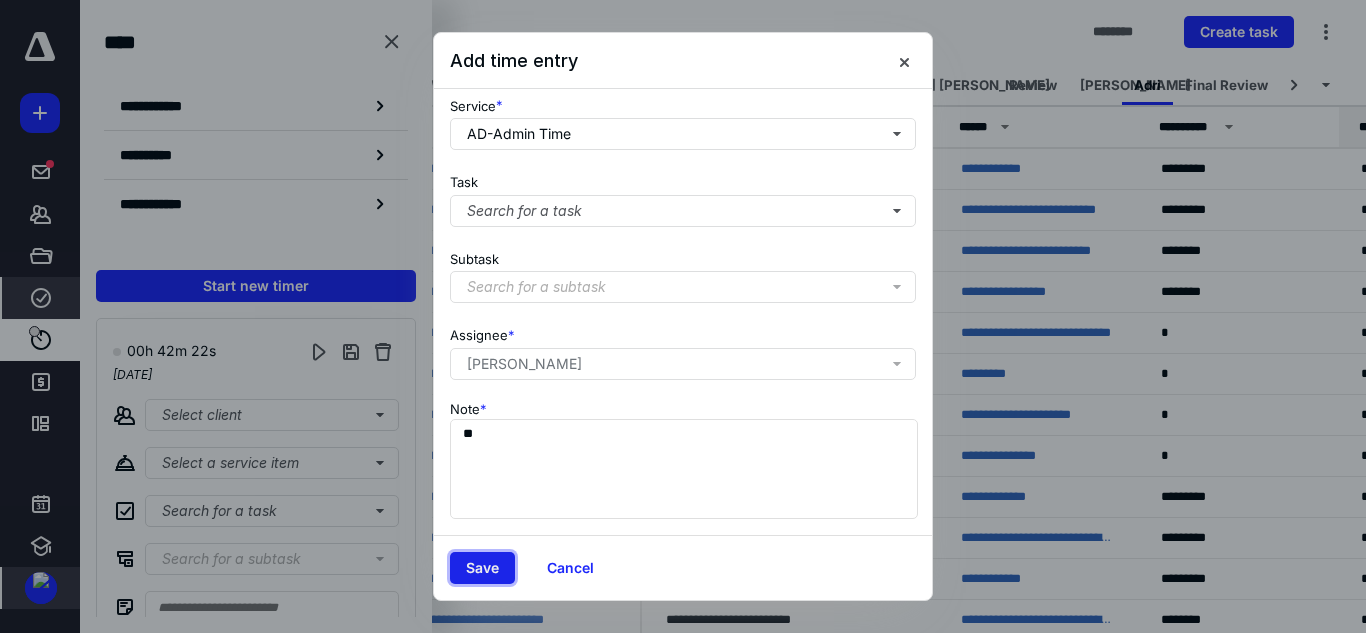 click on "Save" at bounding box center (482, 568) 